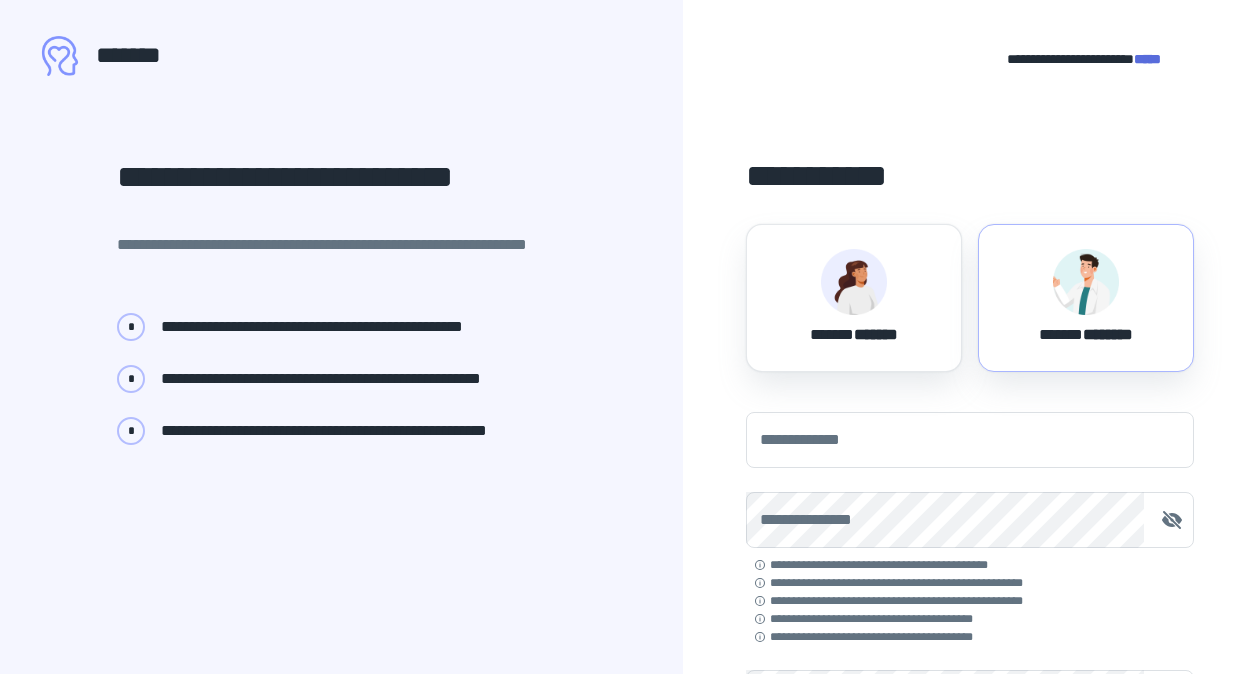 scroll, scrollTop: 0, scrollLeft: 0, axis: both 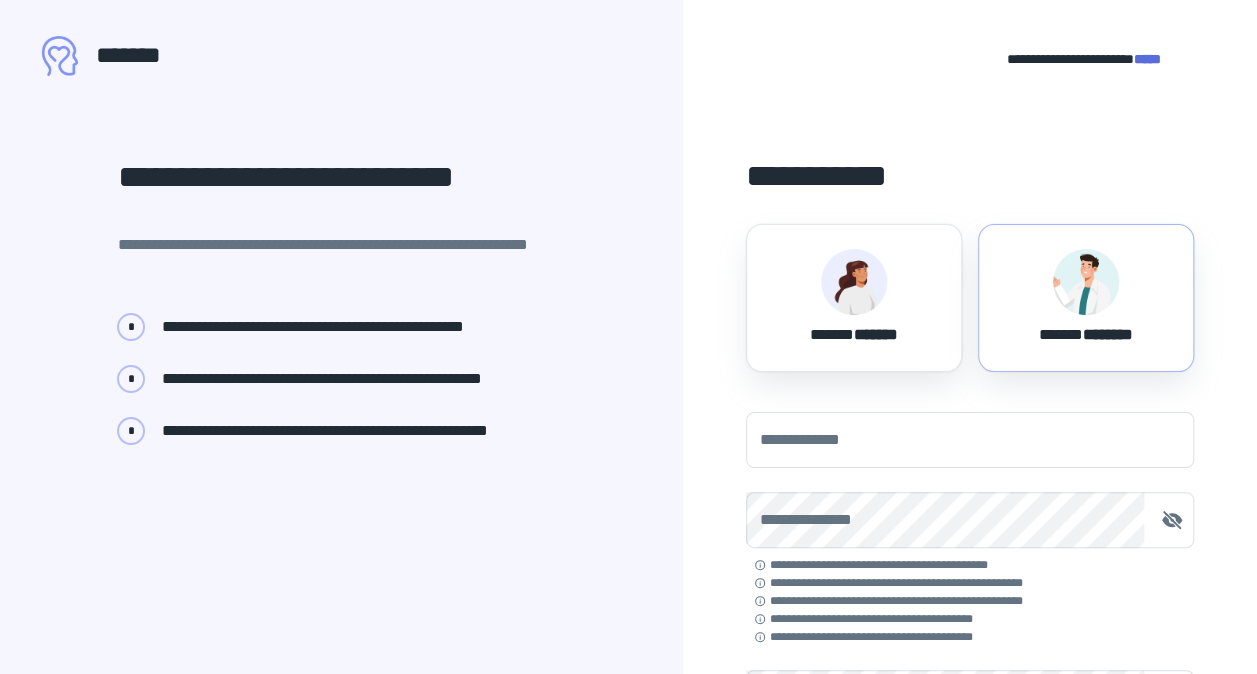 click on "******   ********" at bounding box center (1086, 298) 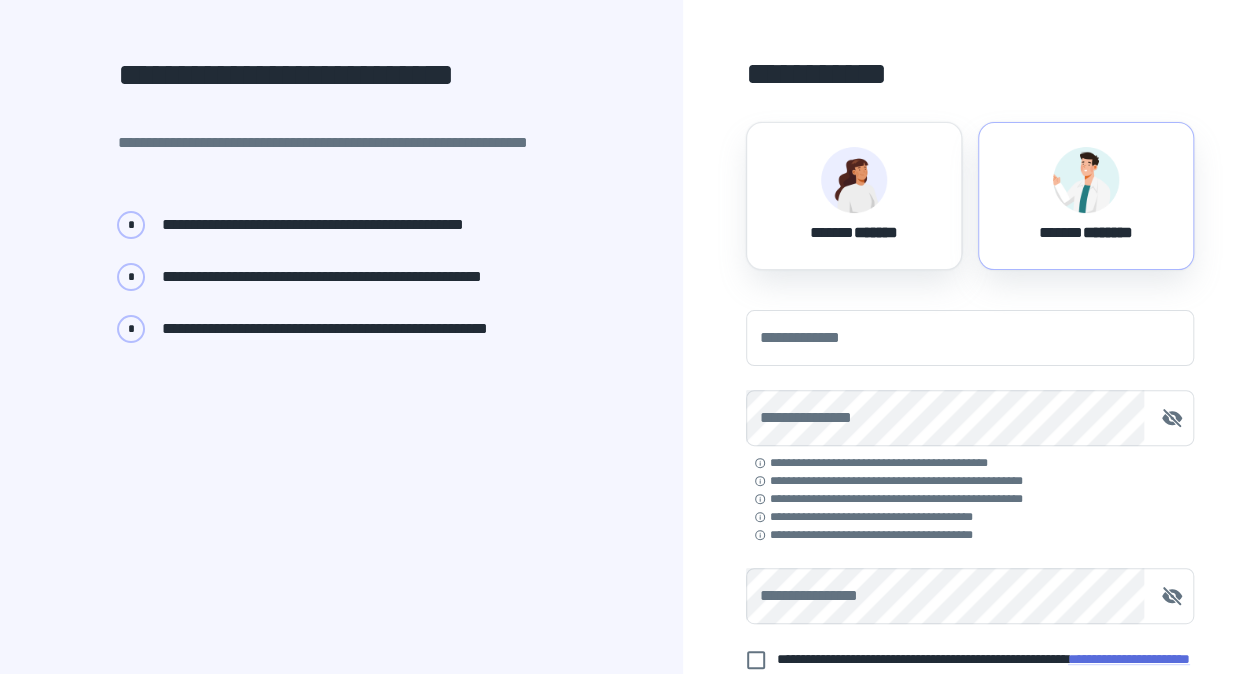 scroll, scrollTop: 108, scrollLeft: 0, axis: vertical 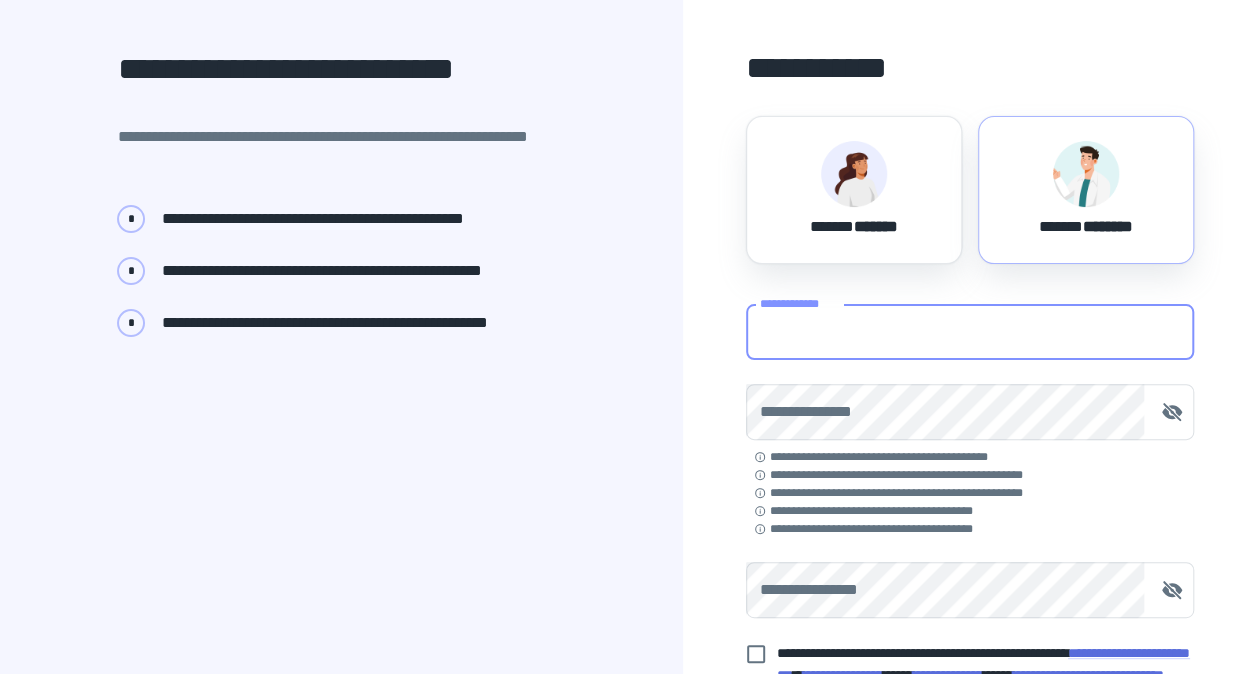 click on "**********" at bounding box center [970, 332] 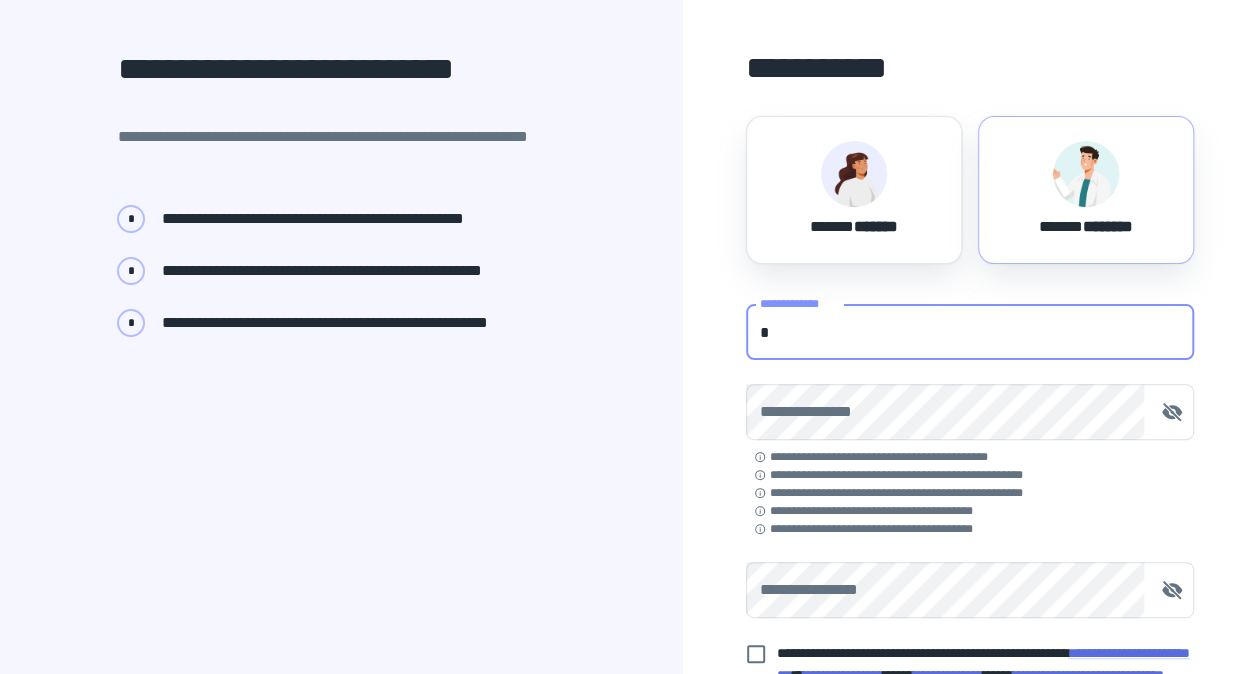 type on "**********" 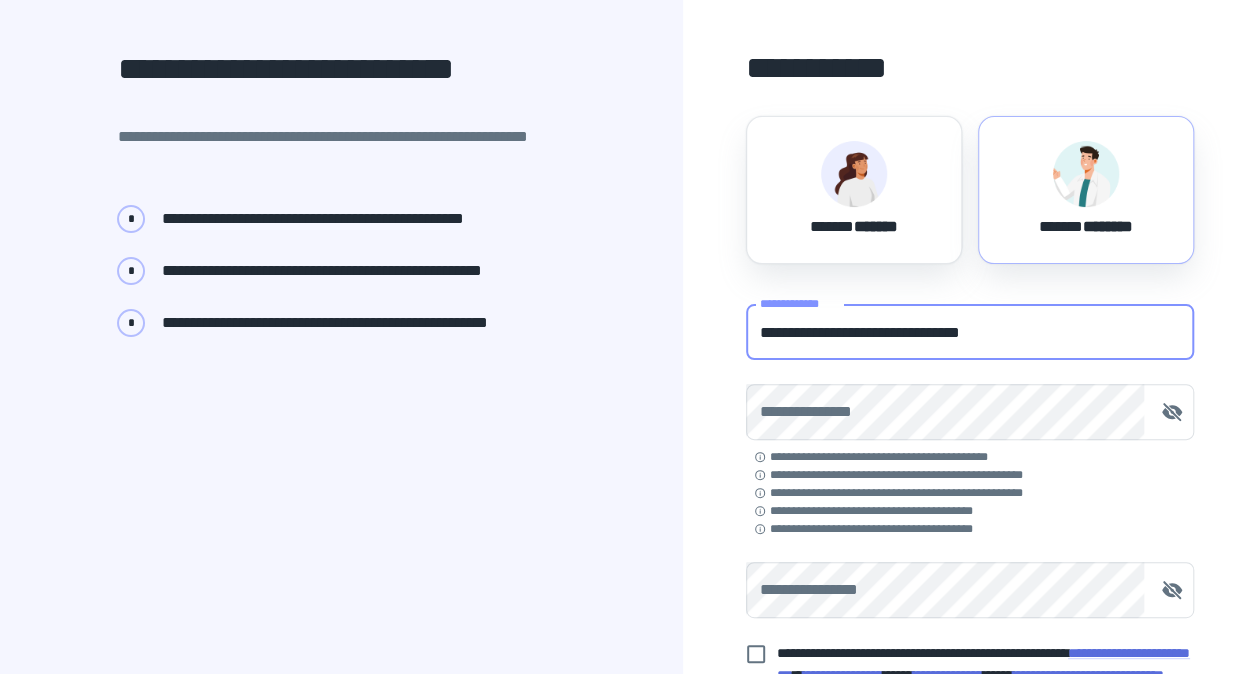 click on "**********" at bounding box center (970, 412) 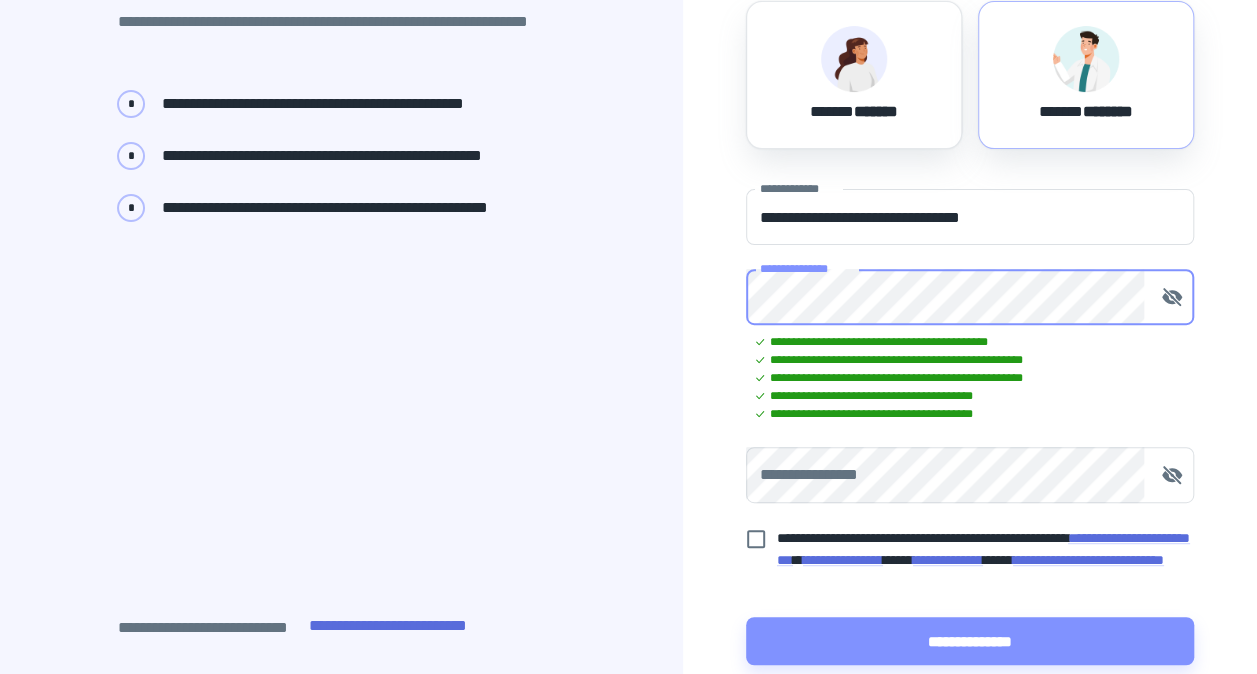 scroll, scrollTop: 228, scrollLeft: 0, axis: vertical 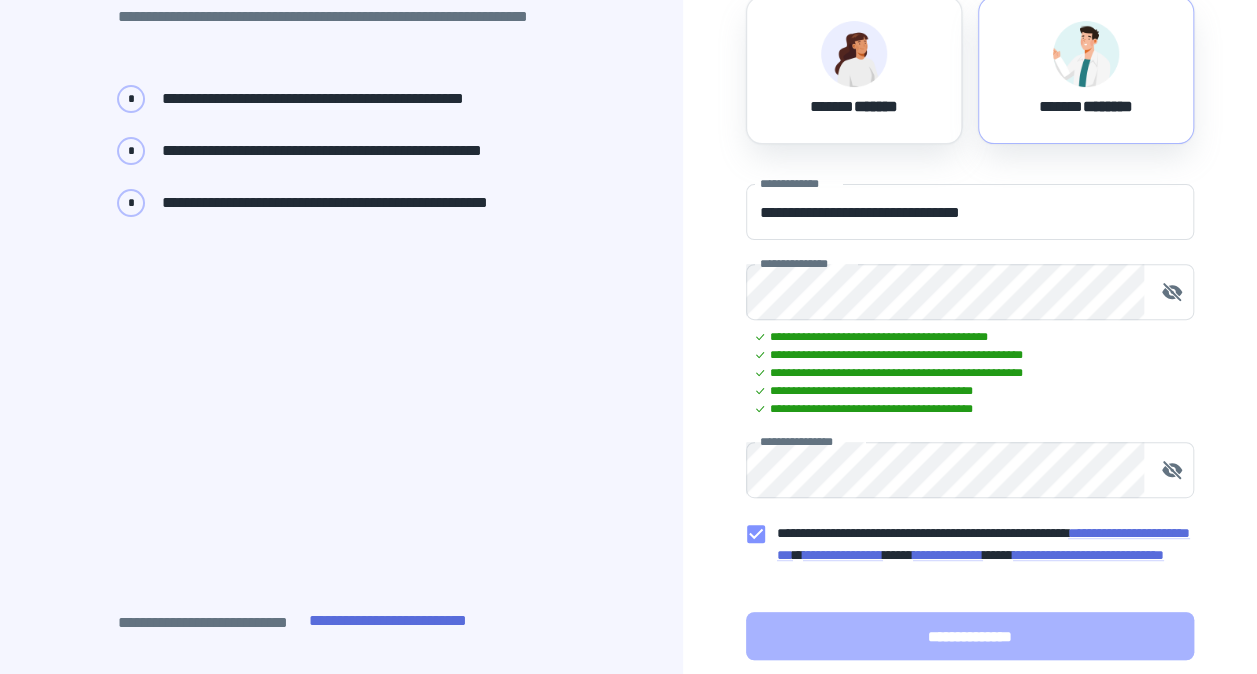 click on "**********" at bounding box center (970, 636) 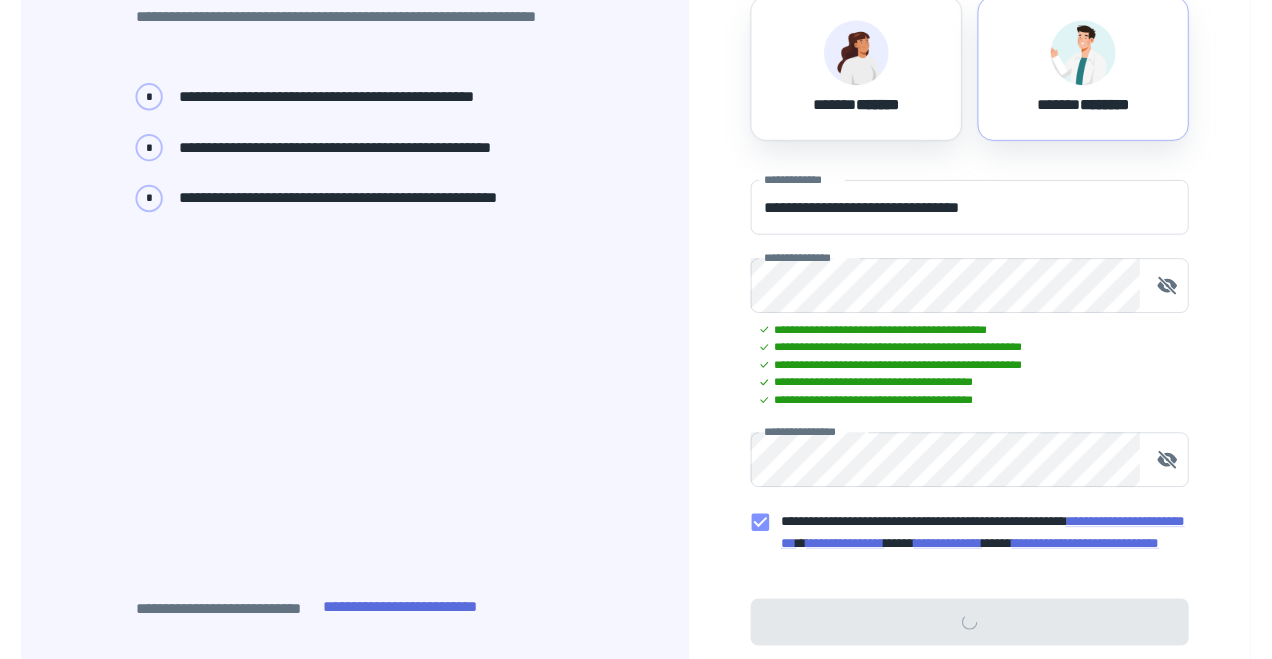 scroll, scrollTop: 0, scrollLeft: 0, axis: both 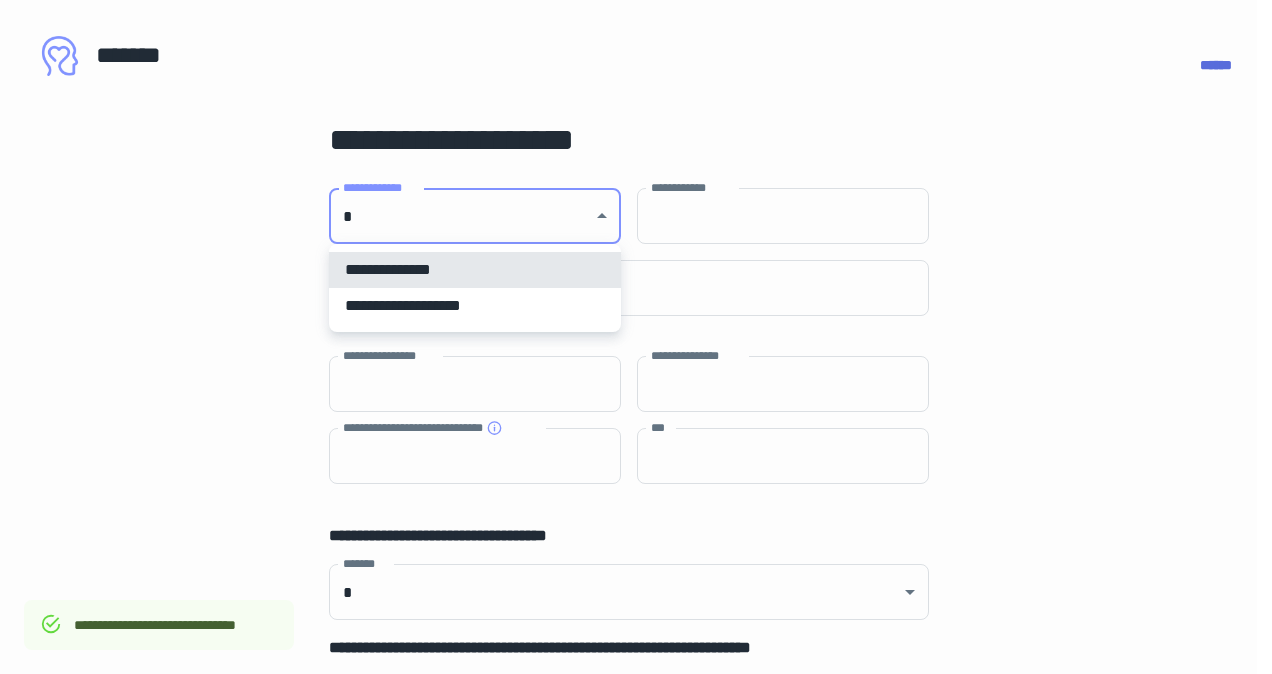 click on "**********" at bounding box center (636, 337) 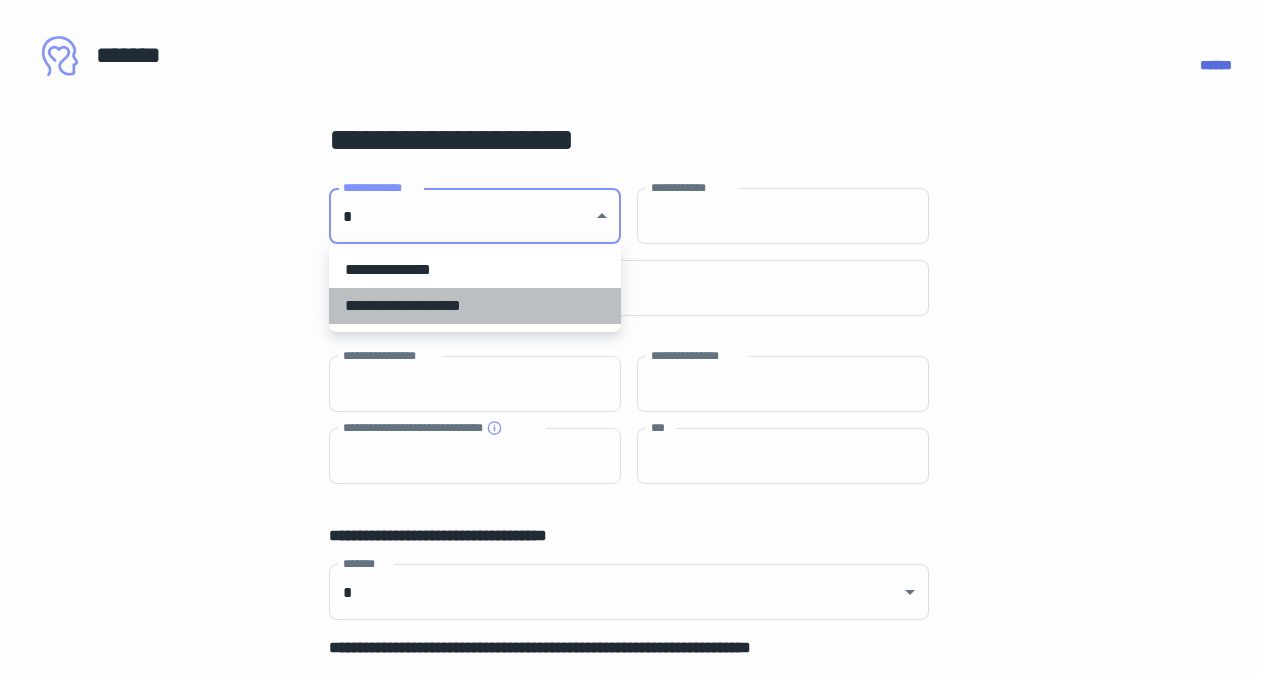 click on "**********" at bounding box center (475, 306) 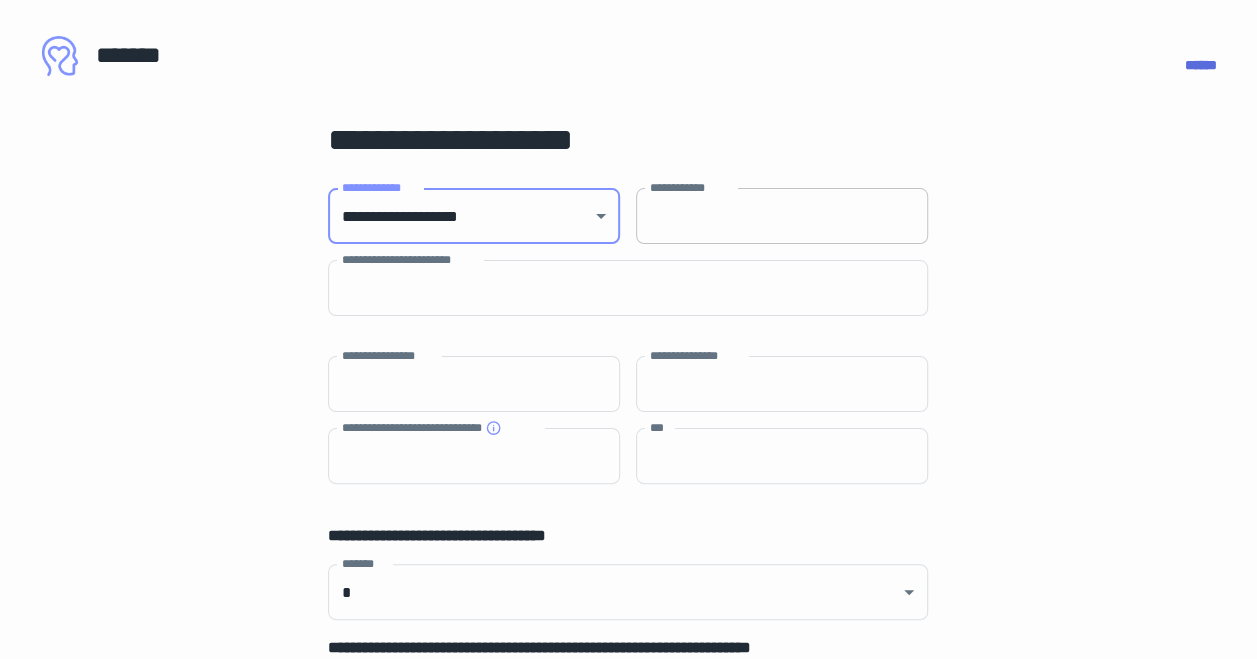click on "**********" at bounding box center (782, 216) 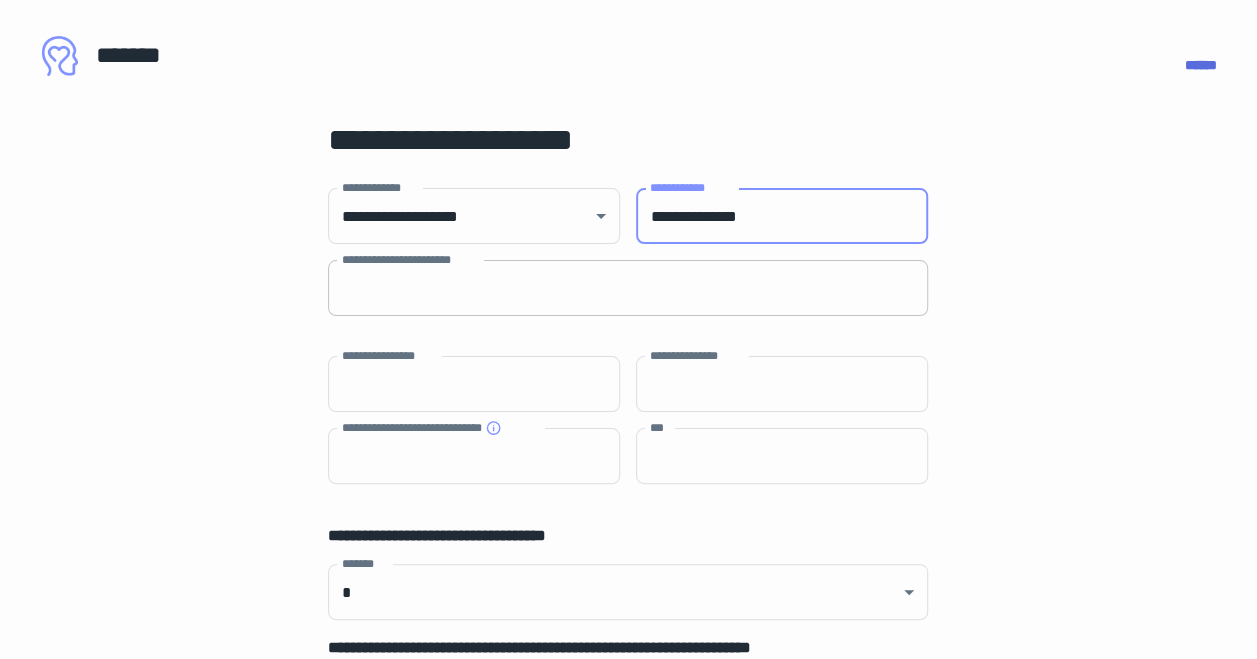 type on "**********" 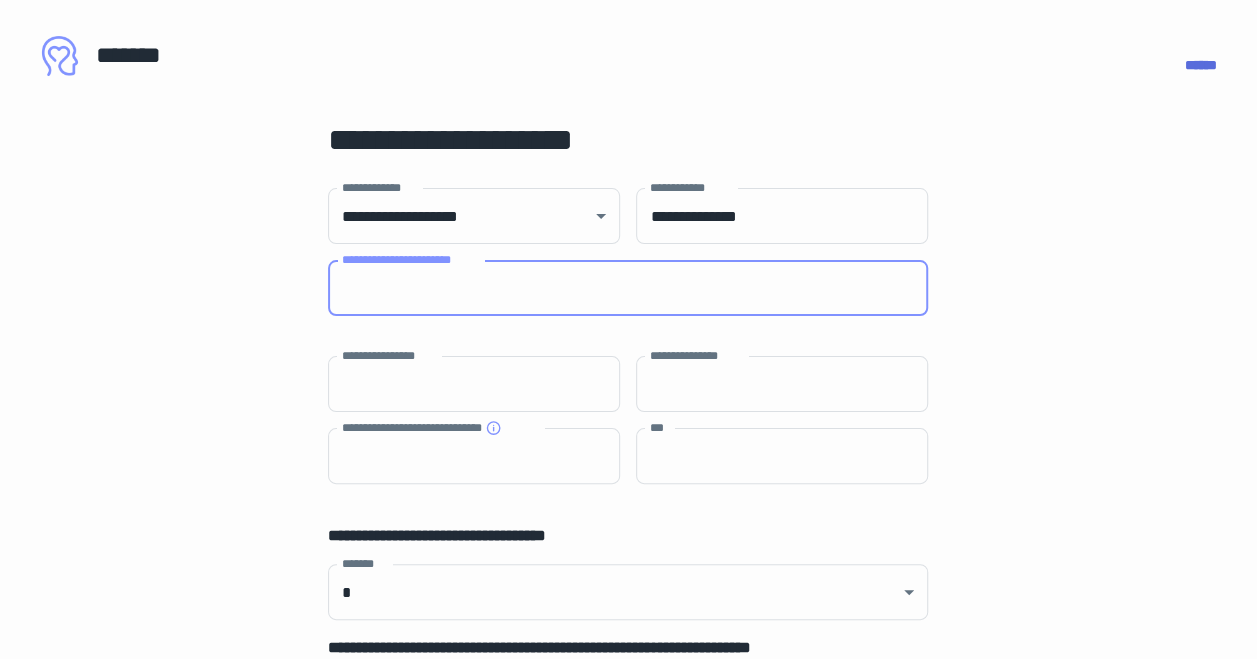 click on "**********" at bounding box center (628, 288) 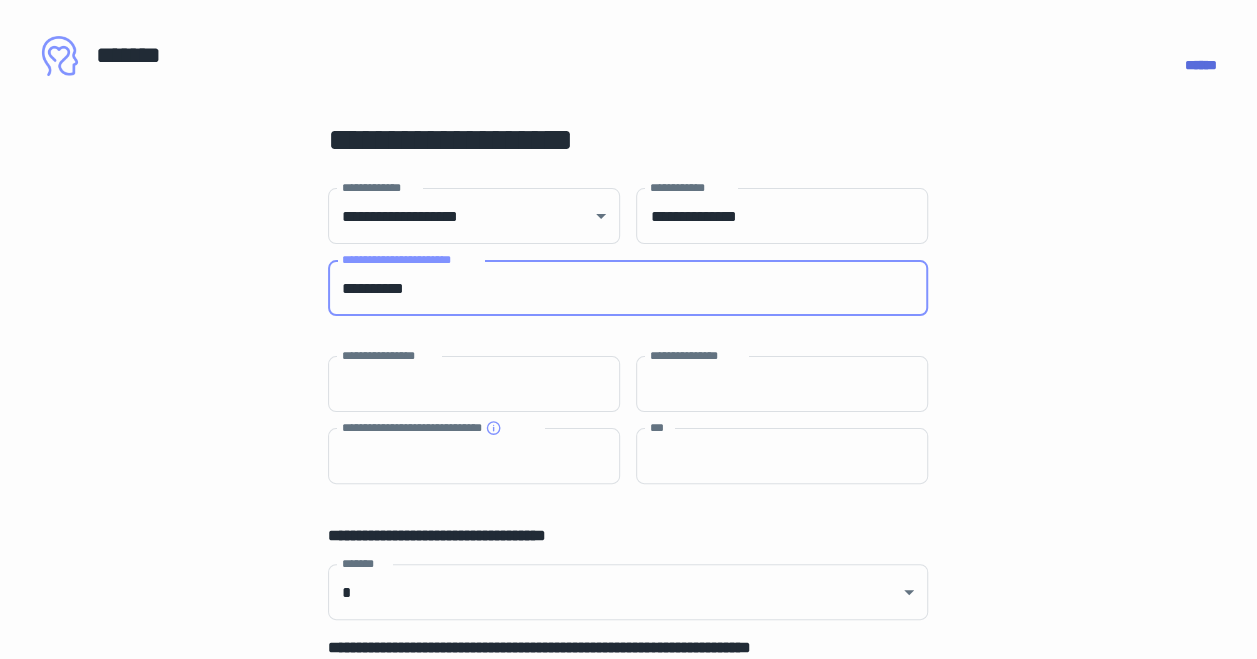 type on "**********" 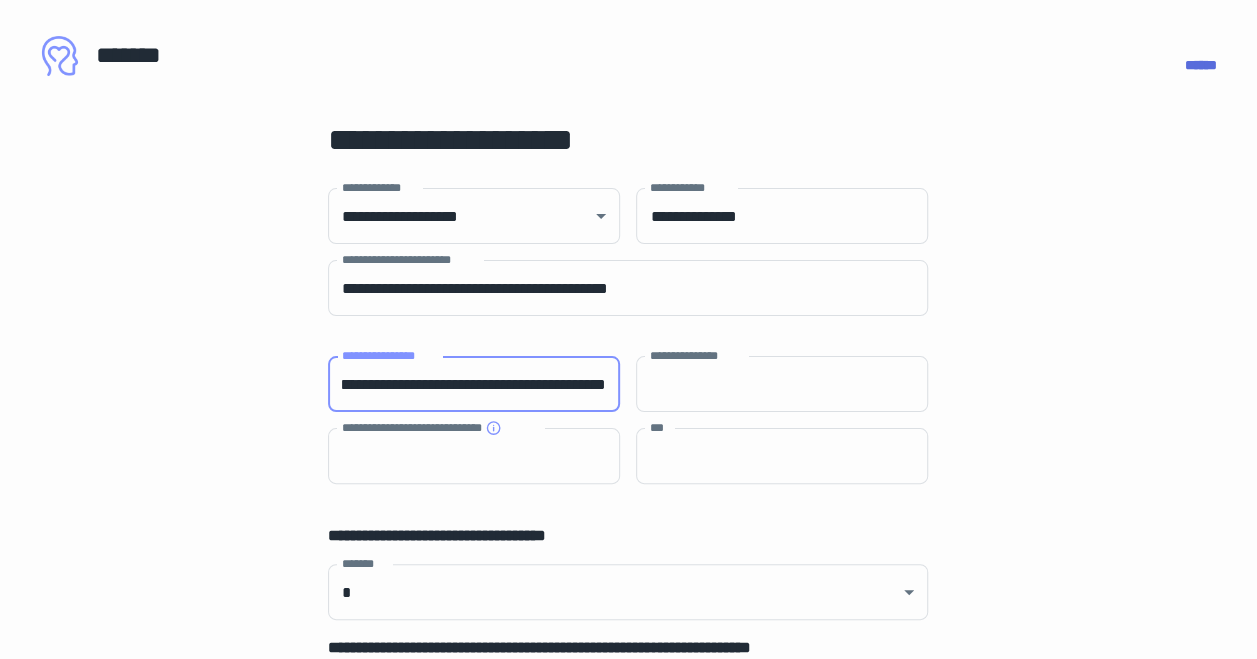 scroll, scrollTop: 0, scrollLeft: 0, axis: both 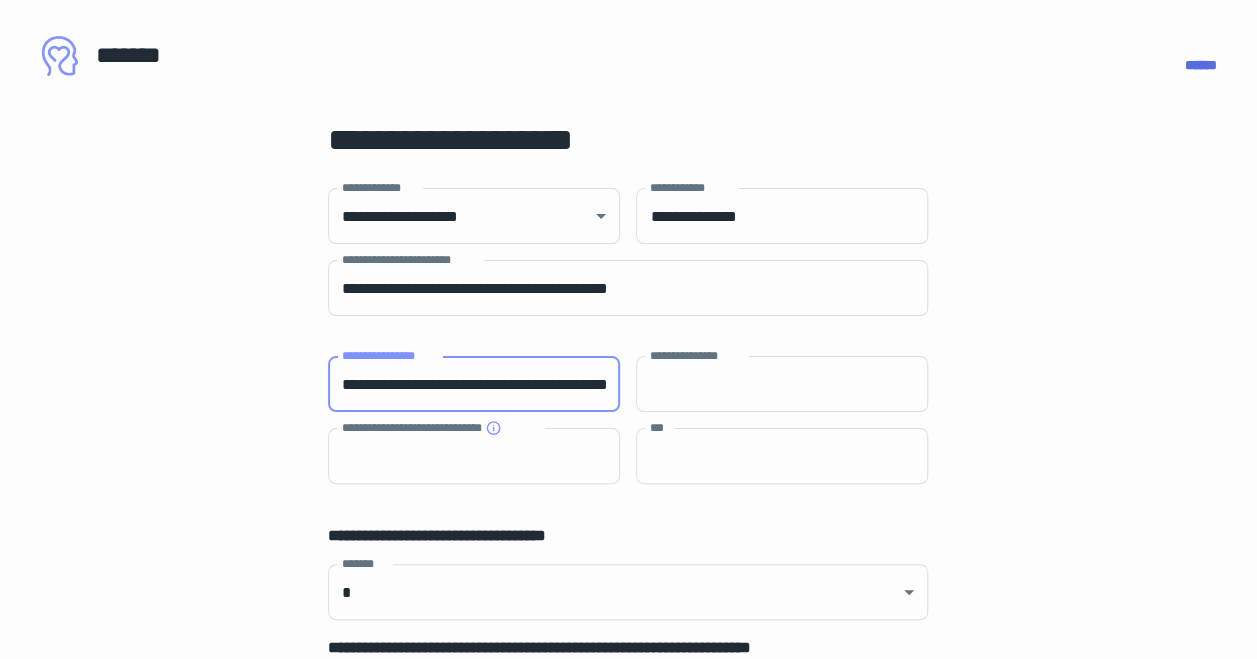 drag, startPoint x: 607, startPoint y: 393, endPoint x: 181, endPoint y: 395, distance: 426.0047 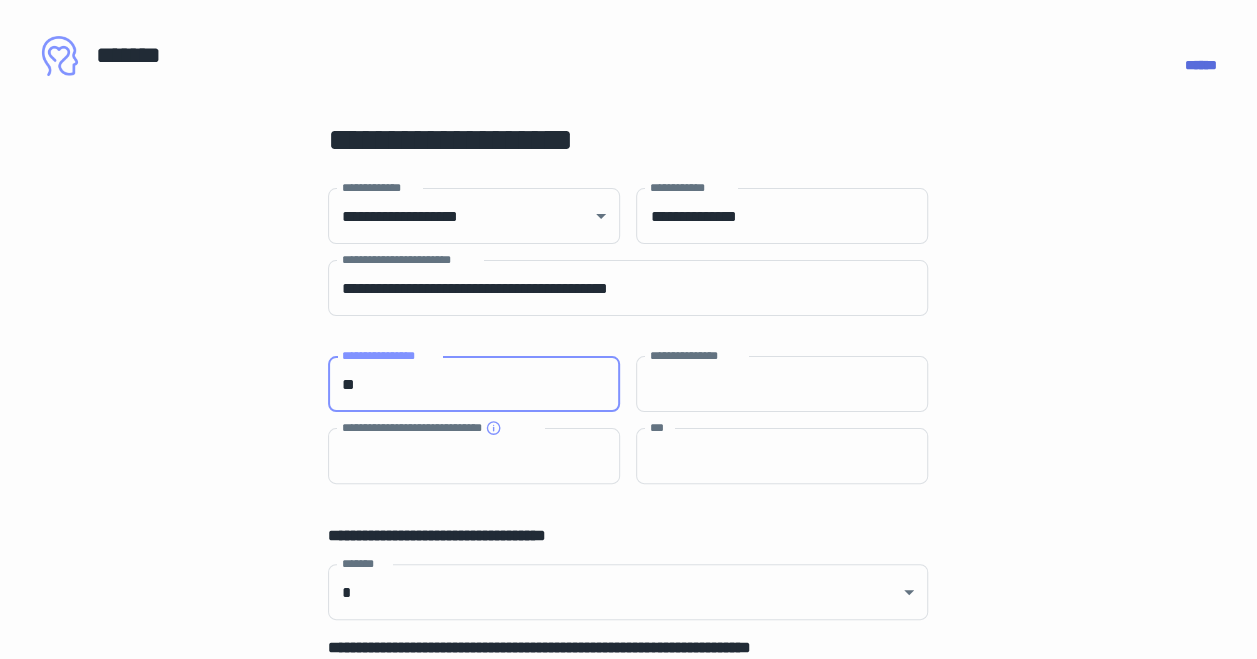 type on "*" 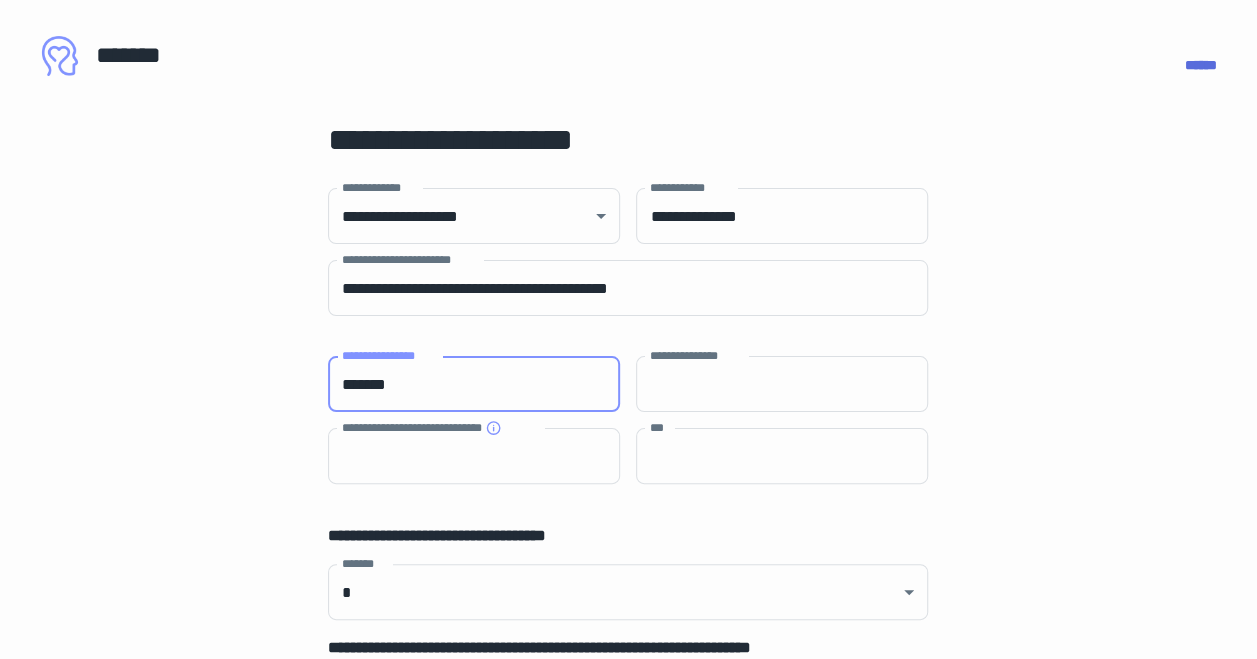 type on "*******" 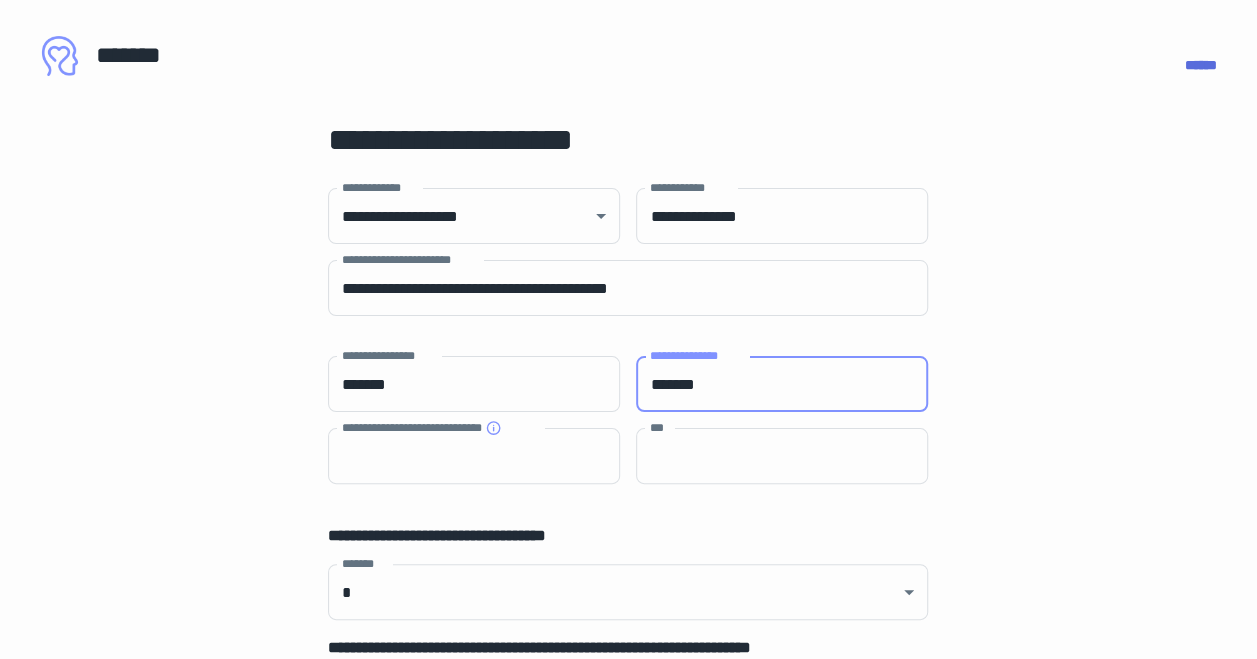 type on "*******" 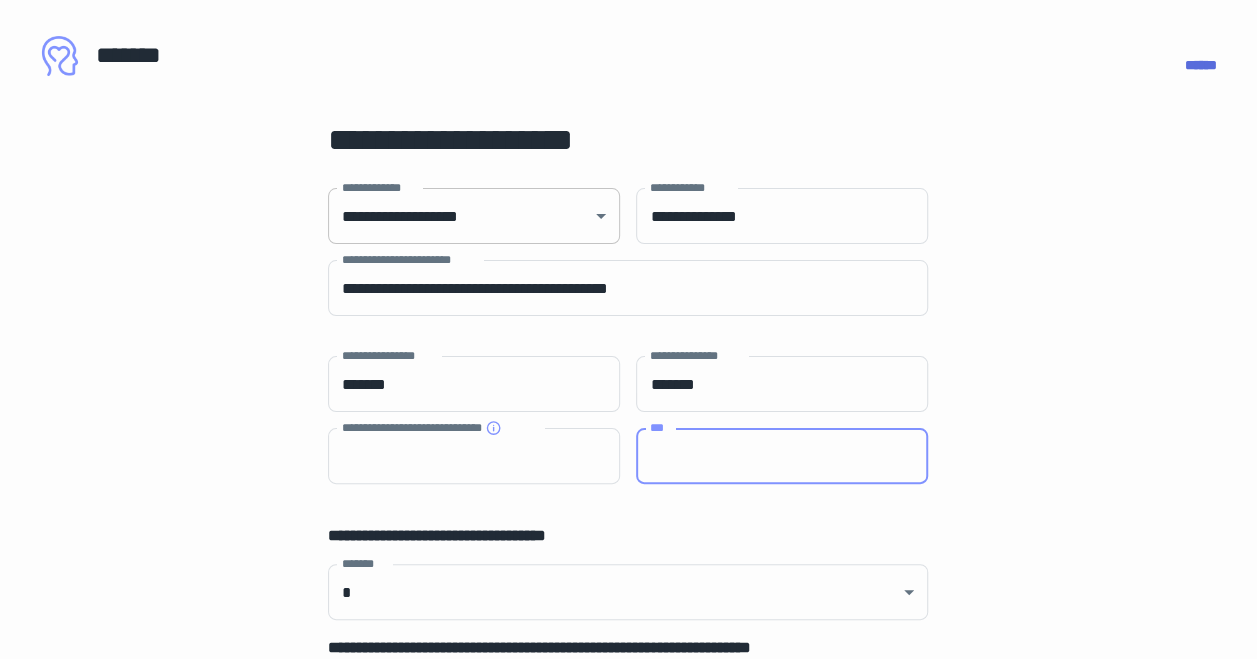 click on "**********" at bounding box center [628, 329] 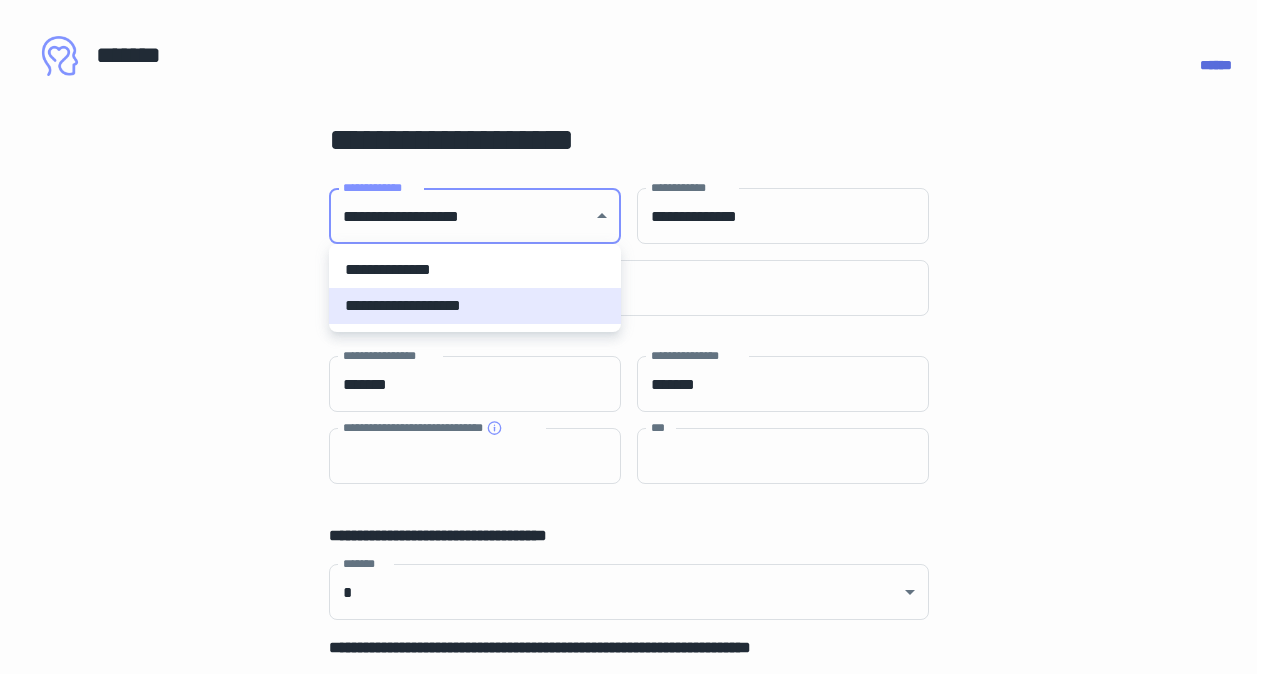 click at bounding box center [636, 337] 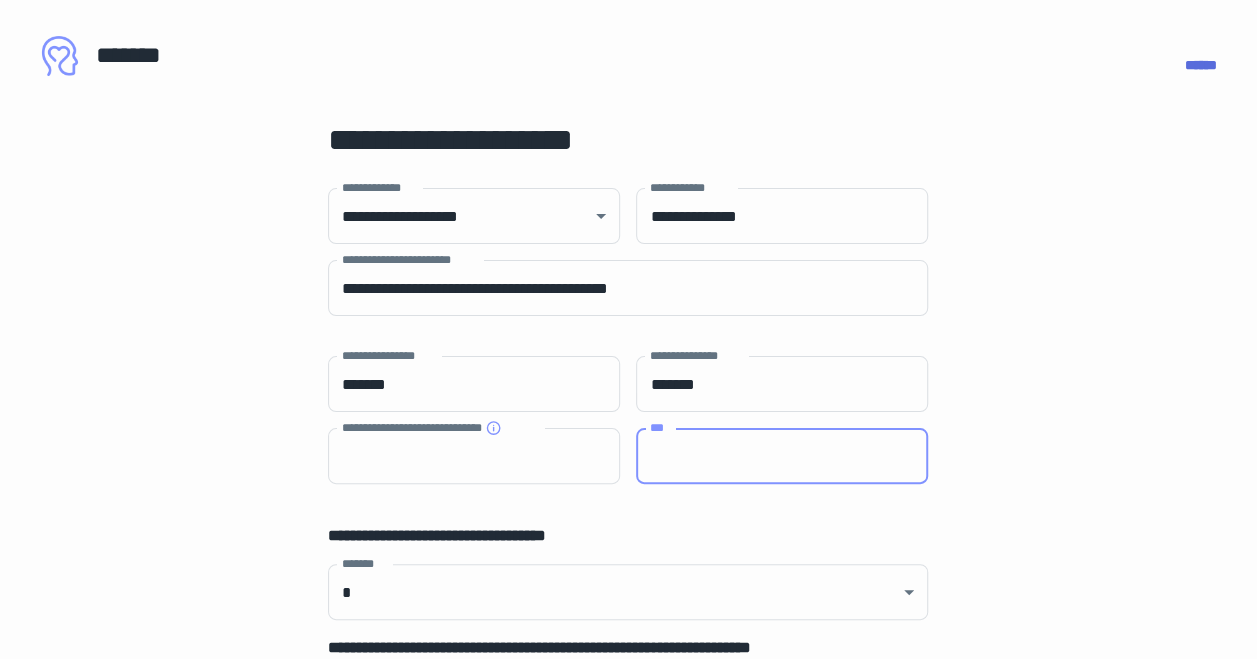 click on "***" at bounding box center [782, 456] 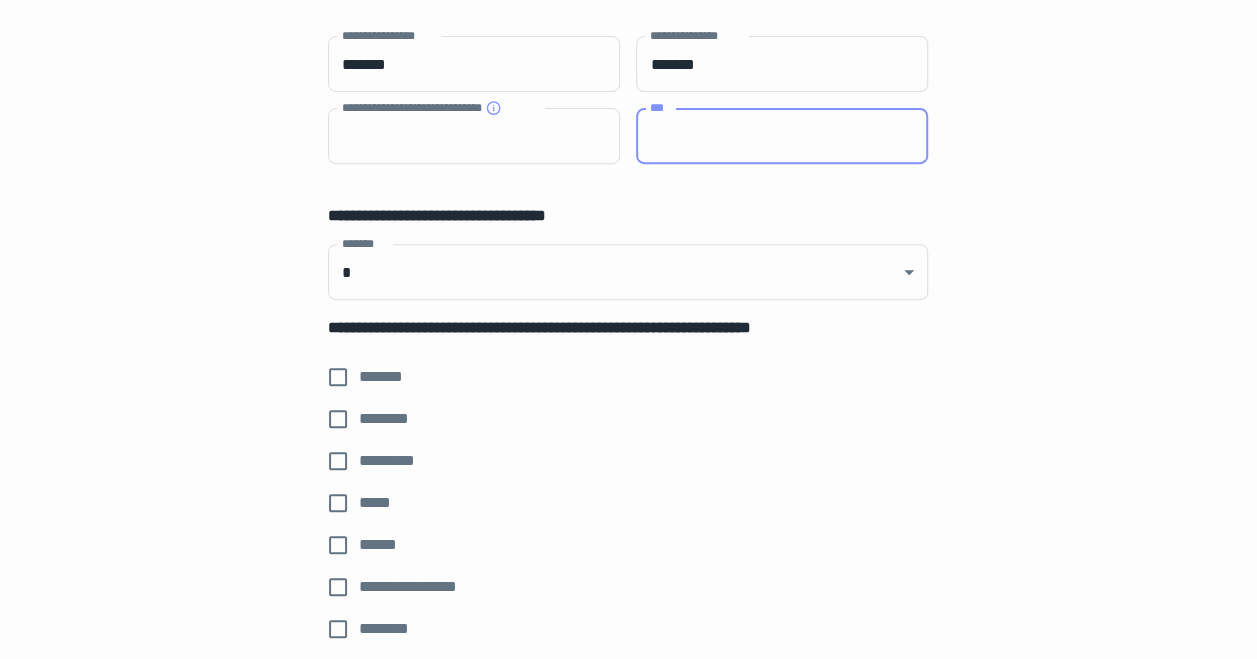 scroll, scrollTop: 323, scrollLeft: 0, axis: vertical 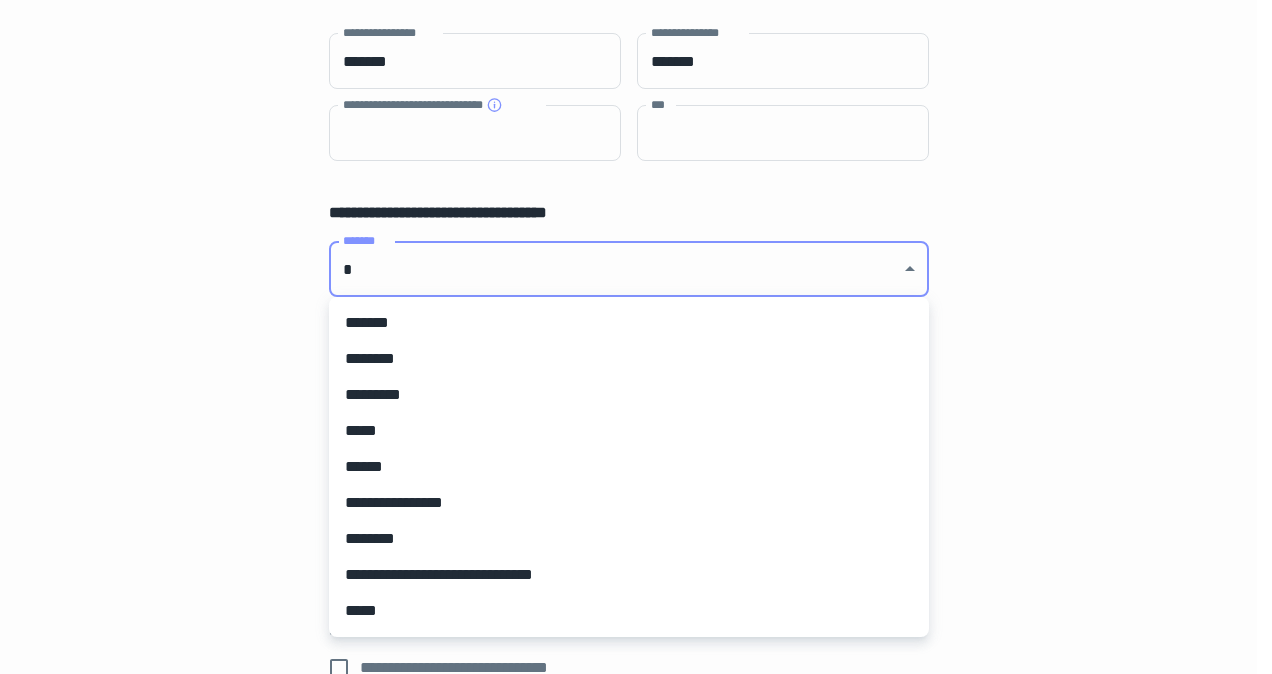 click on "**********" at bounding box center [636, 14] 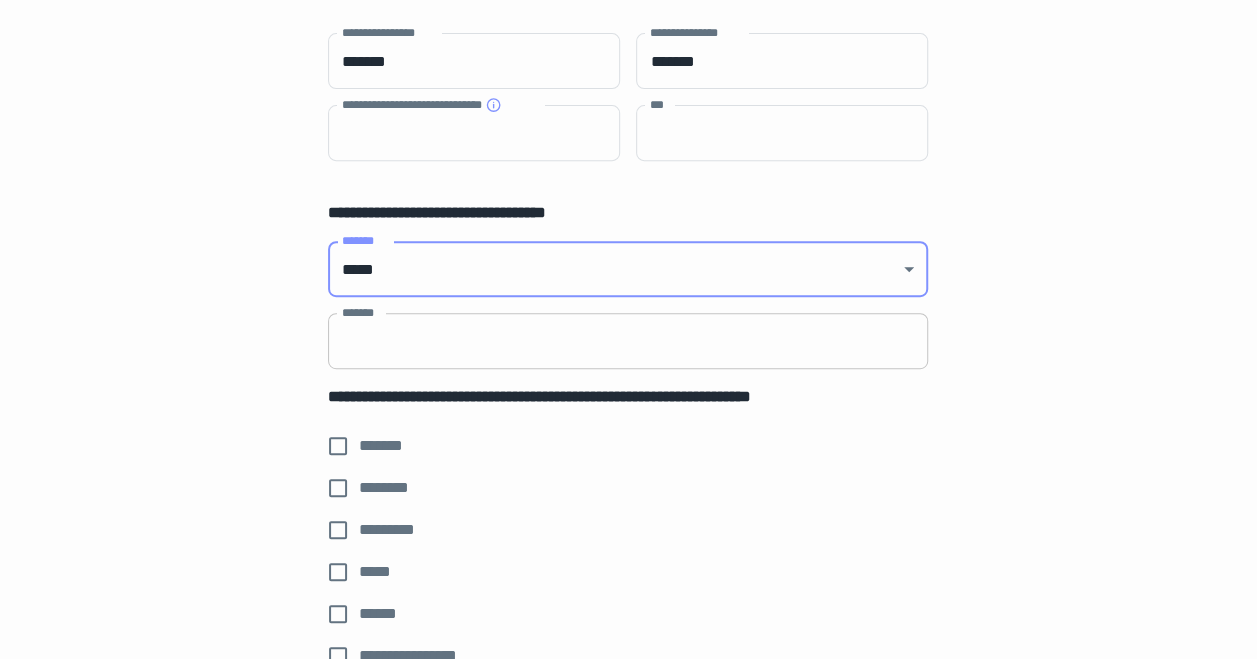 click on "*******" at bounding box center (628, 341) 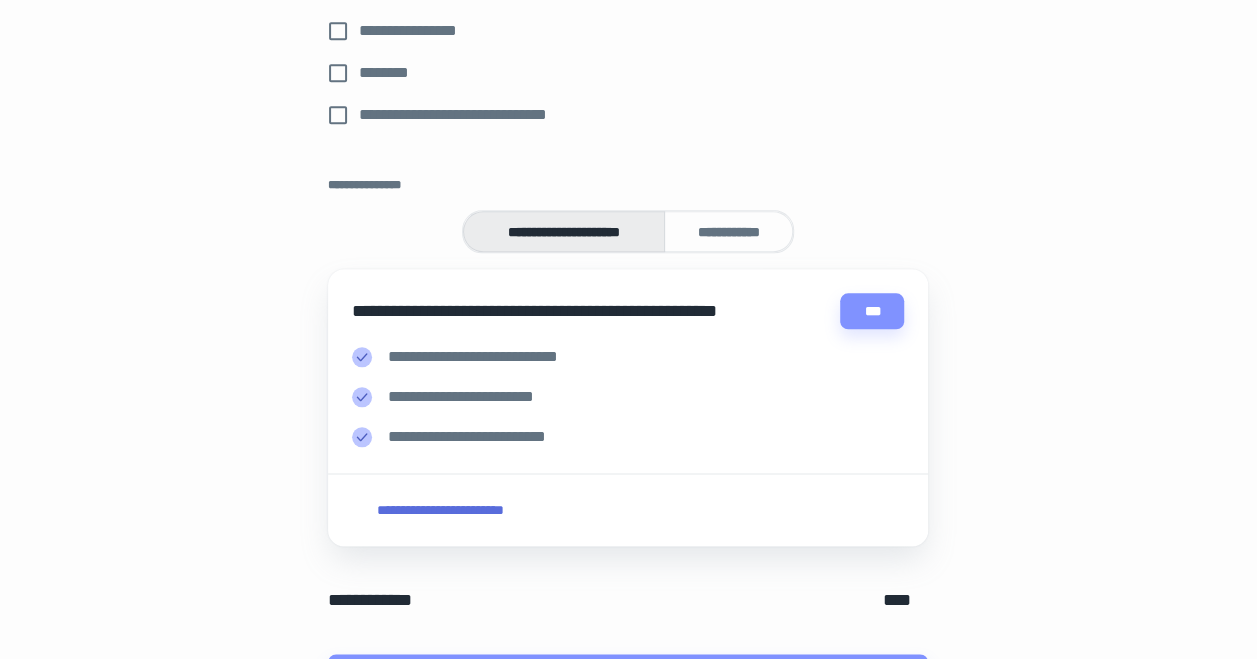 scroll, scrollTop: 955, scrollLeft: 0, axis: vertical 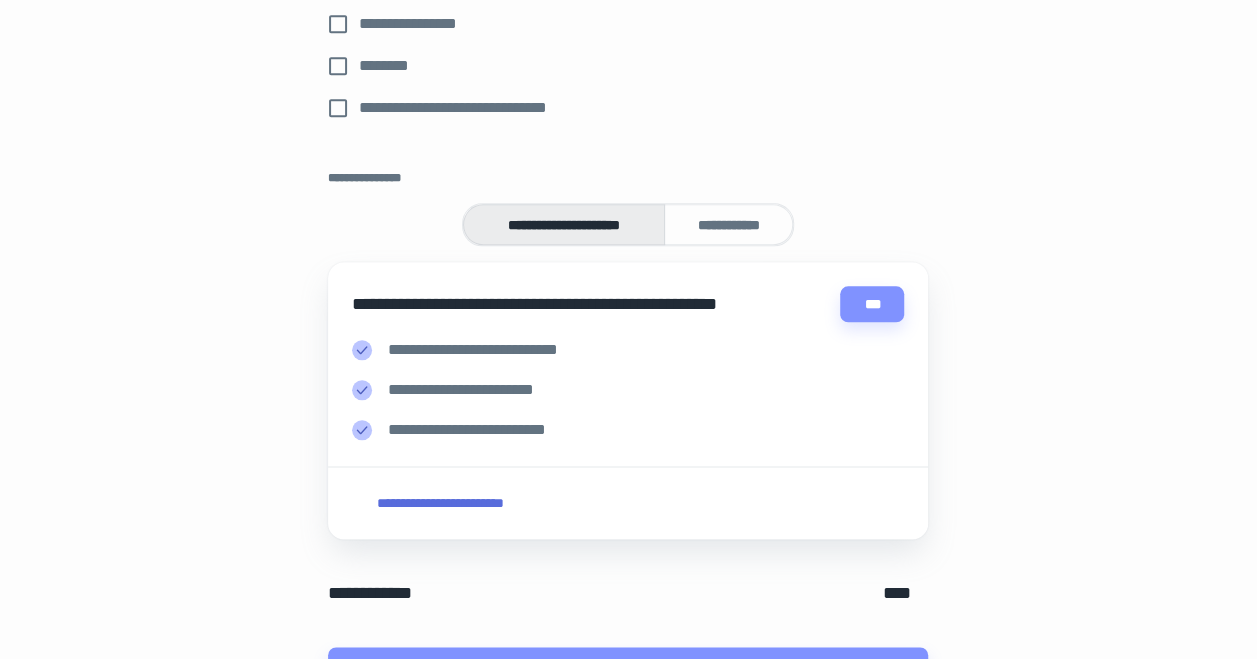 type on "*******" 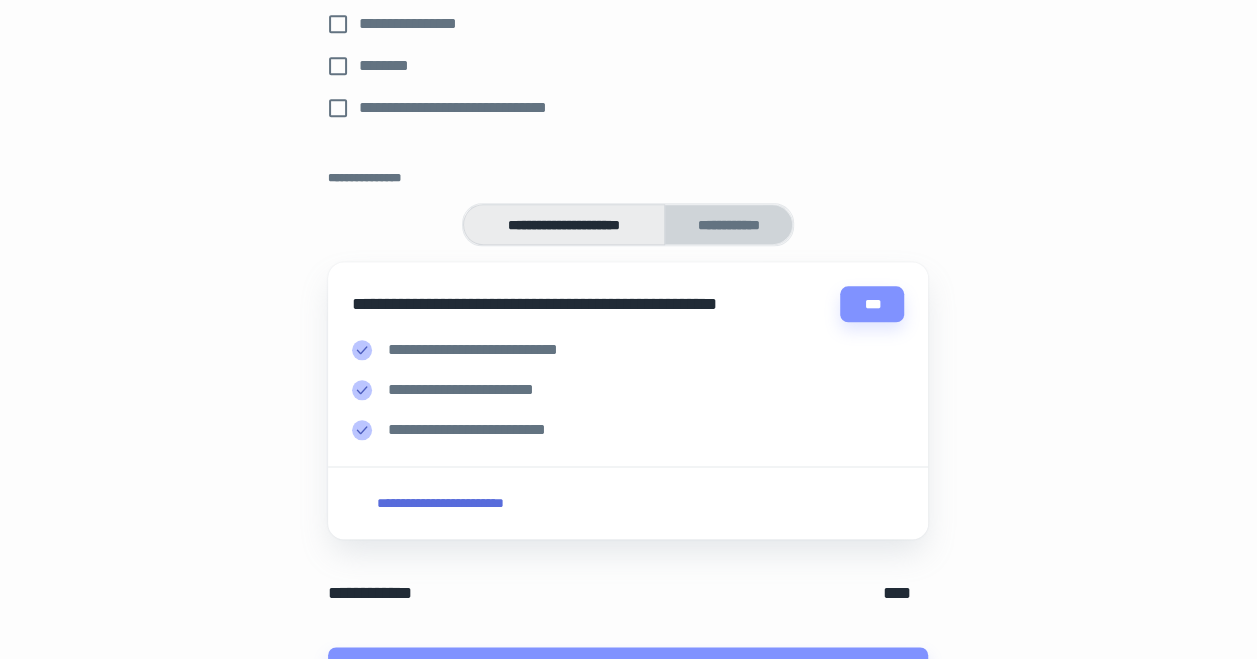 click on "**********" at bounding box center [728, 224] 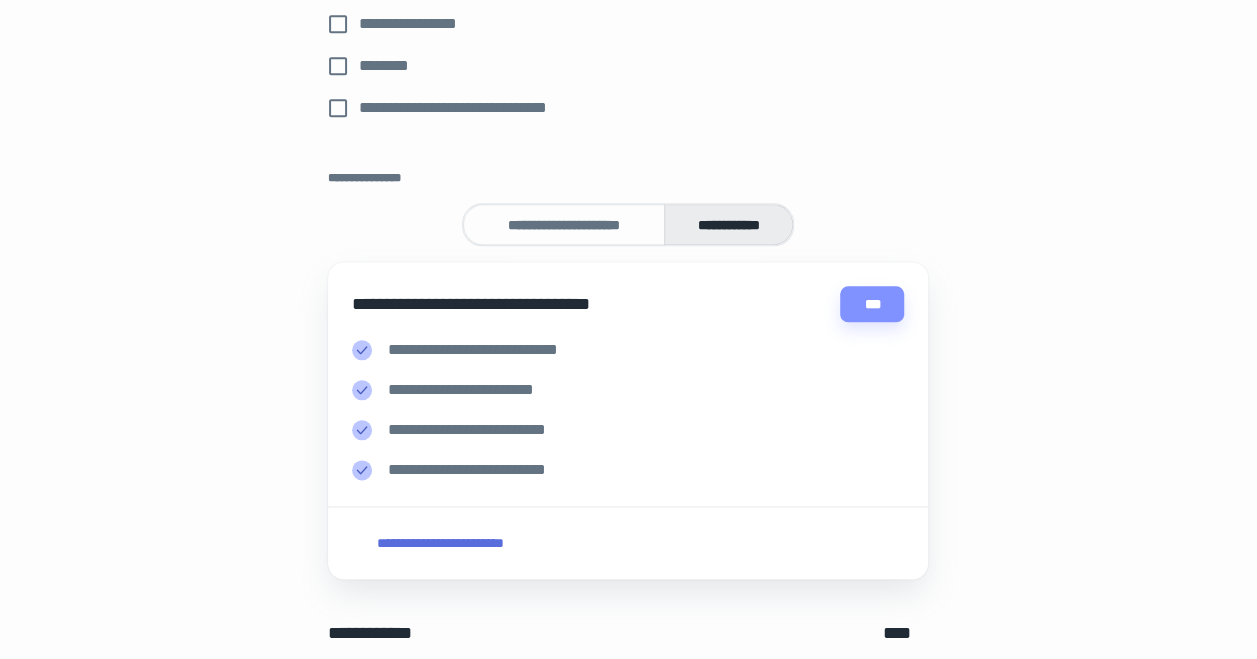 click on "**********" at bounding box center (564, 224) 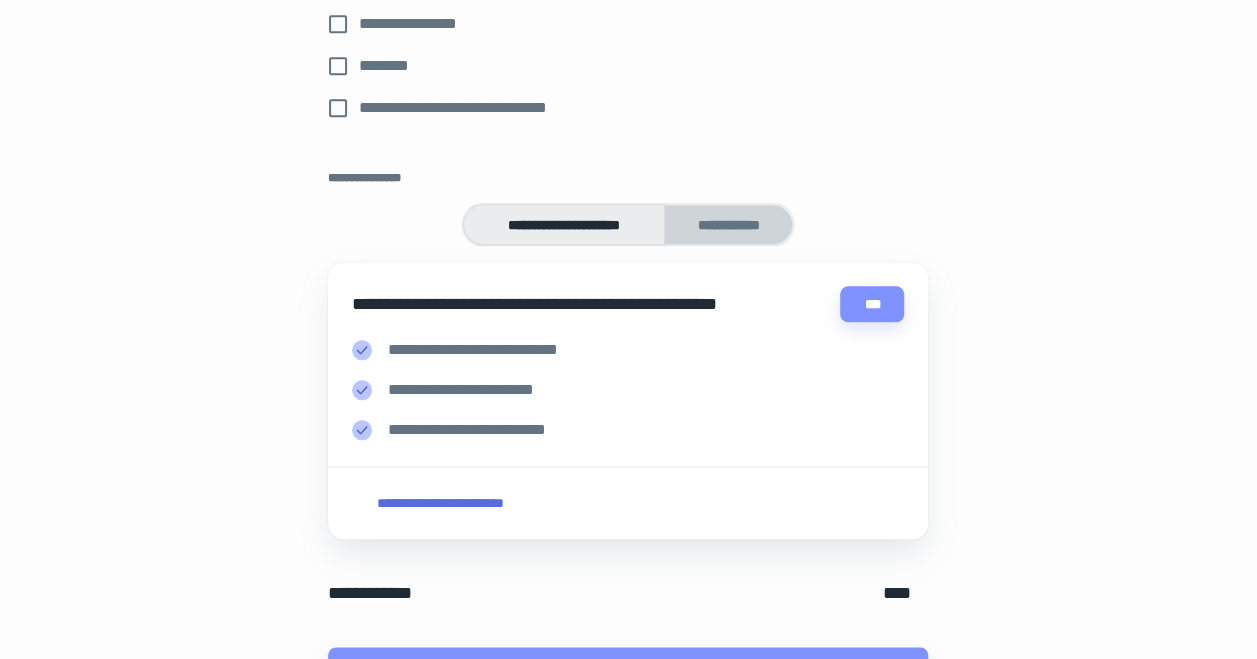 click on "**********" at bounding box center (728, 224) 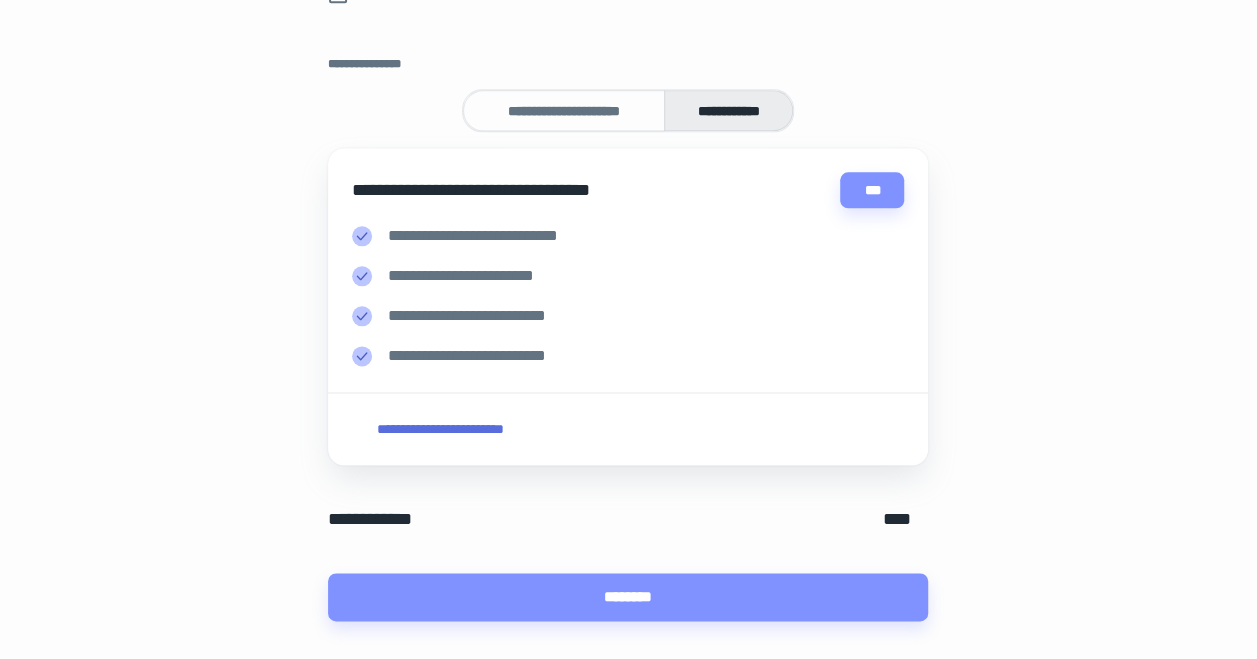 scroll, scrollTop: 1065, scrollLeft: 0, axis: vertical 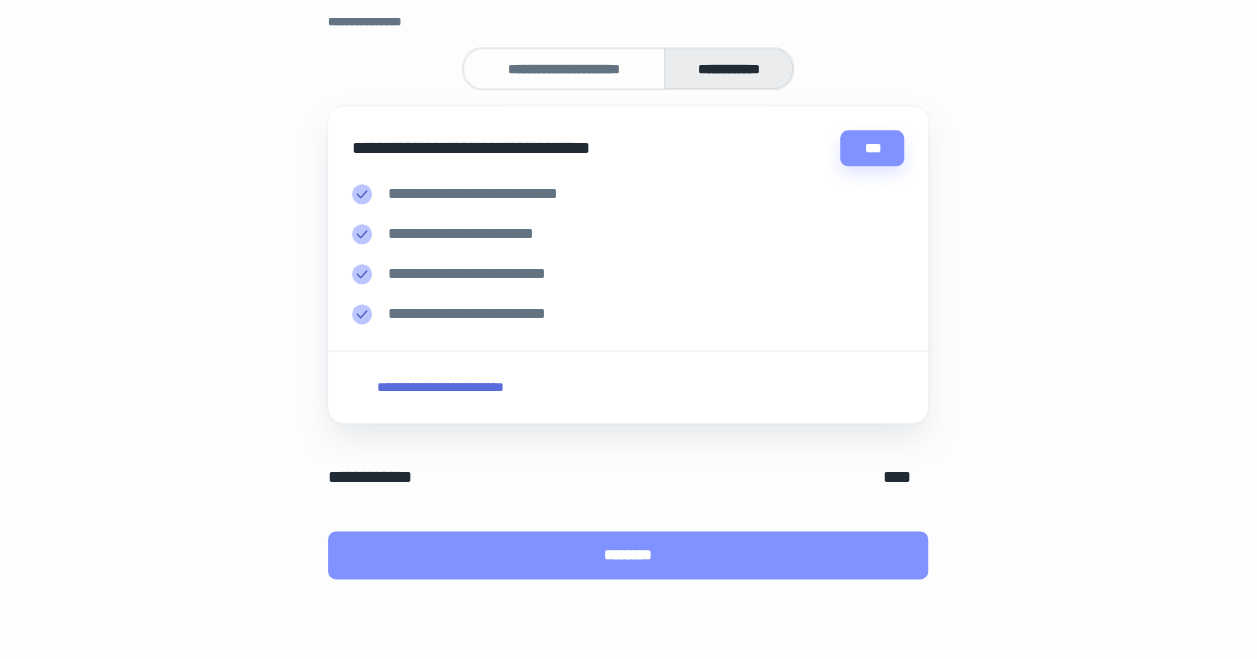 click on "********" at bounding box center [628, 555] 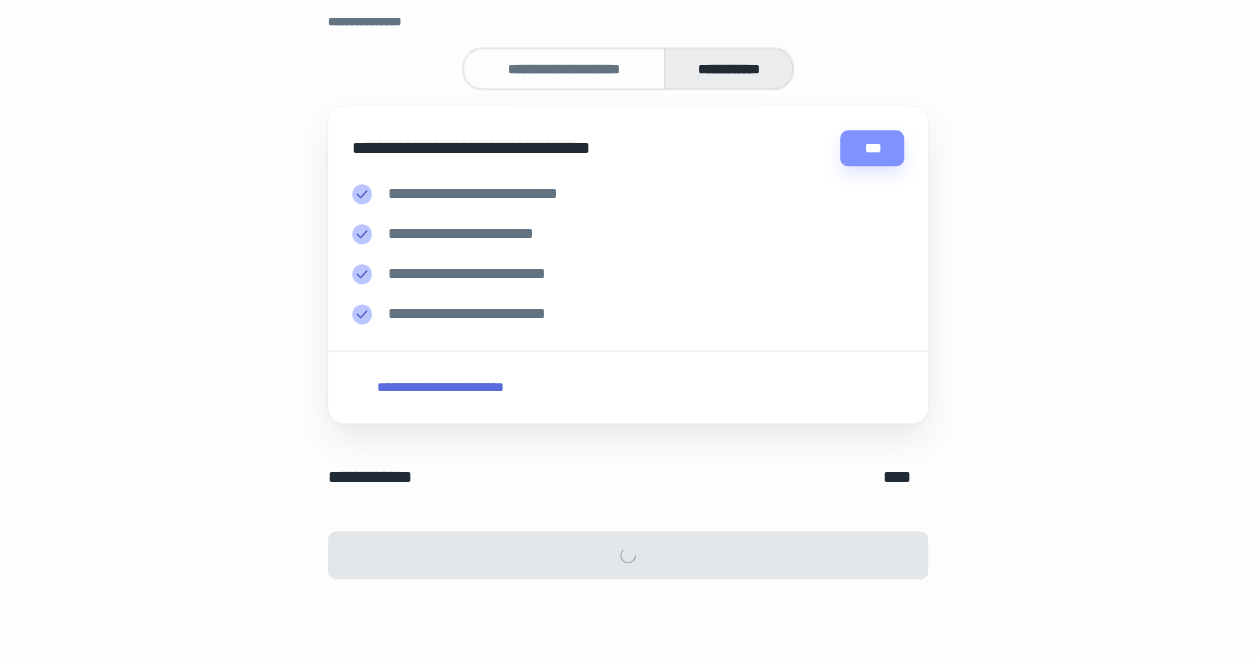 scroll, scrollTop: 0, scrollLeft: 0, axis: both 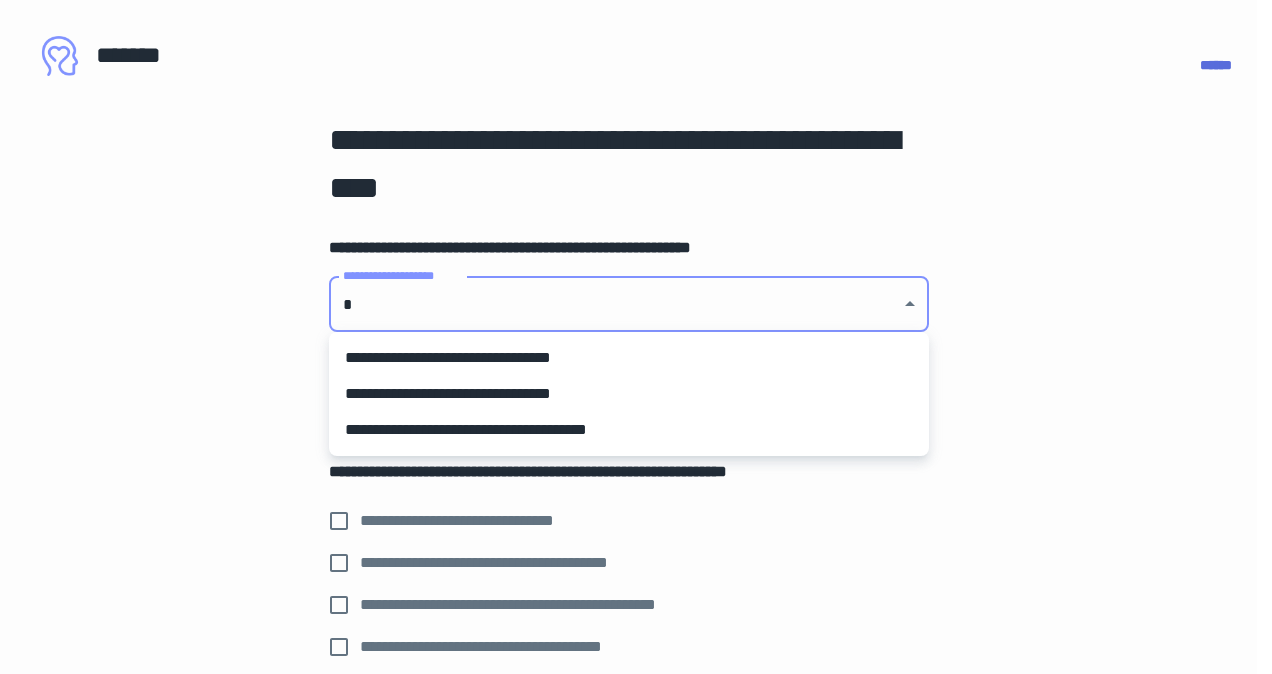 click on "**********" at bounding box center (636, 337) 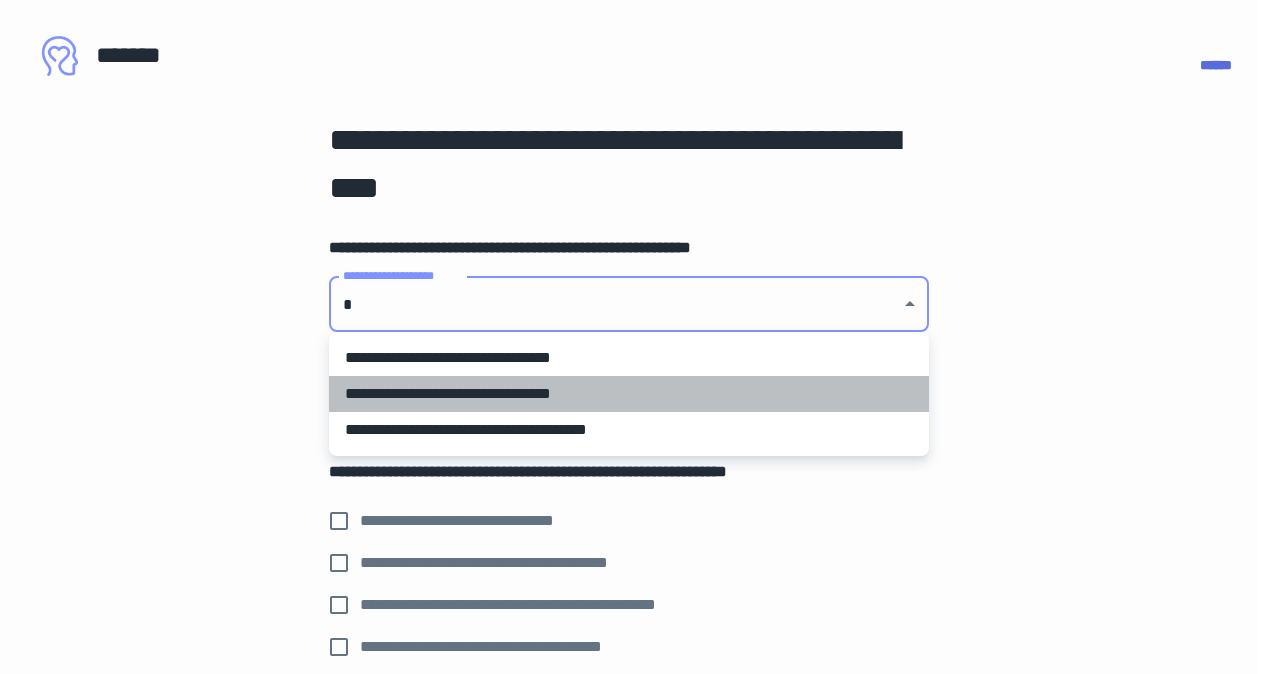 click on "**********" at bounding box center [629, 394] 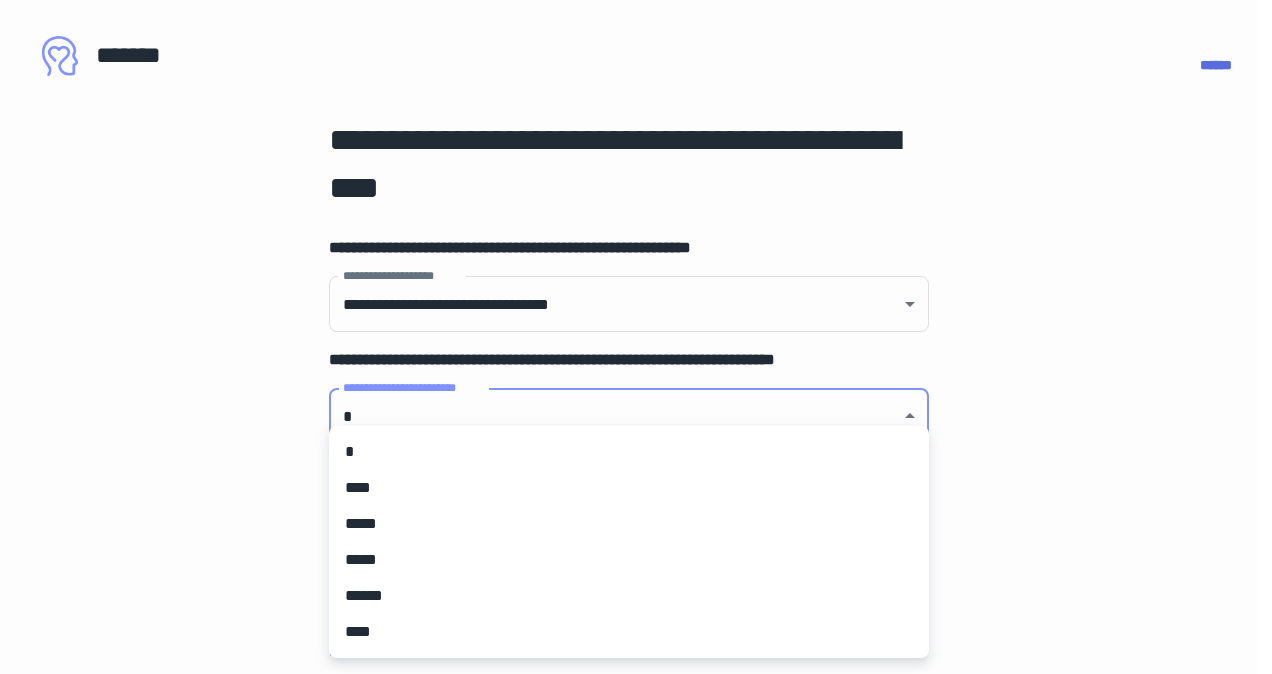 click on "**********" at bounding box center [636, 337] 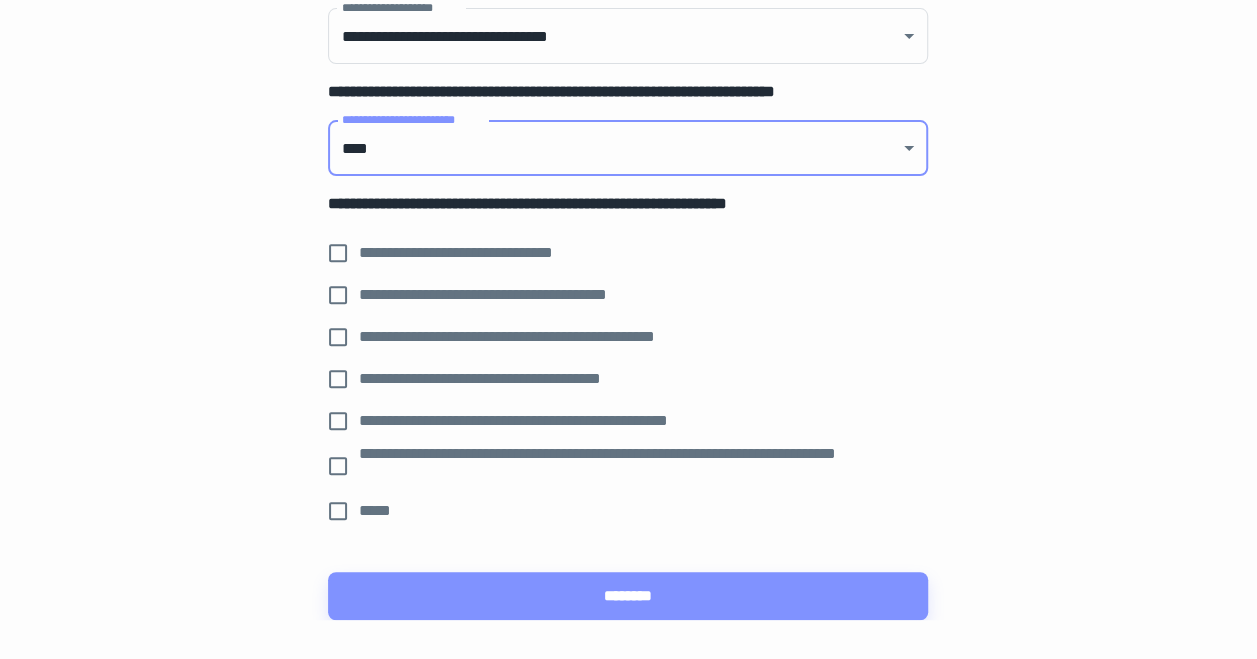 scroll, scrollTop: 309, scrollLeft: 0, axis: vertical 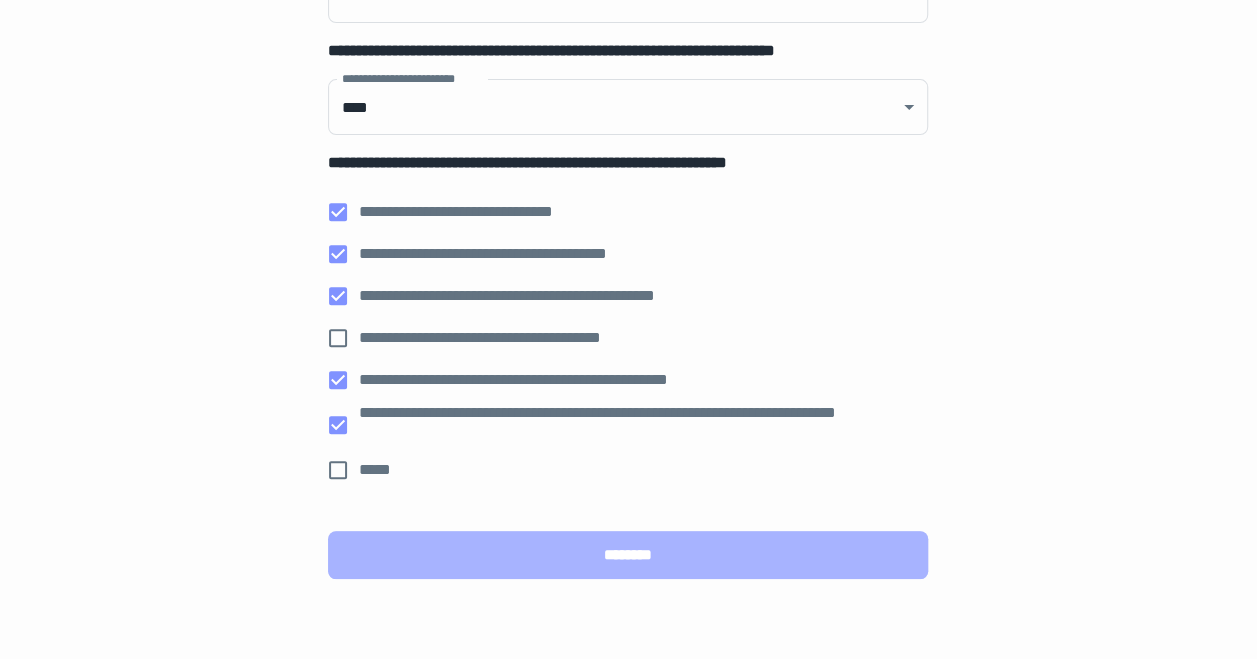 click on "********" at bounding box center (628, 555) 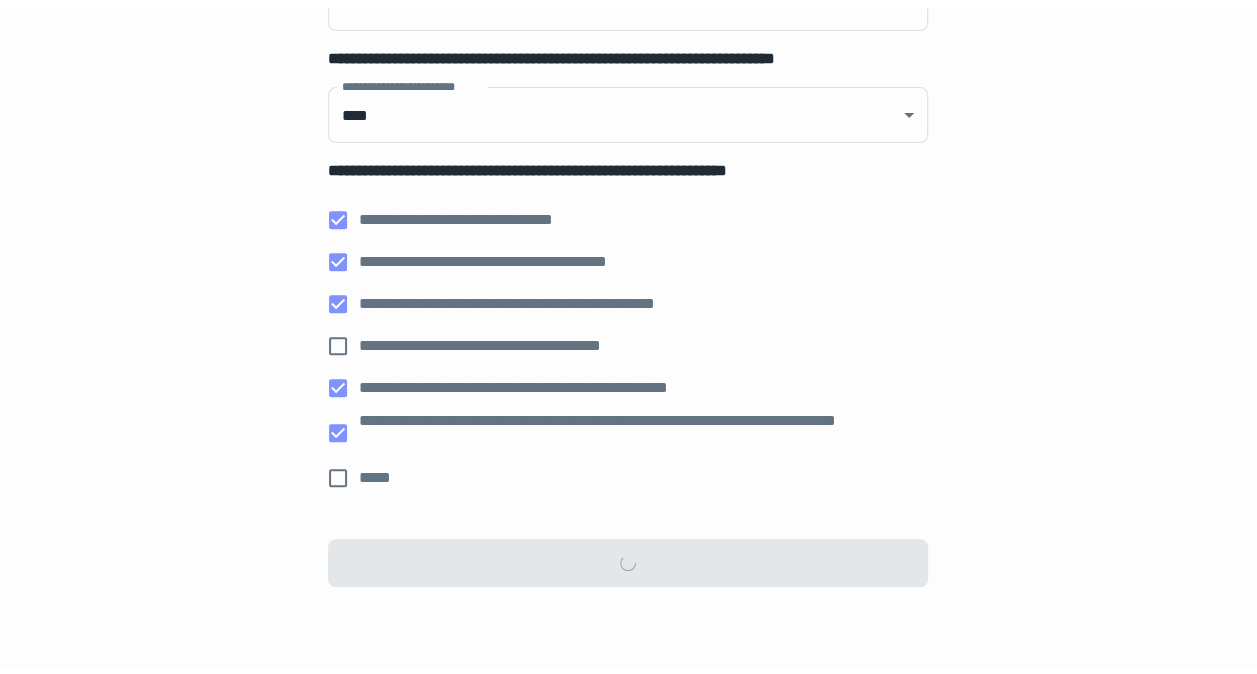 scroll, scrollTop: 0, scrollLeft: 0, axis: both 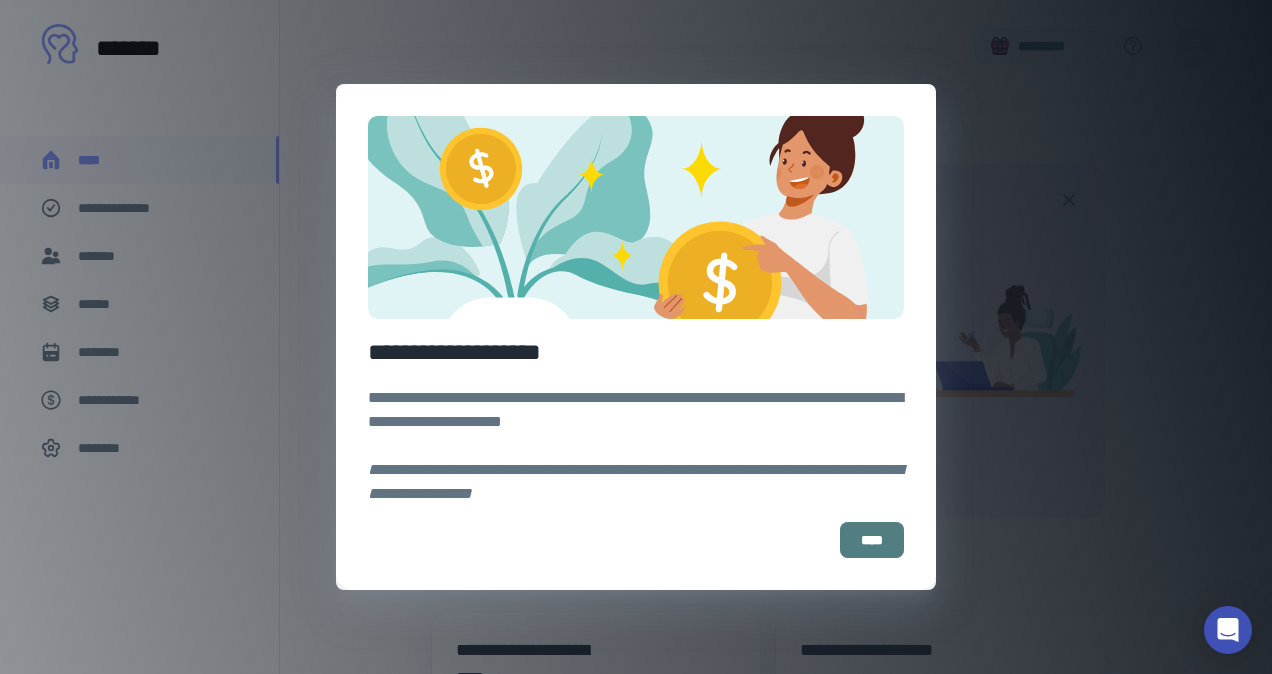 click on "****" at bounding box center (872, 540) 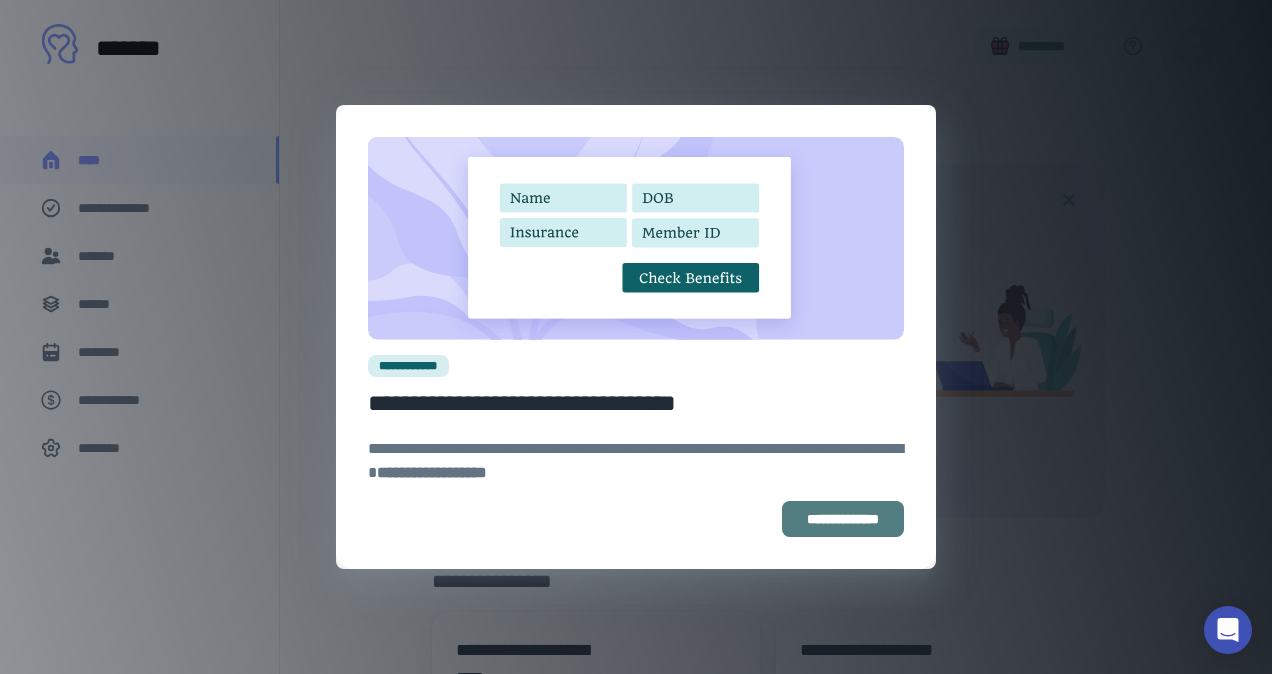 click on "**********" at bounding box center [843, 519] 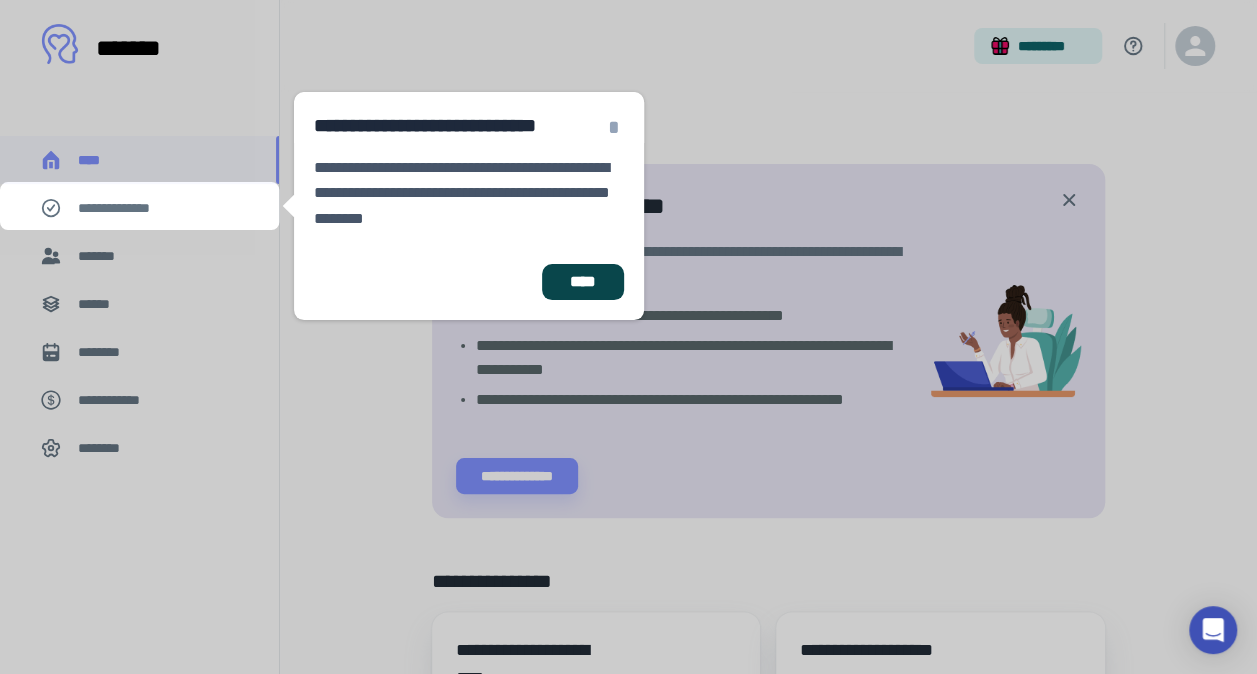 click on "****" at bounding box center (583, 282) 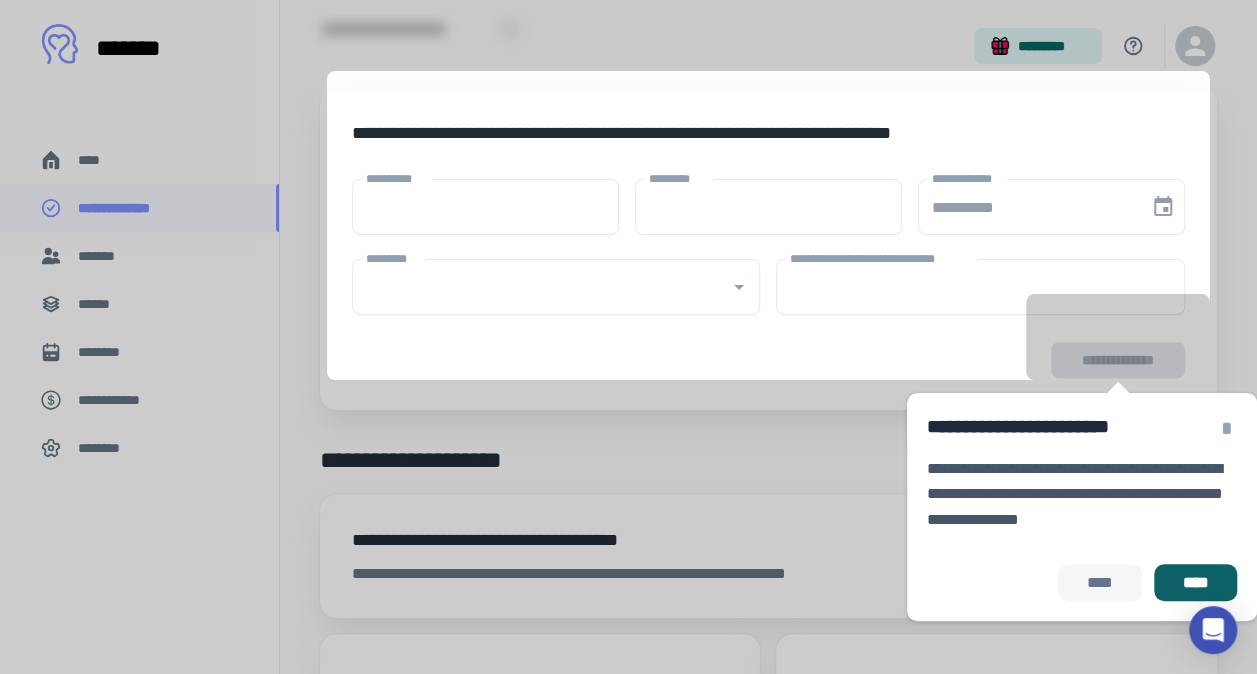 scroll, scrollTop: 194, scrollLeft: 0, axis: vertical 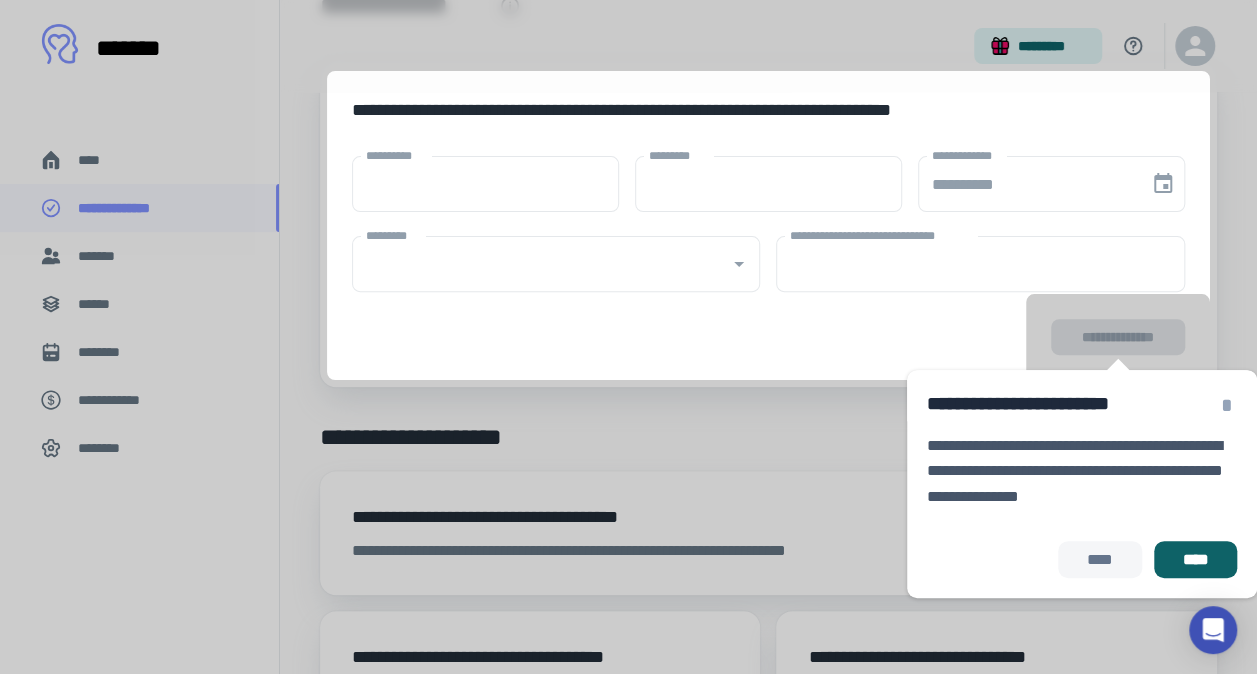type on "****" 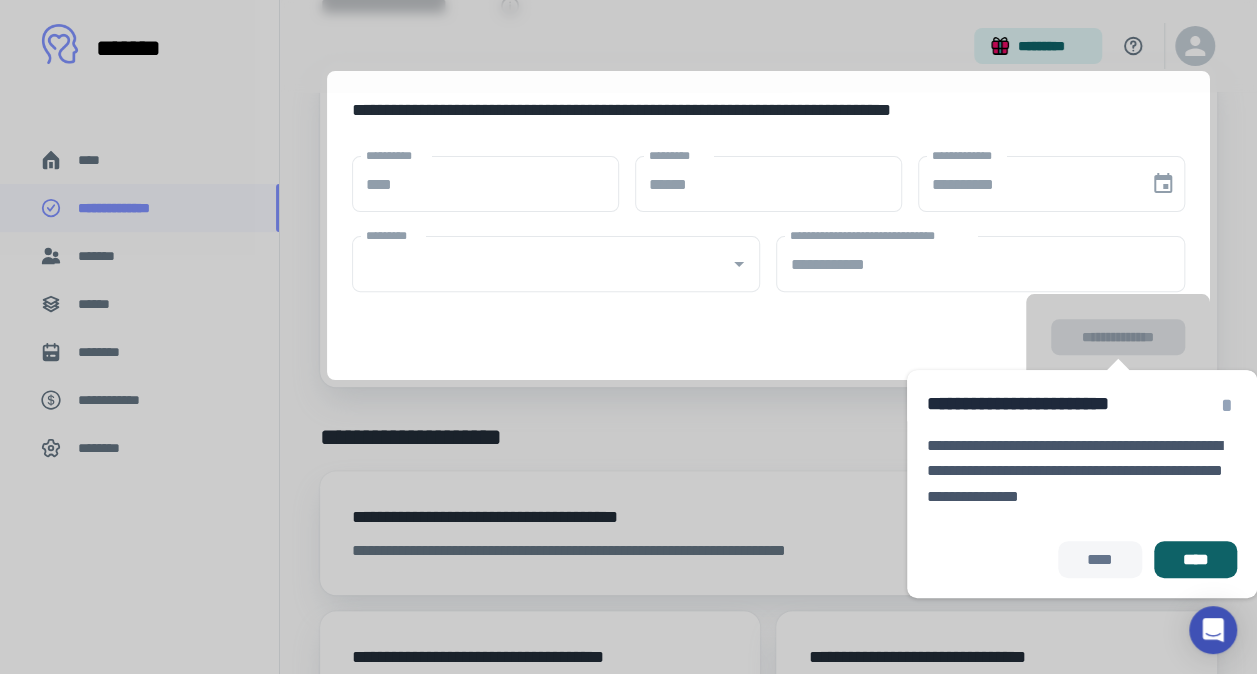 type on "**********" 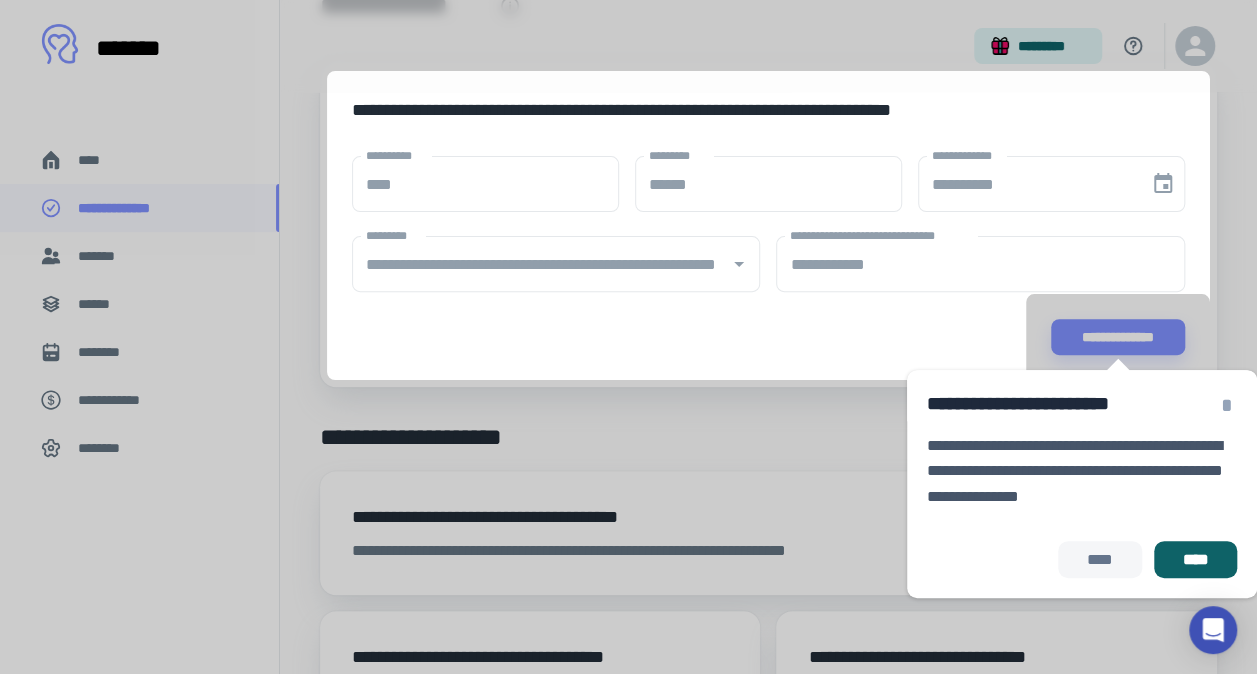 drag, startPoint x: 1202, startPoint y: 560, endPoint x: 1168, endPoint y: 410, distance: 153.80507 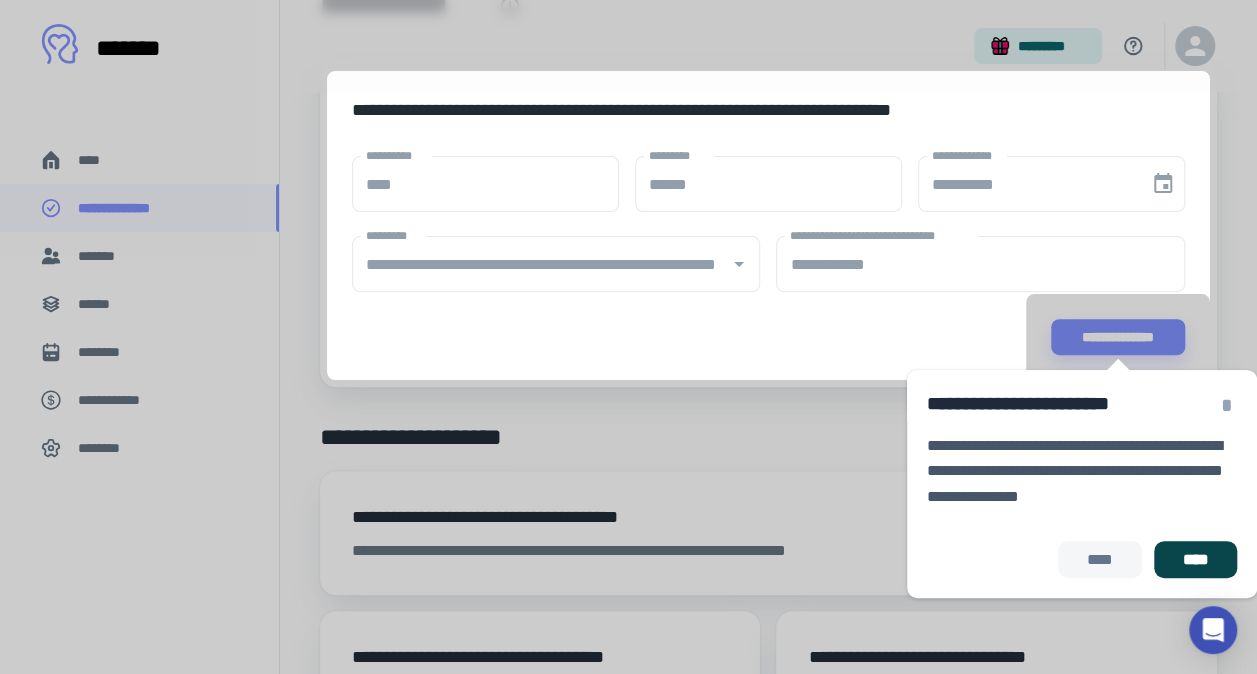 click on "****" at bounding box center [1195, 559] 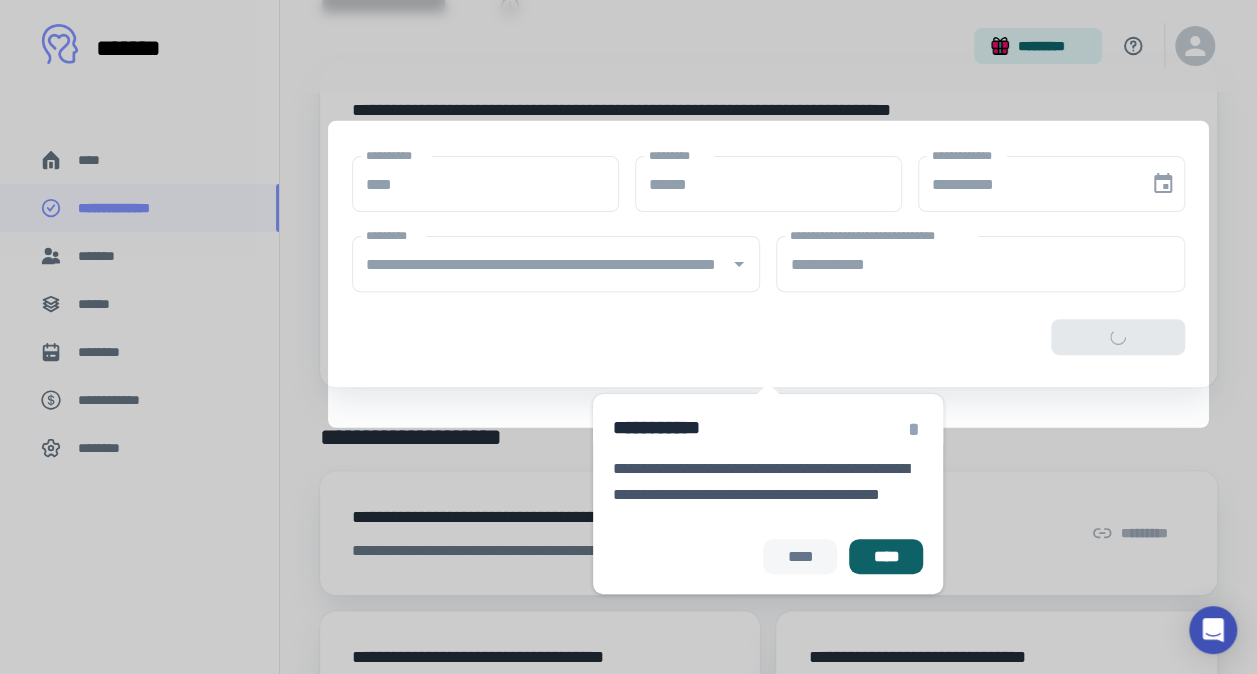scroll, scrollTop: 82, scrollLeft: 0, axis: vertical 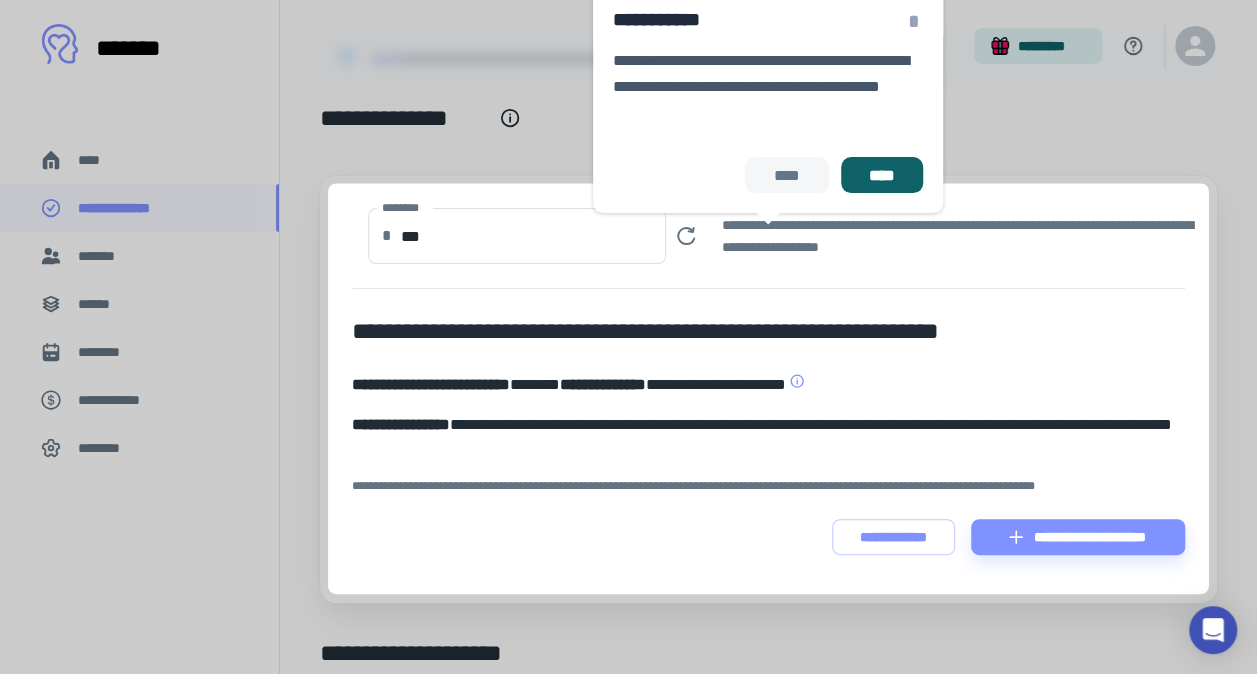click on "**********" at bounding box center [768, 389] 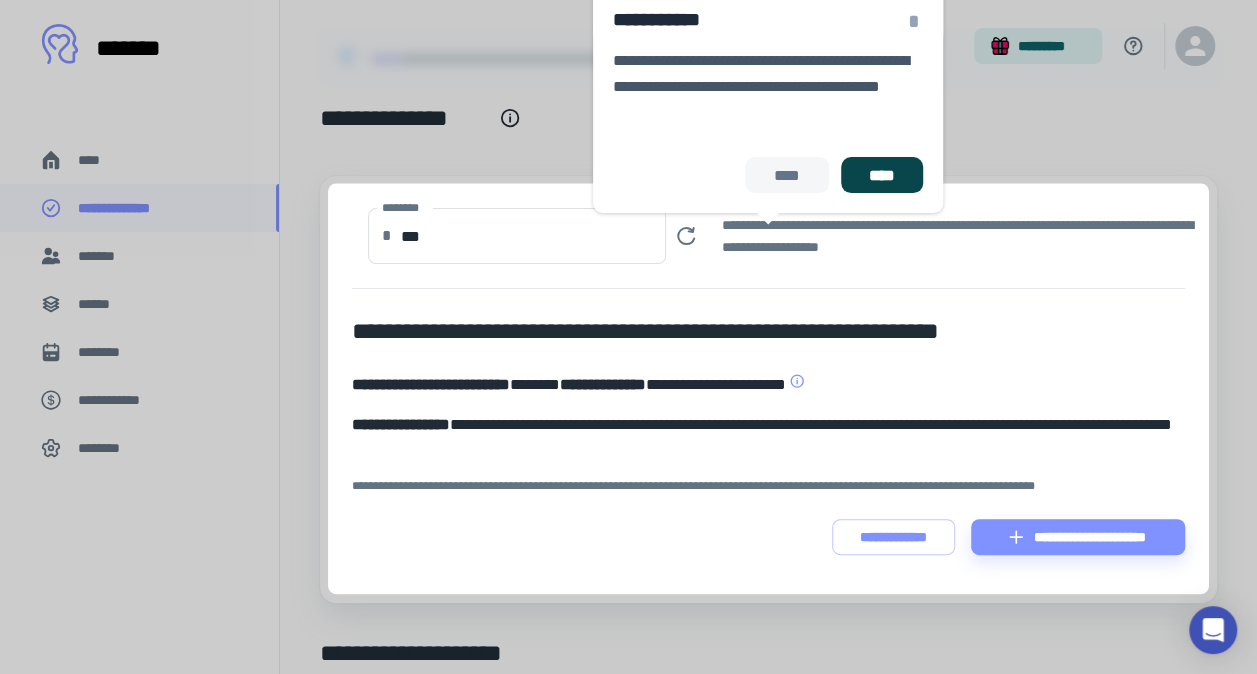 click on "****" at bounding box center (882, 175) 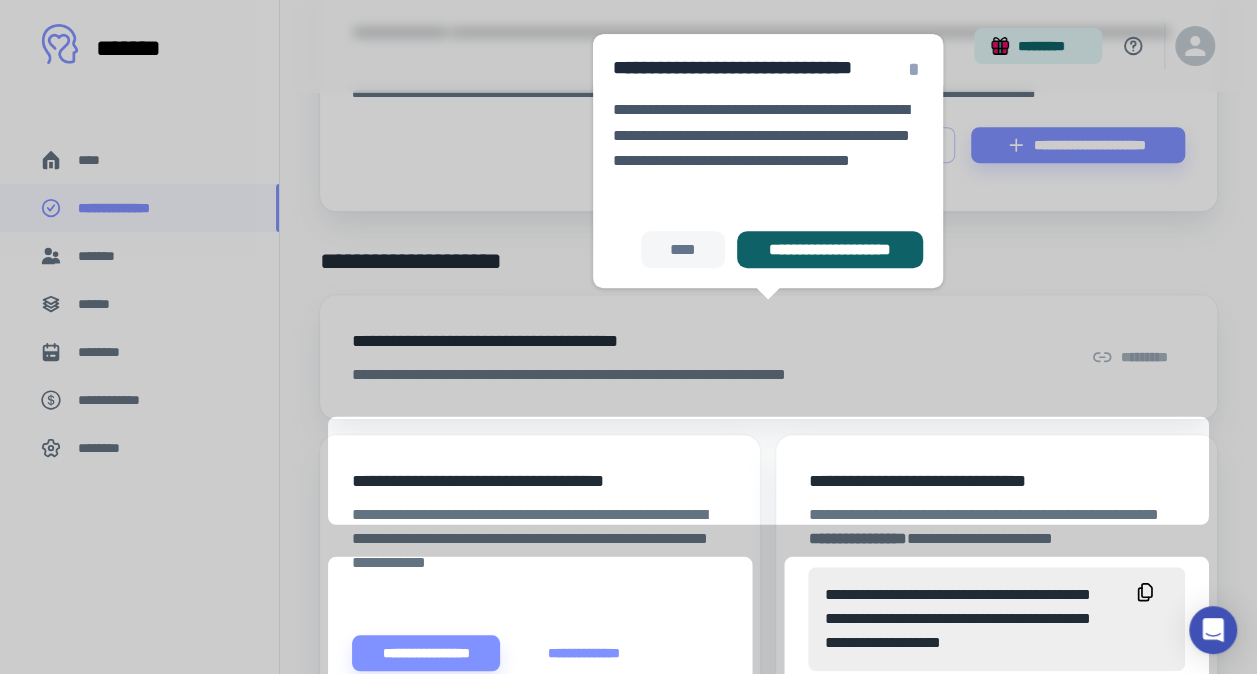 scroll, scrollTop: 494, scrollLeft: 0, axis: vertical 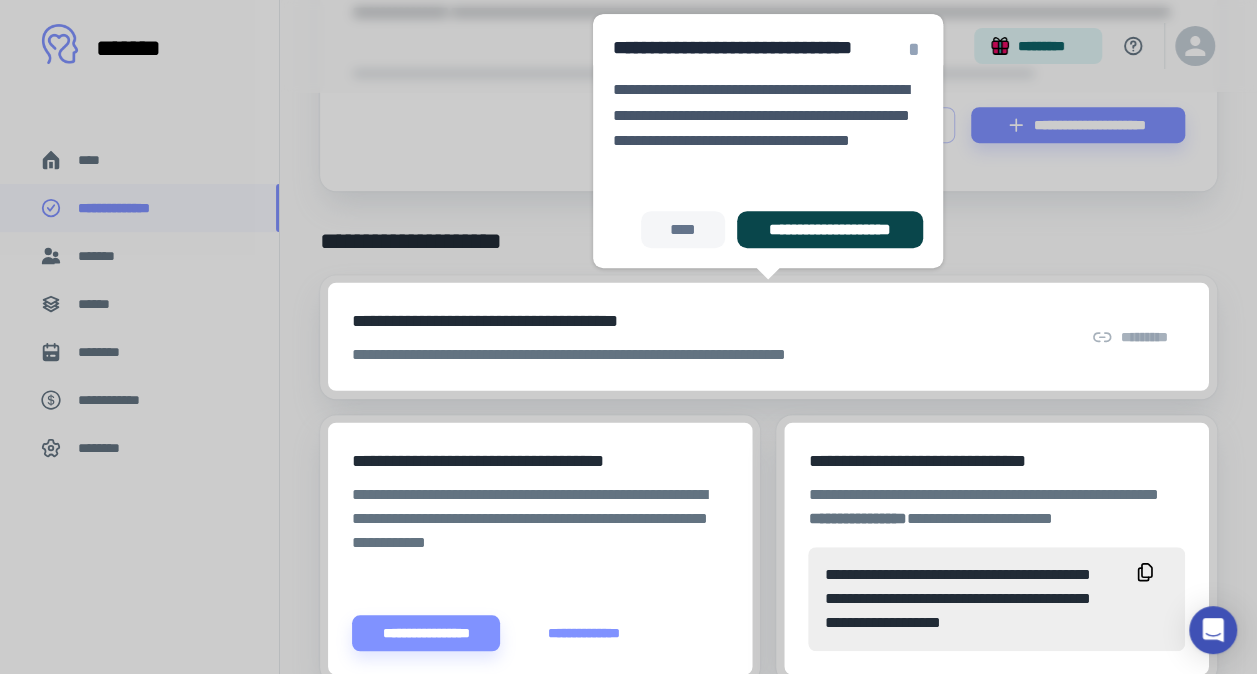 click on "**********" at bounding box center (830, 229) 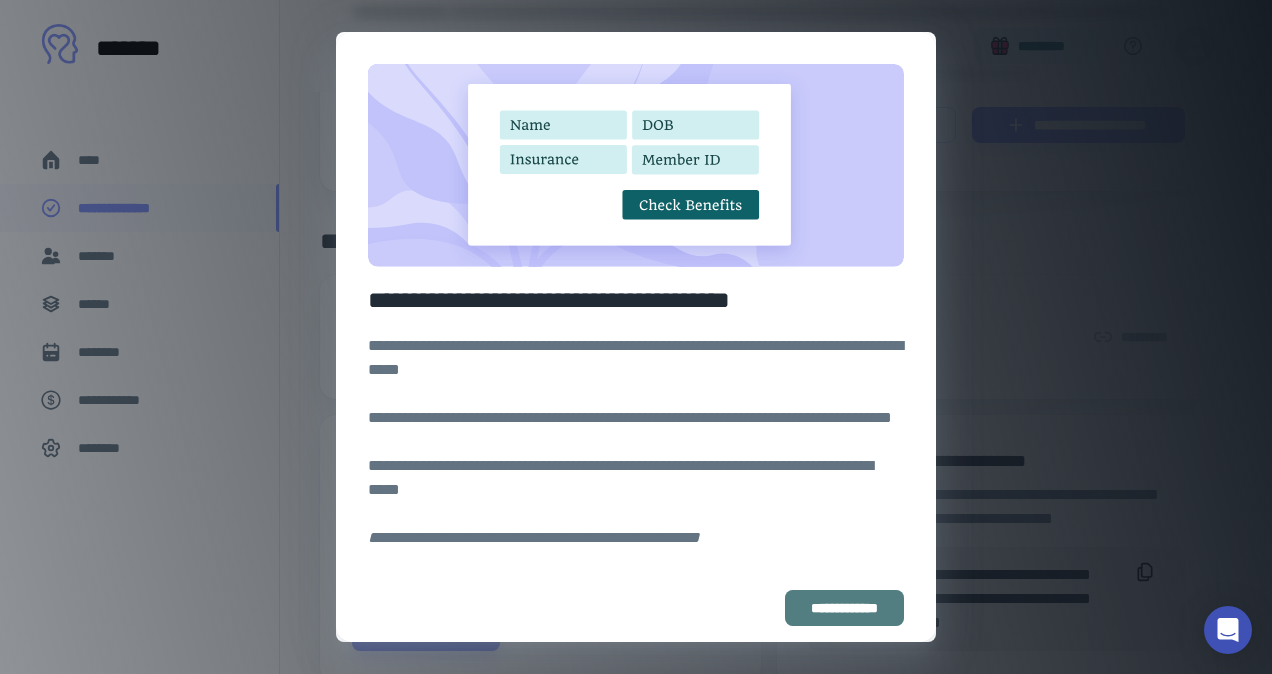 click on "**********" at bounding box center [844, 608] 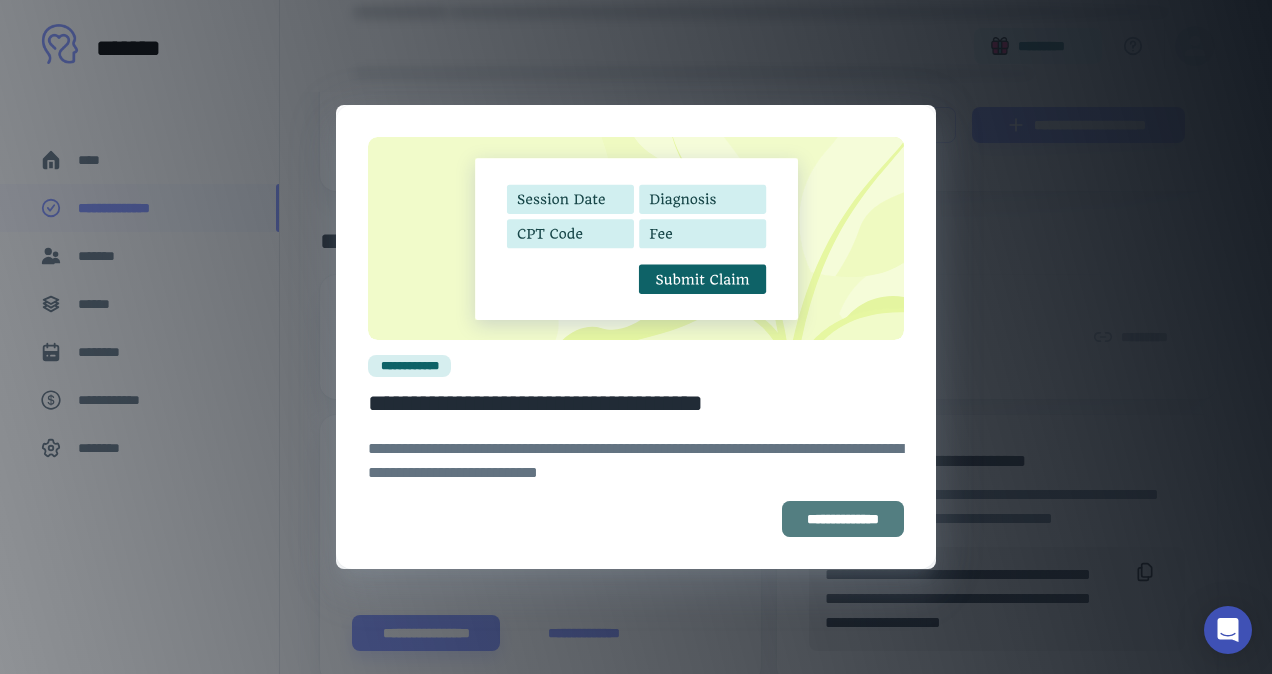 click on "**********" at bounding box center (843, 519) 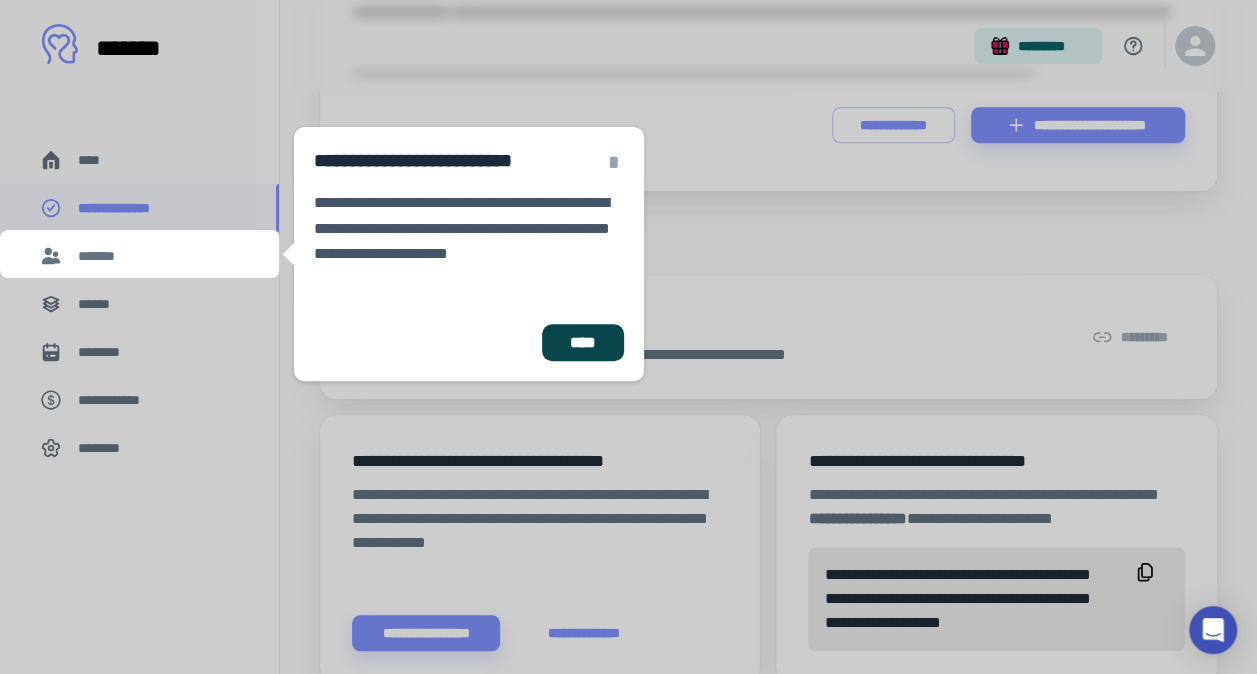 click on "****" at bounding box center (583, 342) 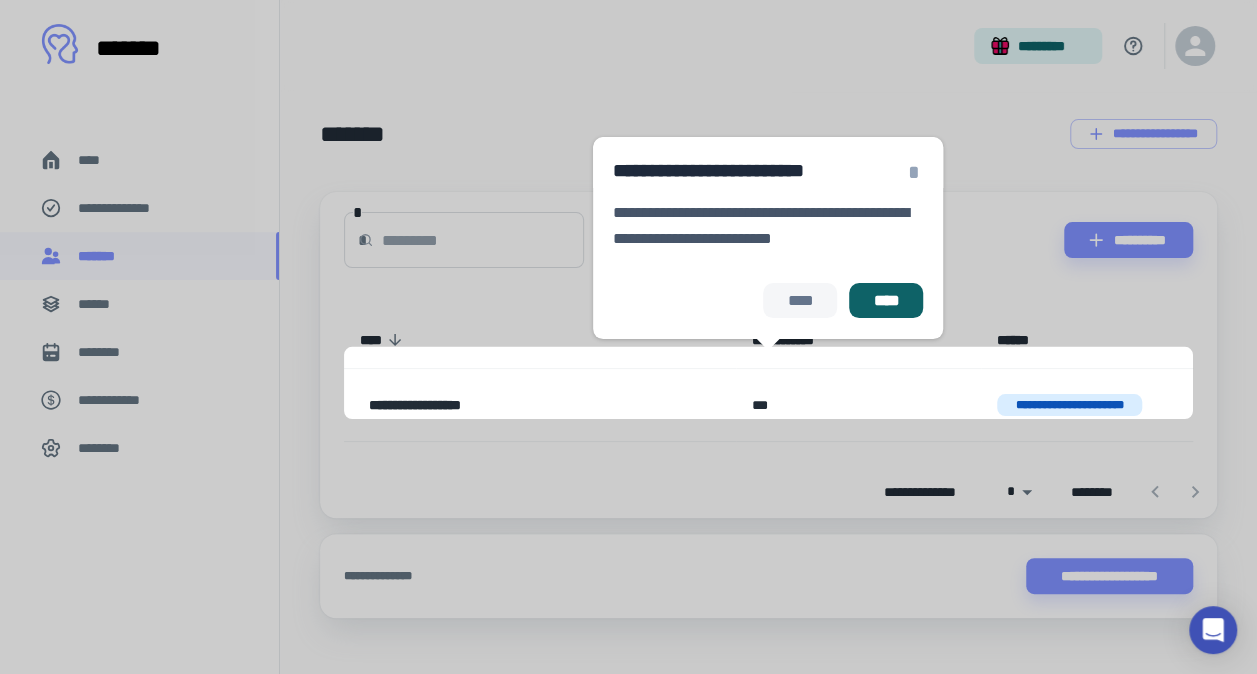 scroll, scrollTop: 24, scrollLeft: 0, axis: vertical 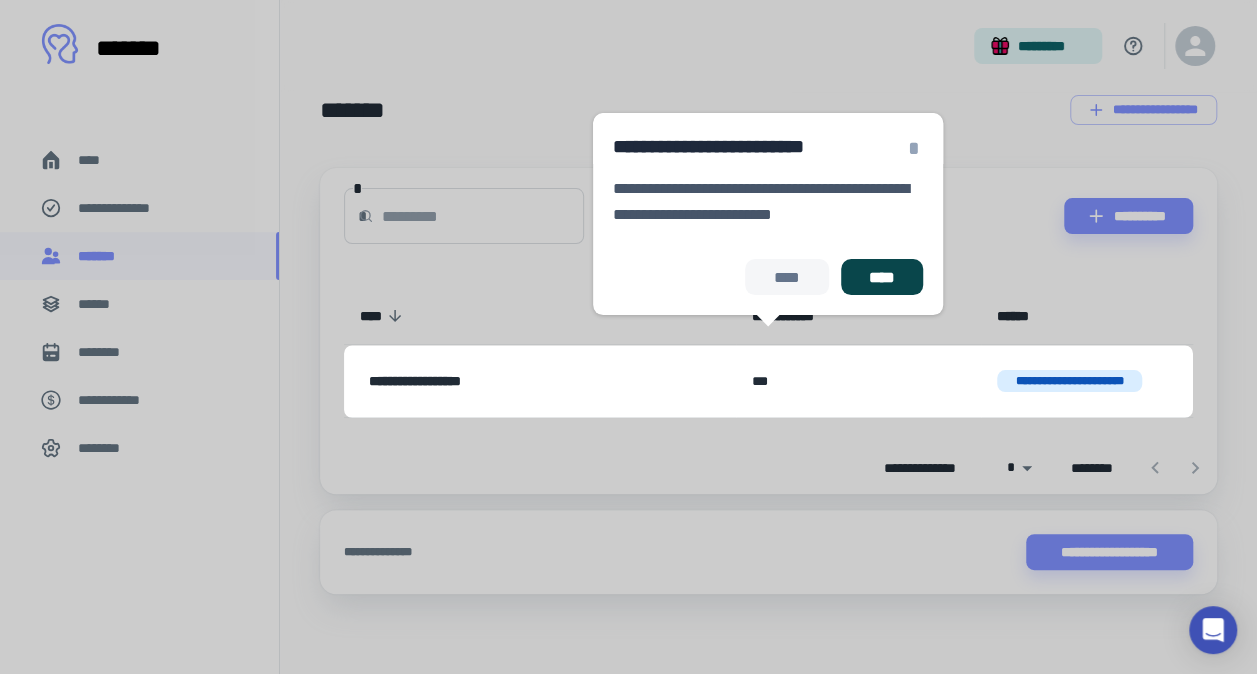 click on "****" at bounding box center [882, 277] 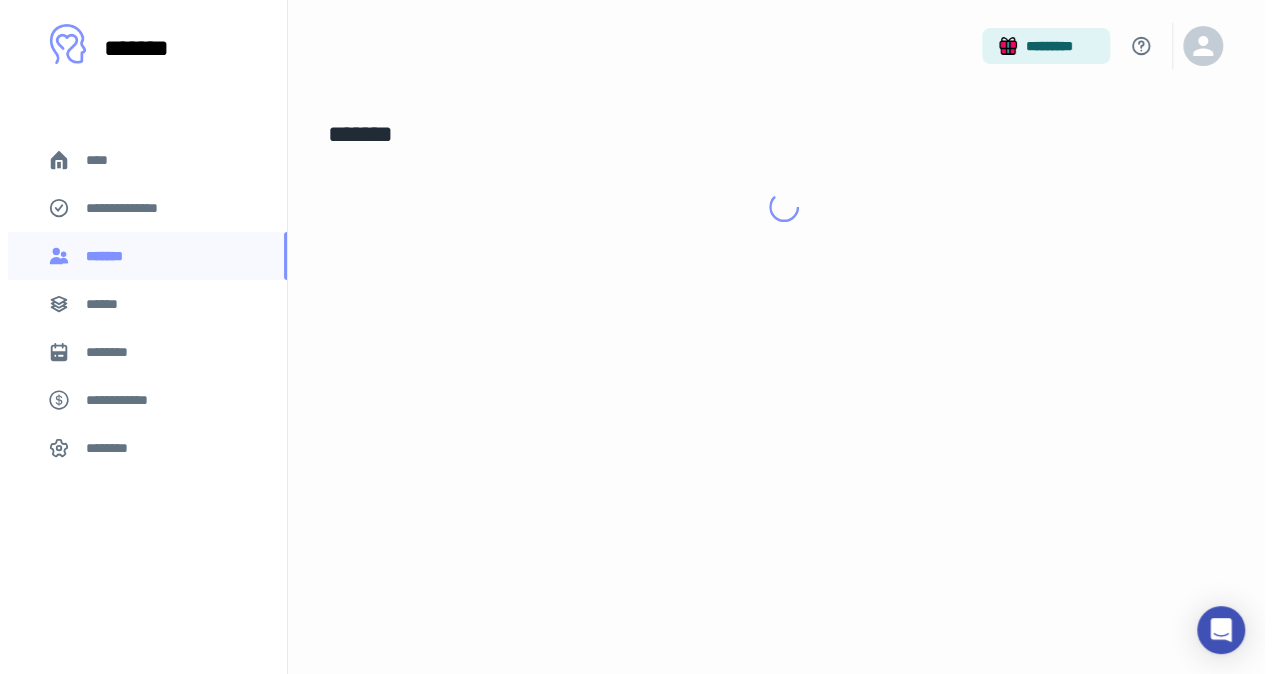 scroll, scrollTop: 0, scrollLeft: 0, axis: both 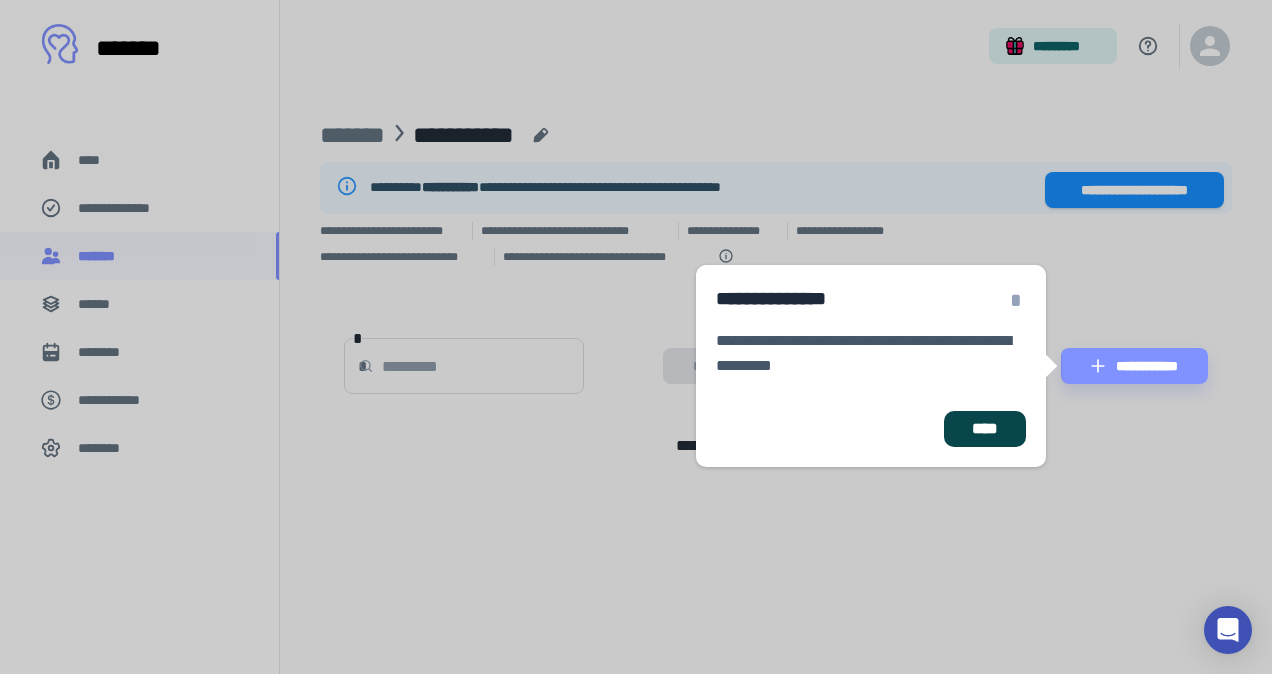 click on "****" at bounding box center (985, 429) 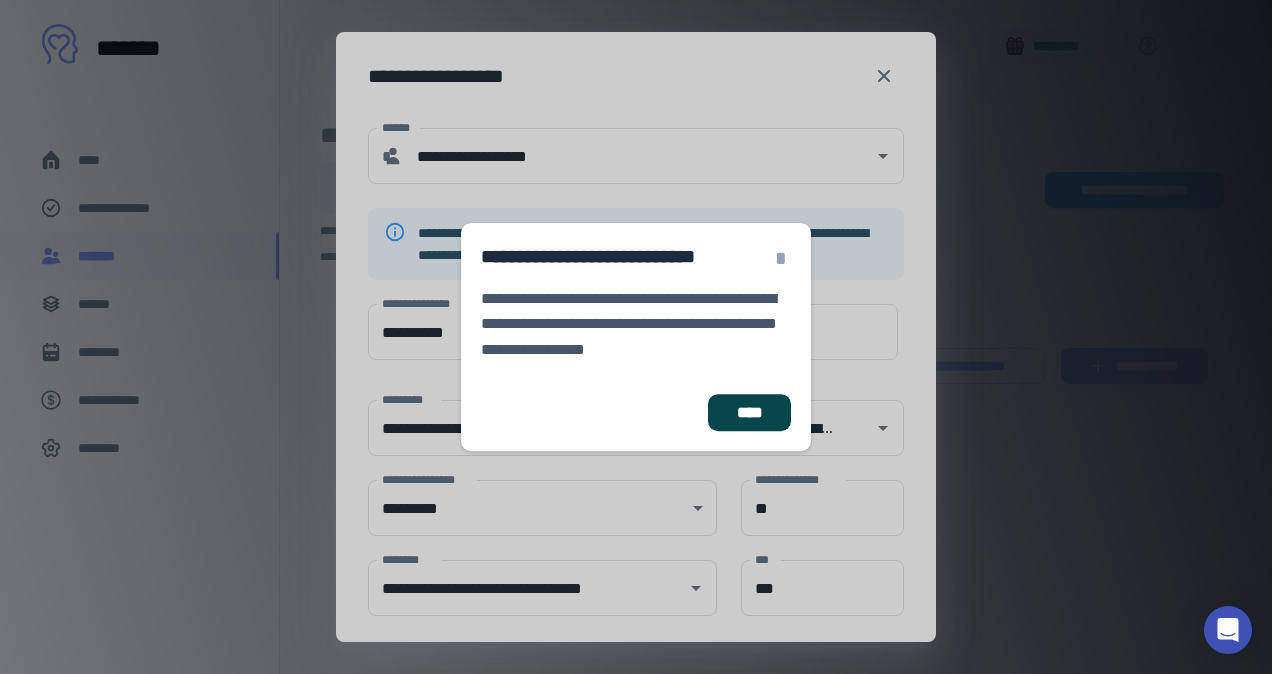 click on "****" at bounding box center (749, 413) 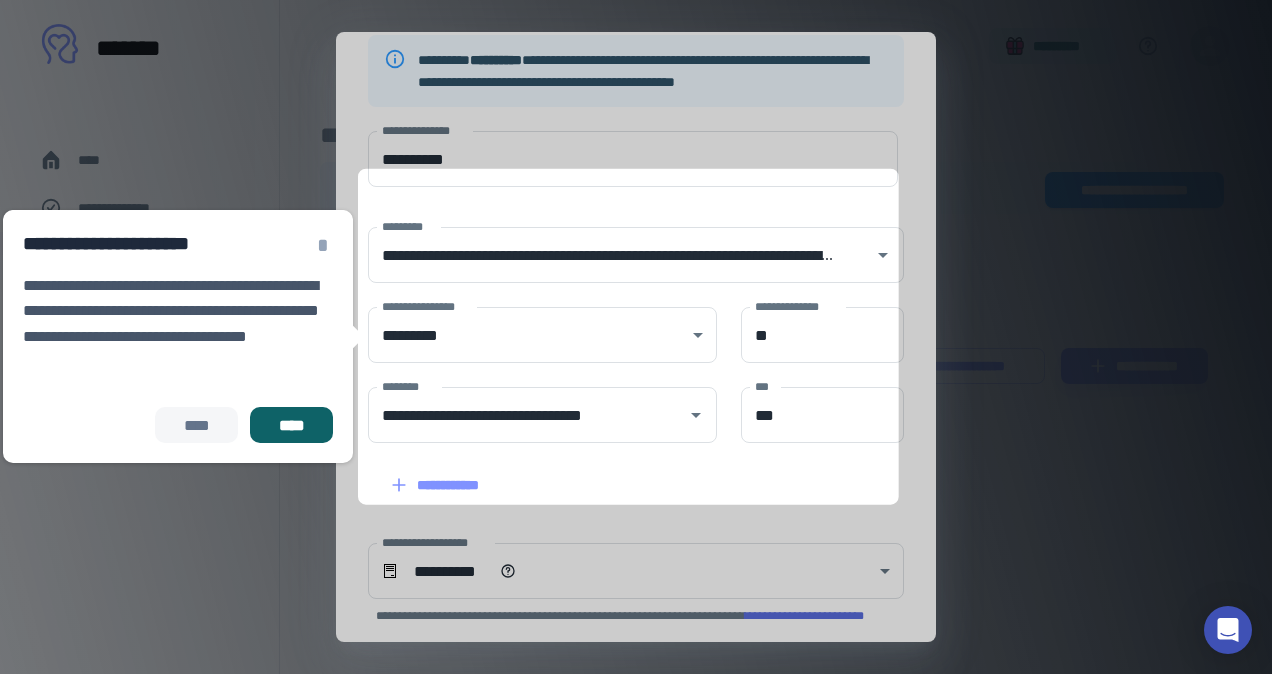 scroll, scrollTop: 181, scrollLeft: 0, axis: vertical 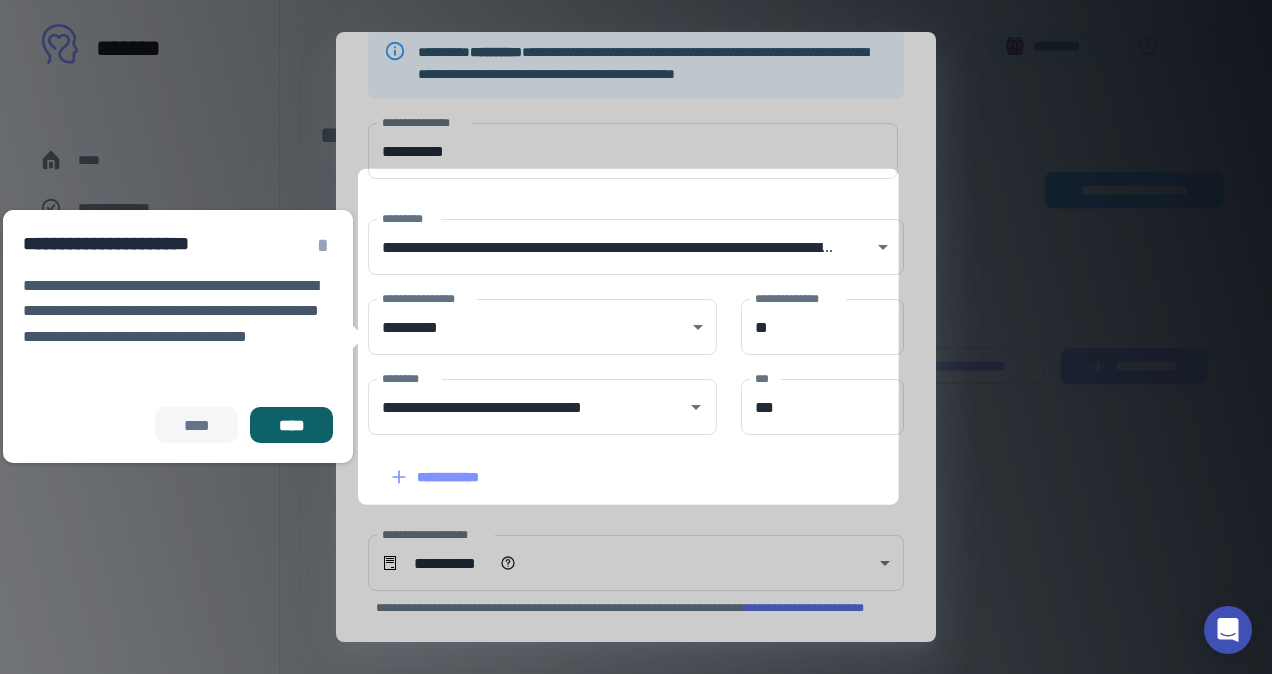 drag, startPoint x: 426, startPoint y: 442, endPoint x: 394, endPoint y: 435, distance: 32.75668 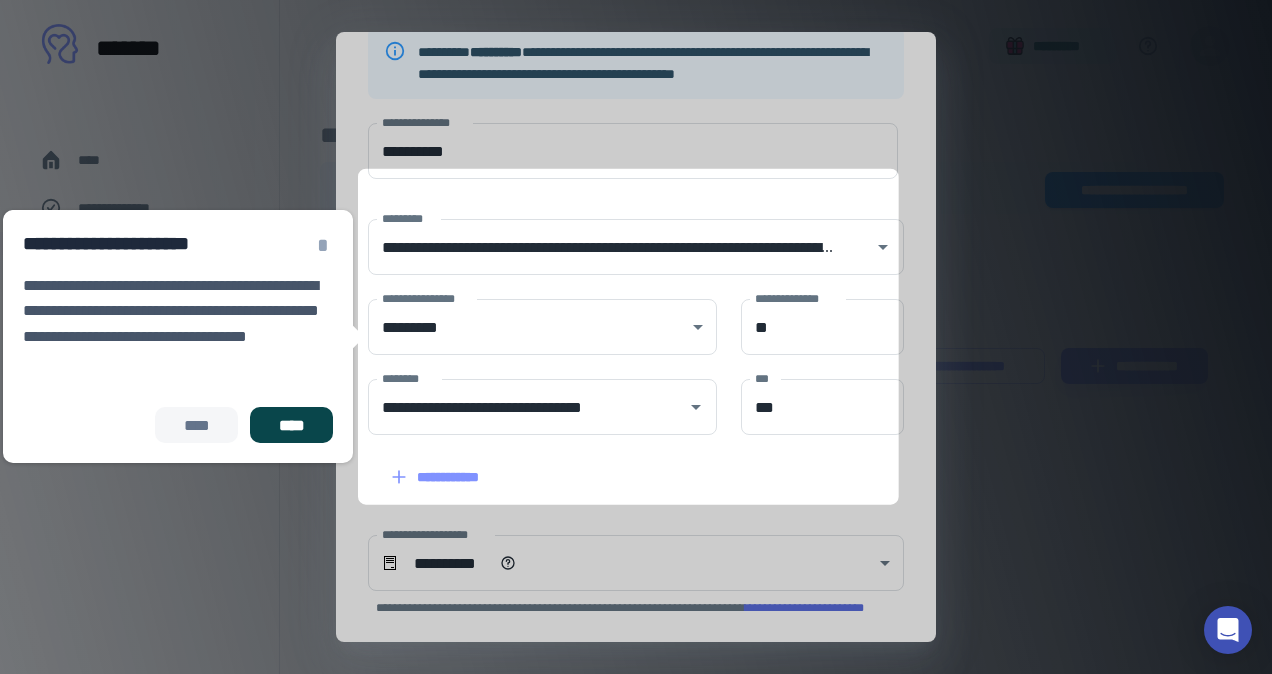 click on "****" at bounding box center (291, 425) 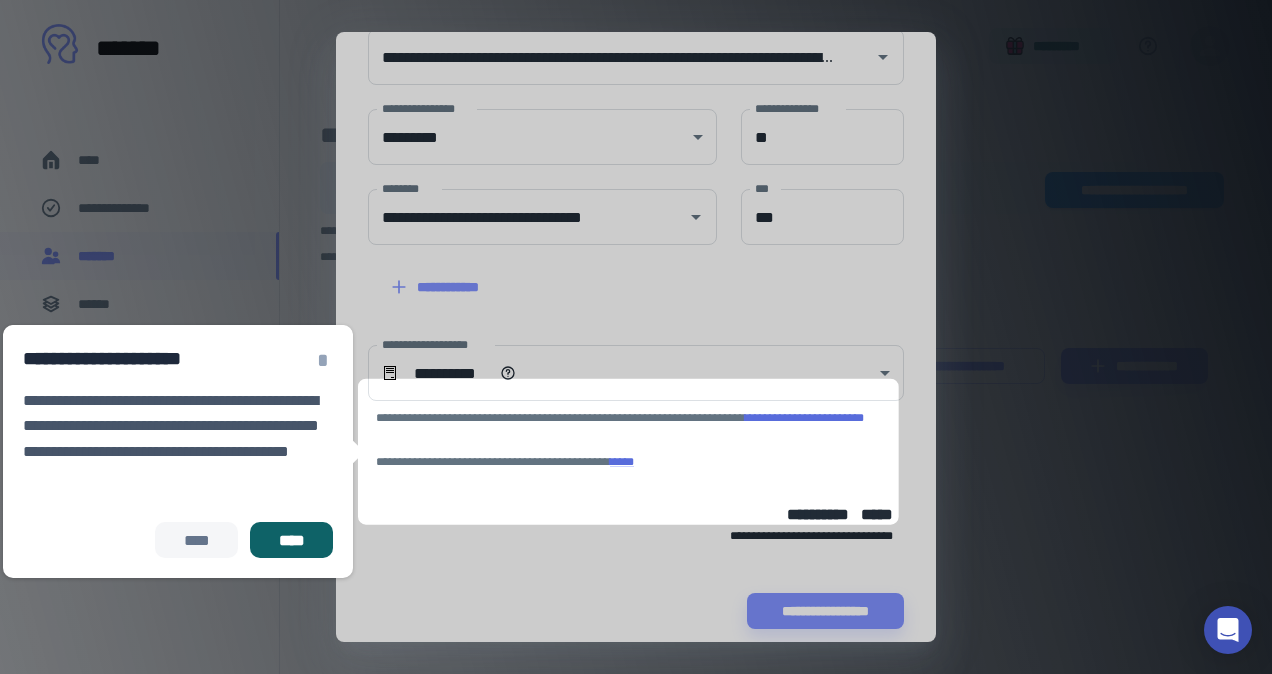 scroll, scrollTop: 390, scrollLeft: 0, axis: vertical 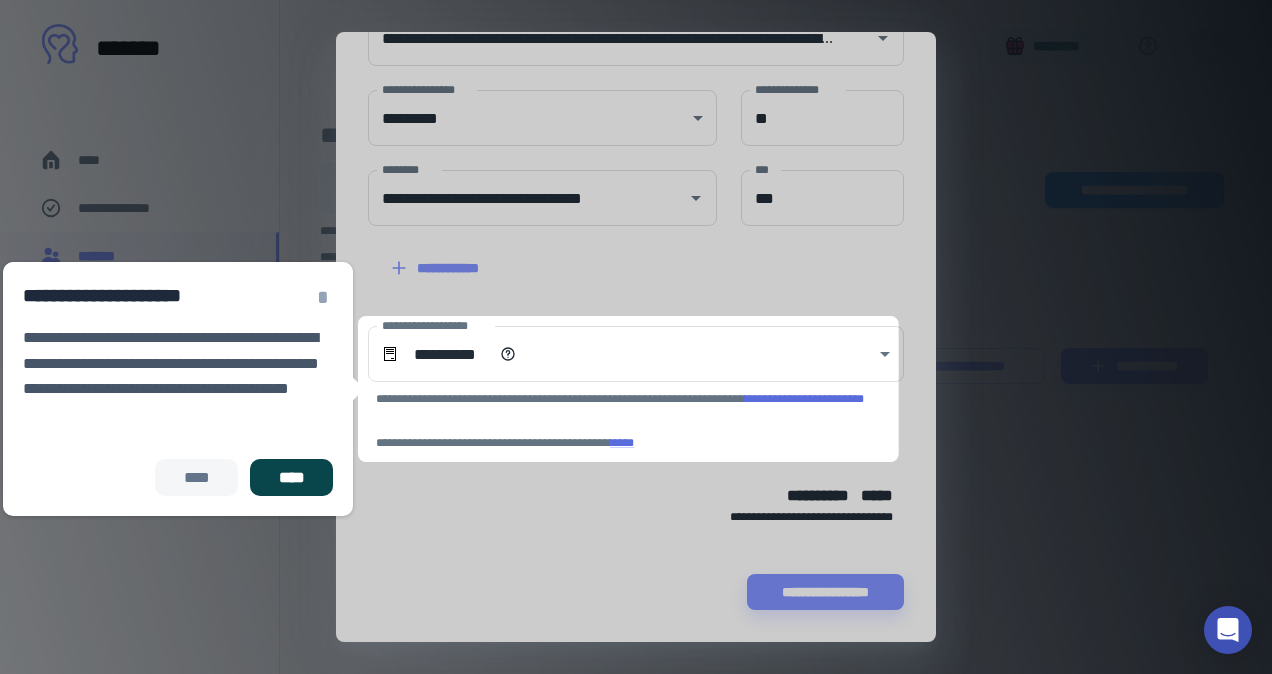 click on "****" at bounding box center [291, 477] 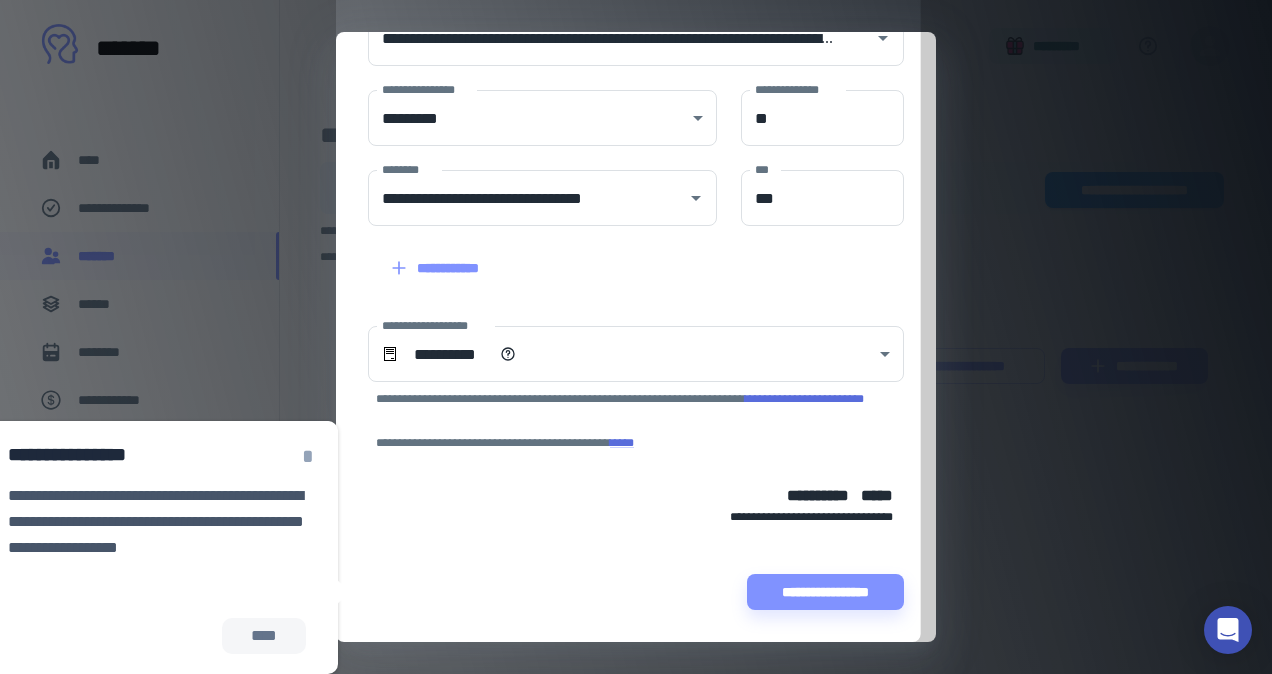 drag, startPoint x: 276, startPoint y: 639, endPoint x: 406, endPoint y: 535, distance: 166.48123 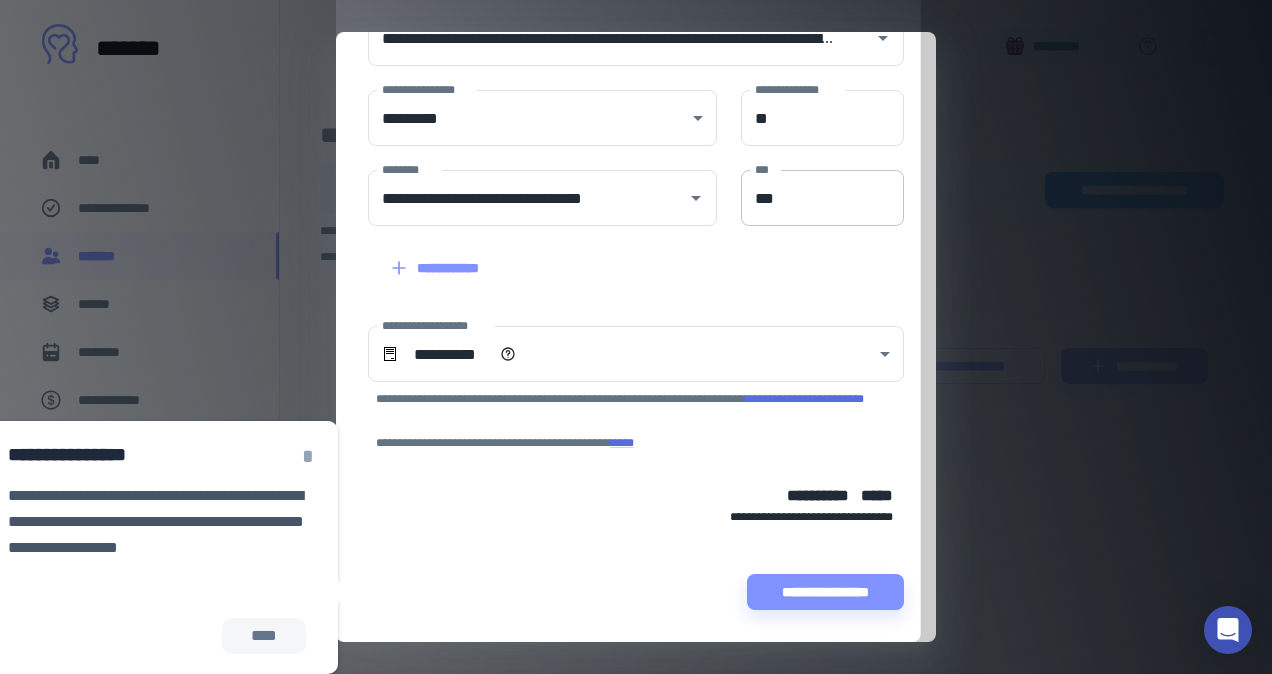 click on "***" at bounding box center (822, 198) 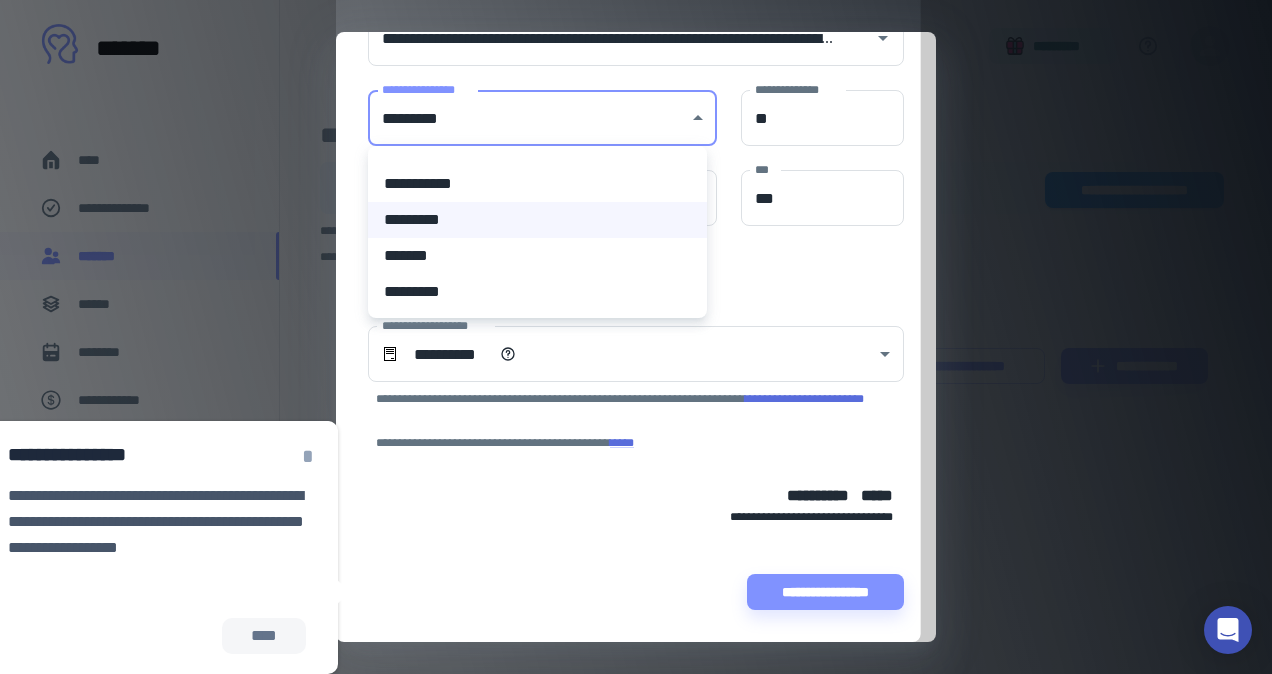 click on "**********" at bounding box center [636, 337] 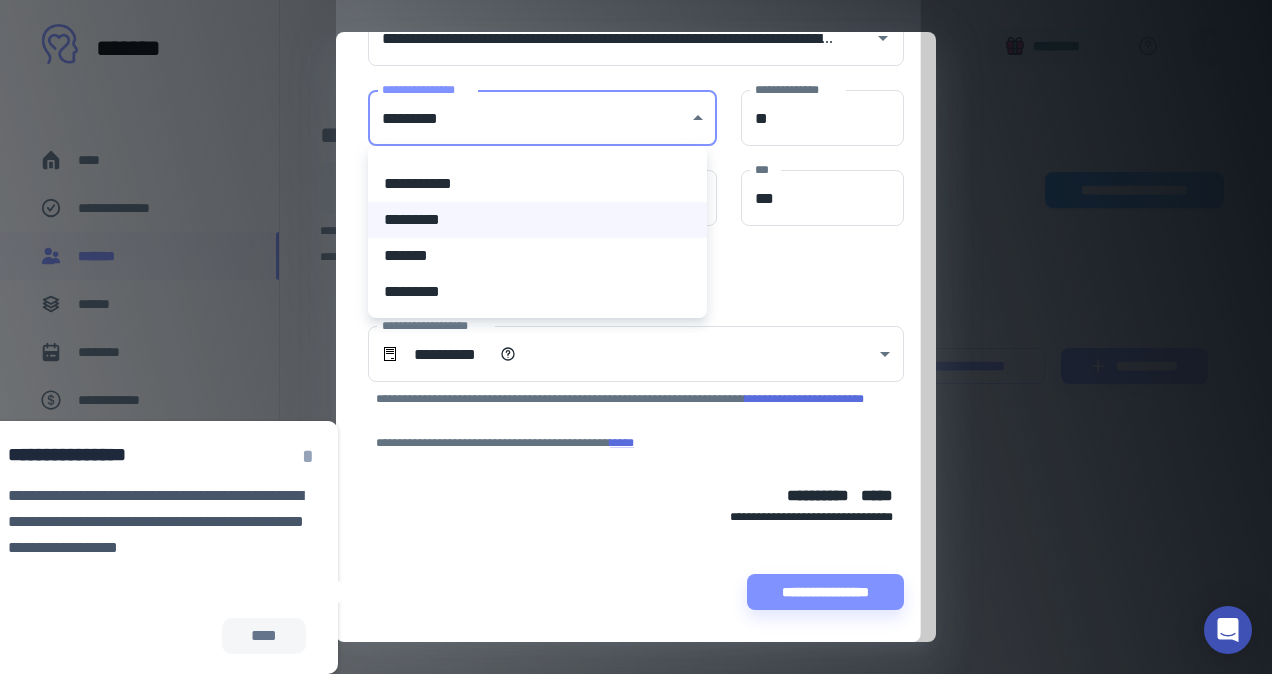 click at bounding box center [636, 337] 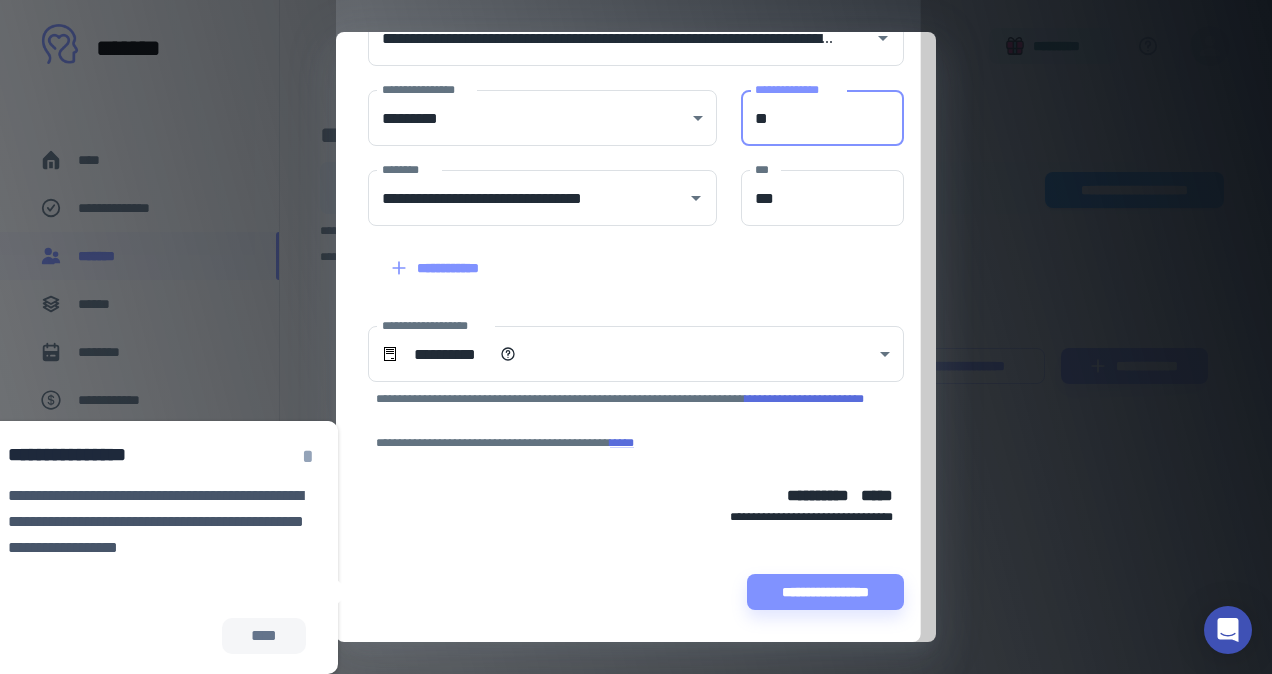 click on "**" at bounding box center (822, 118) 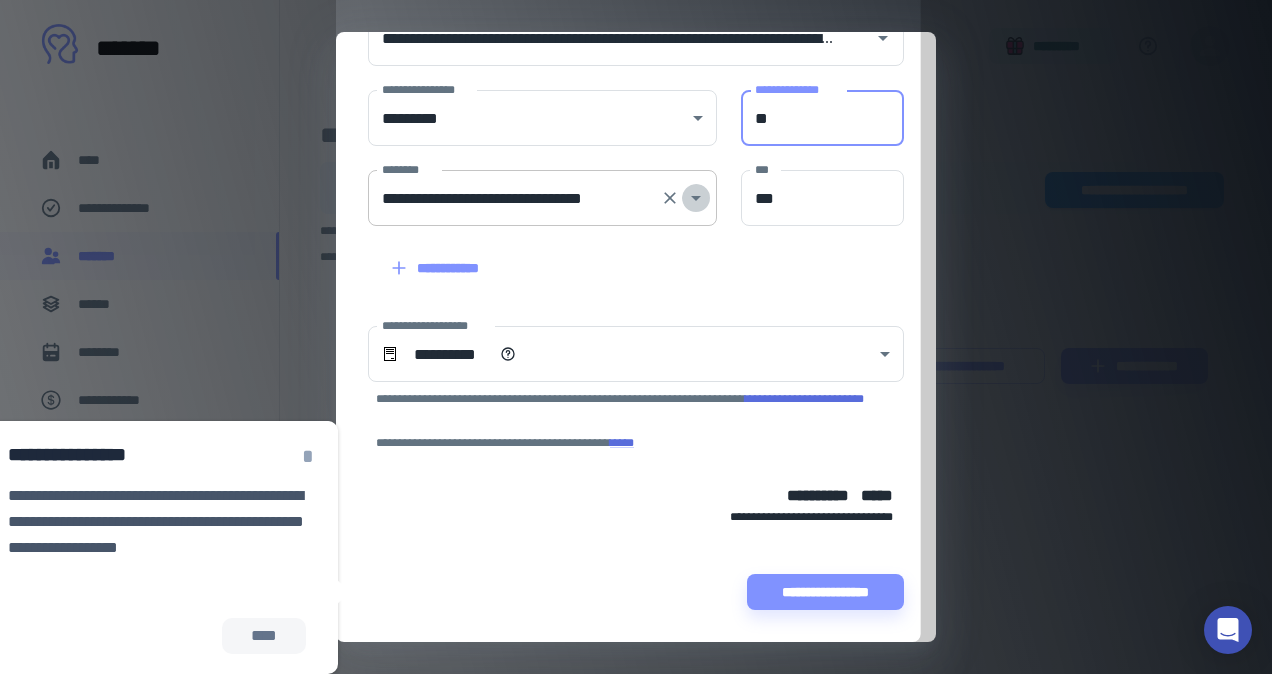 click 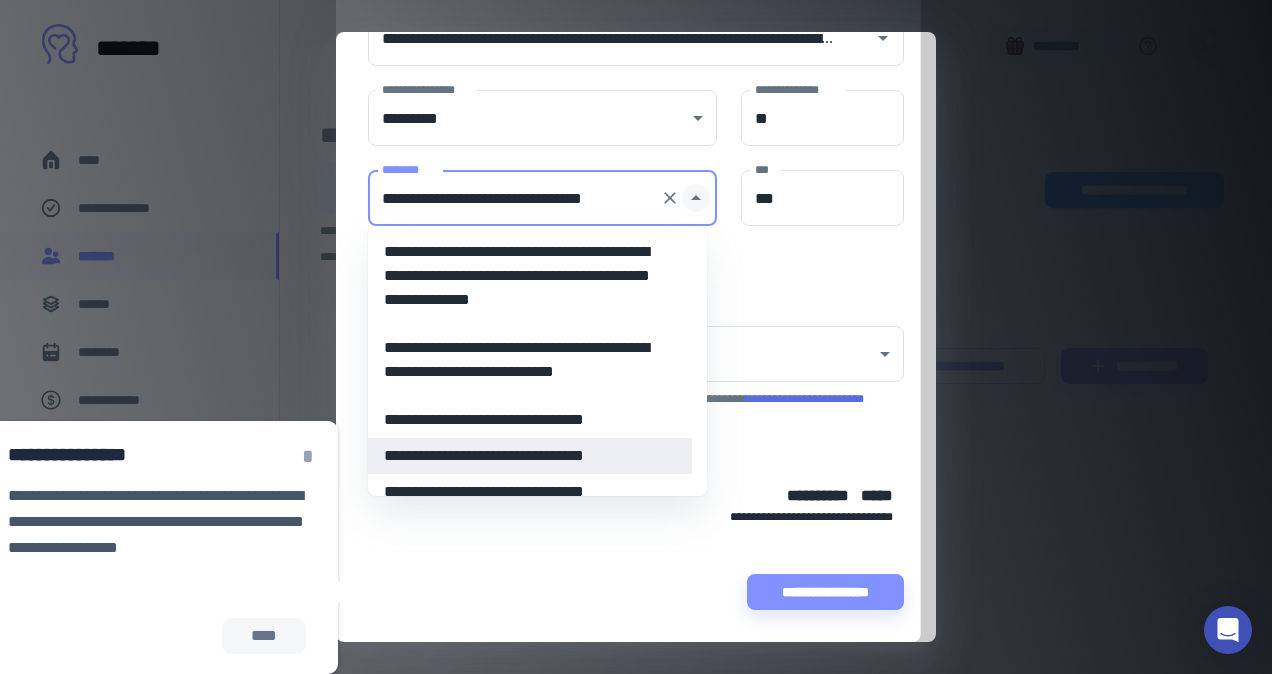 scroll, scrollTop: 0, scrollLeft: 6, axis: horizontal 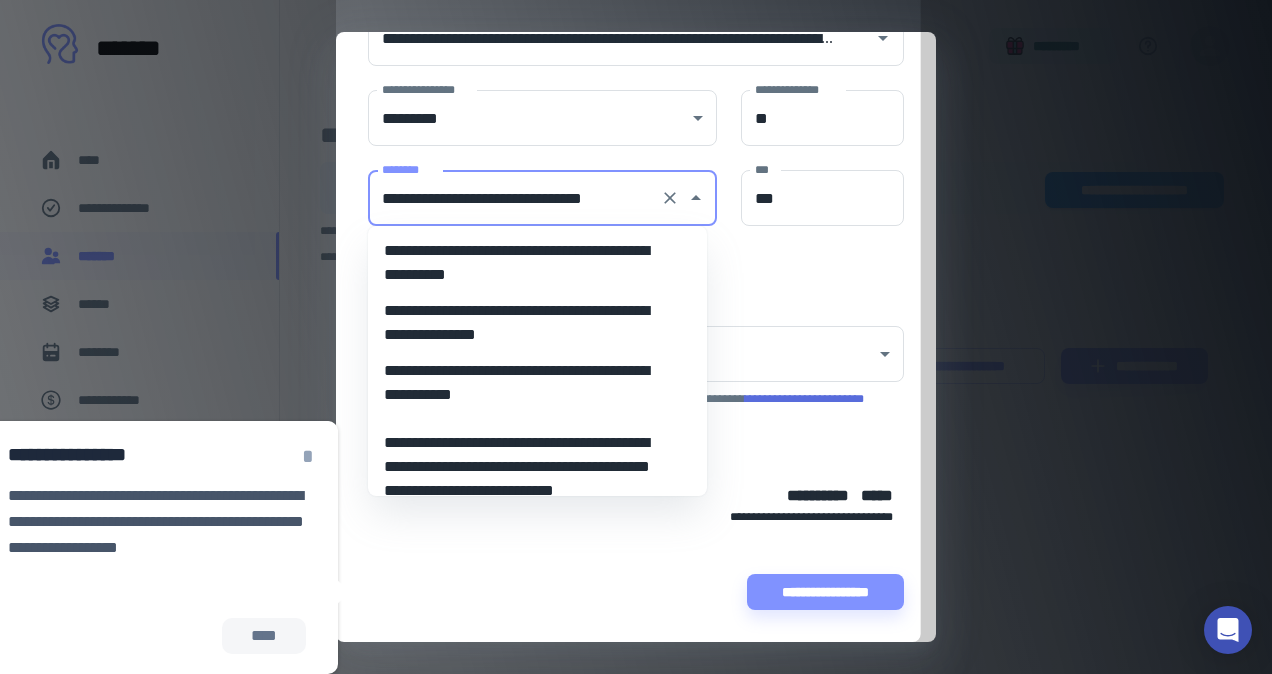 click on "**********" at bounding box center (530, 263) 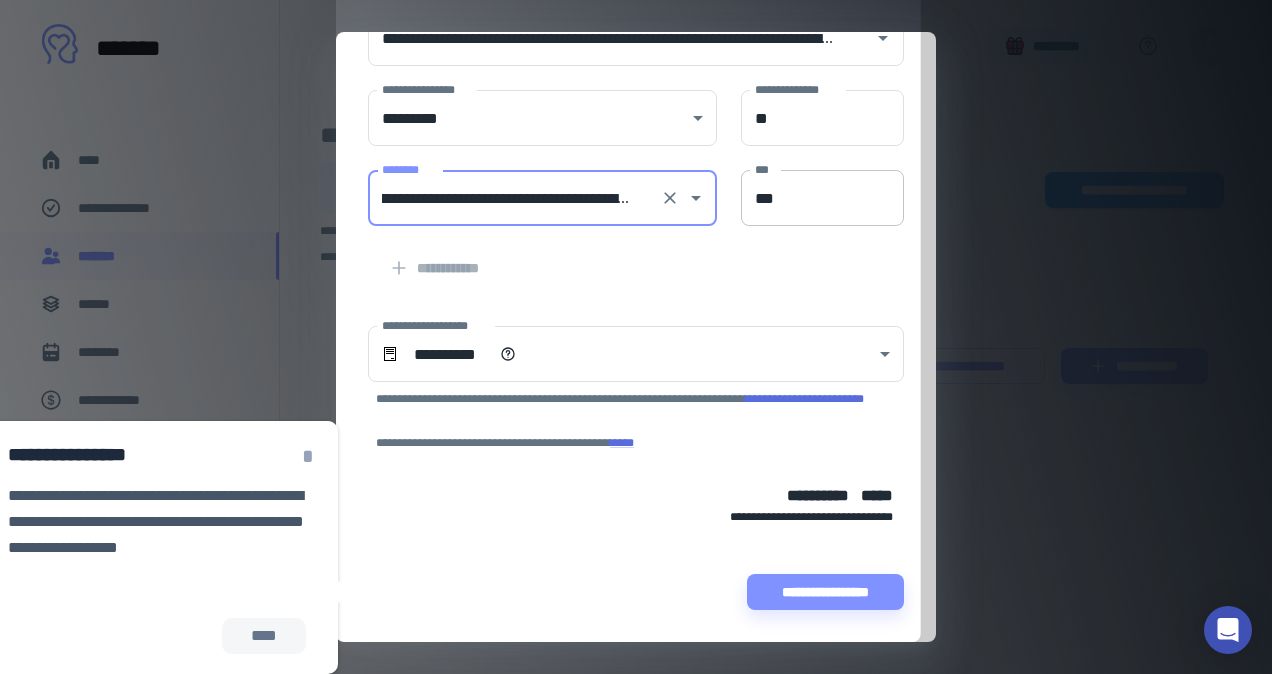 scroll, scrollTop: 0, scrollLeft: 0, axis: both 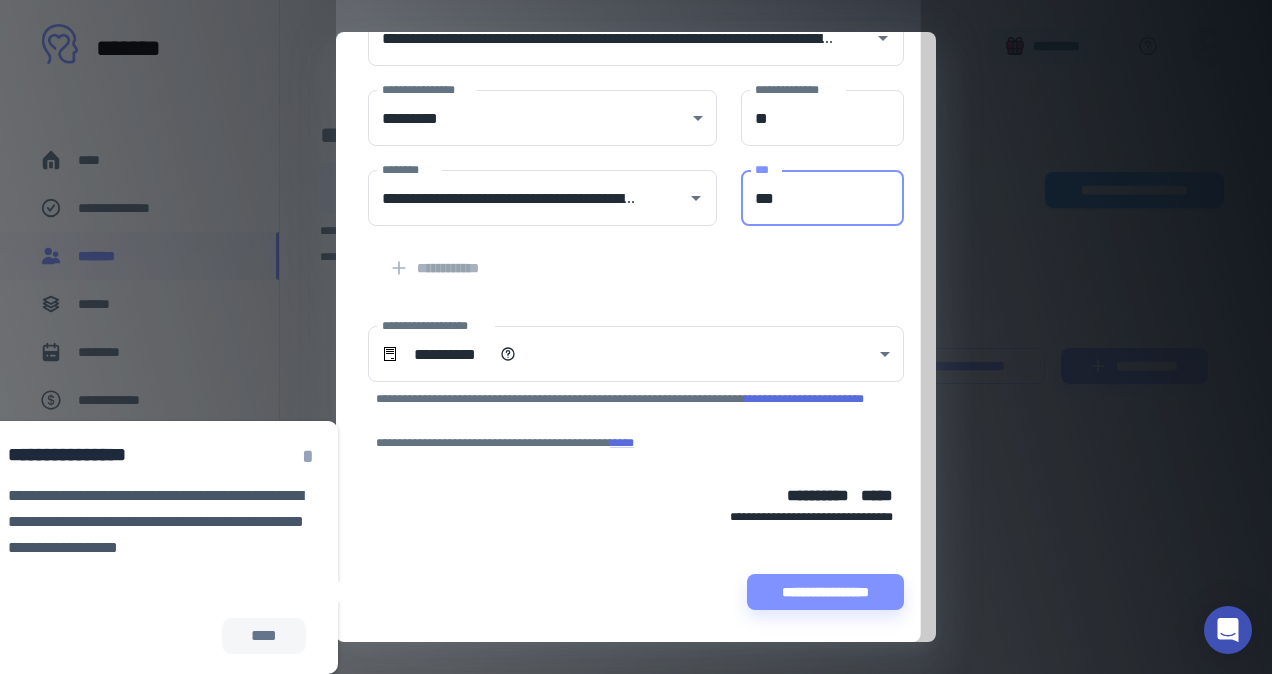 click on "***" at bounding box center [822, 198] 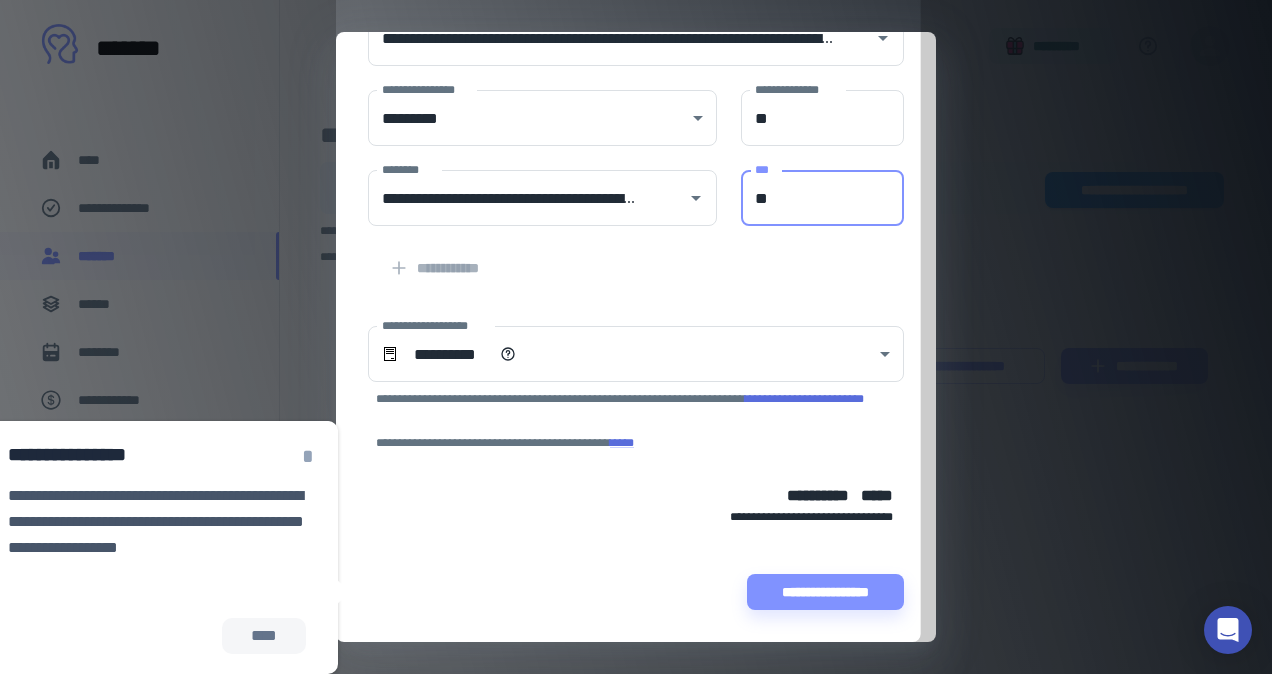 type on "*" 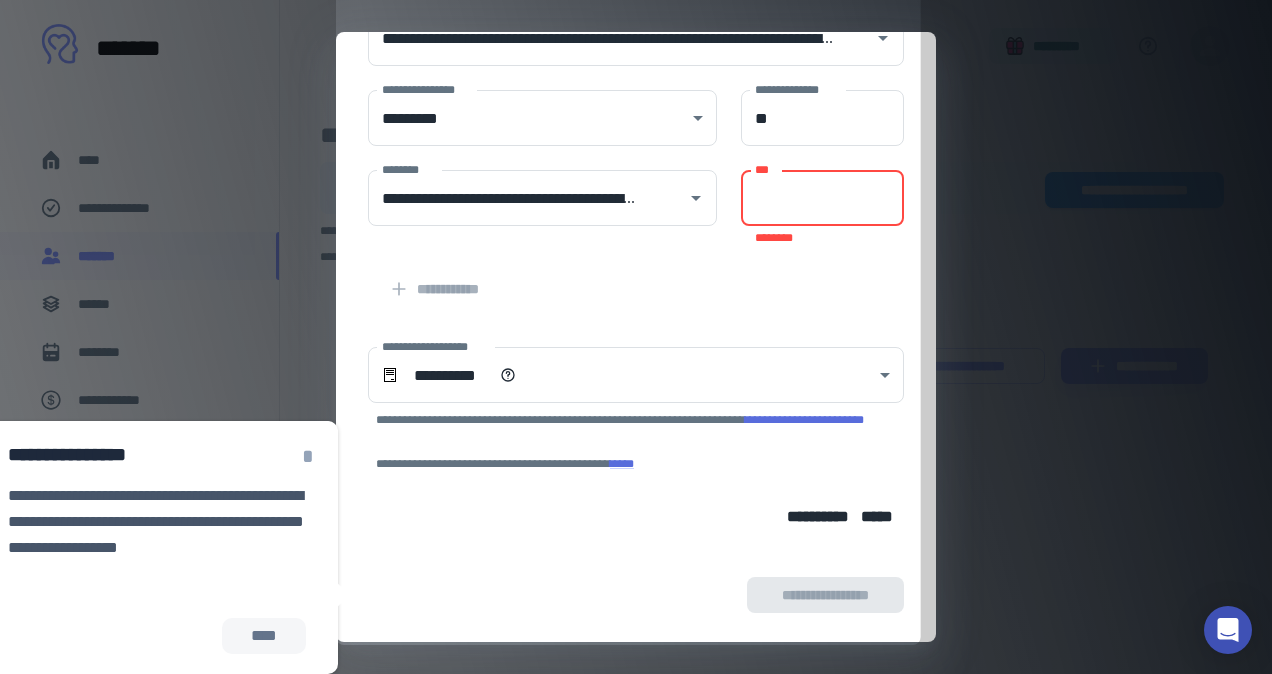 click on "***" at bounding box center [822, 198] 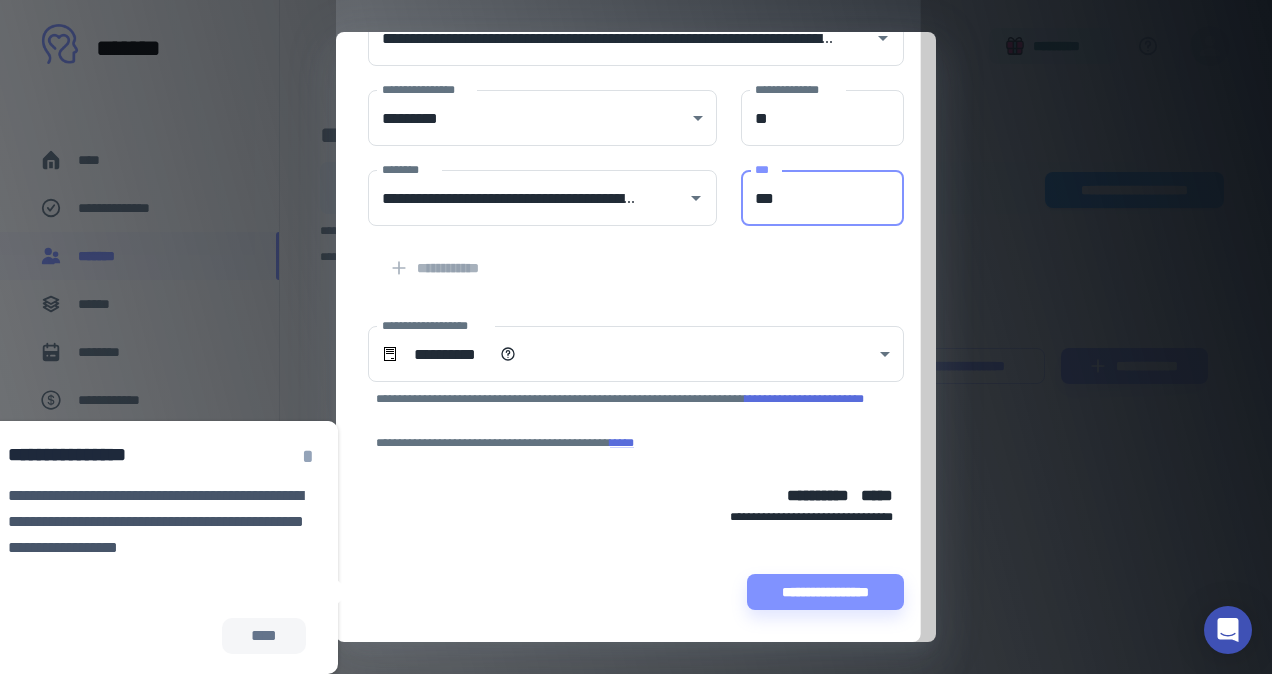 type on "***" 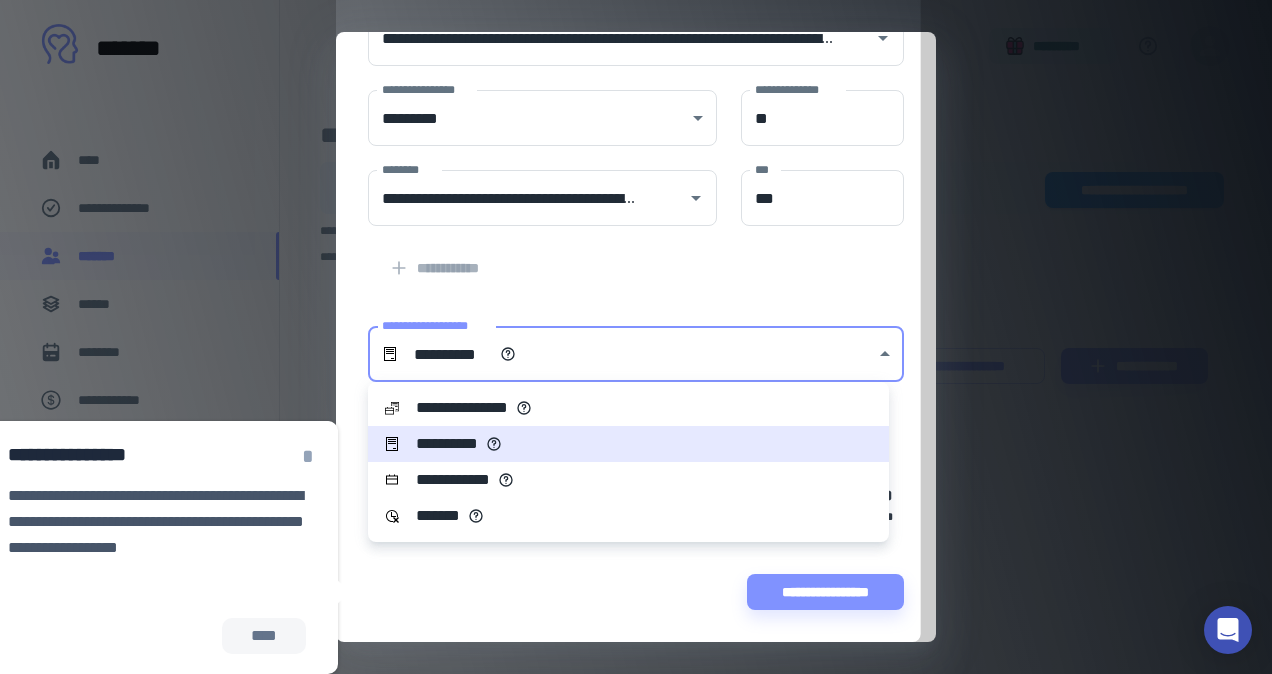 click on "**********" at bounding box center (636, 337) 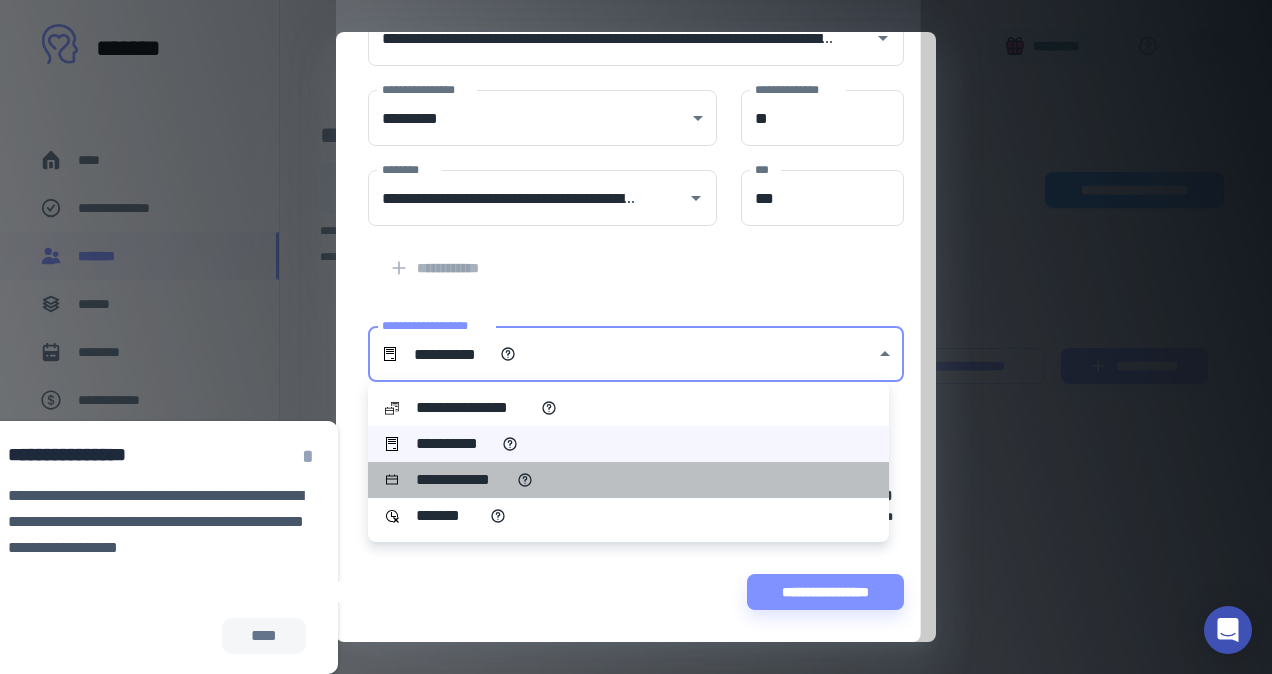 click 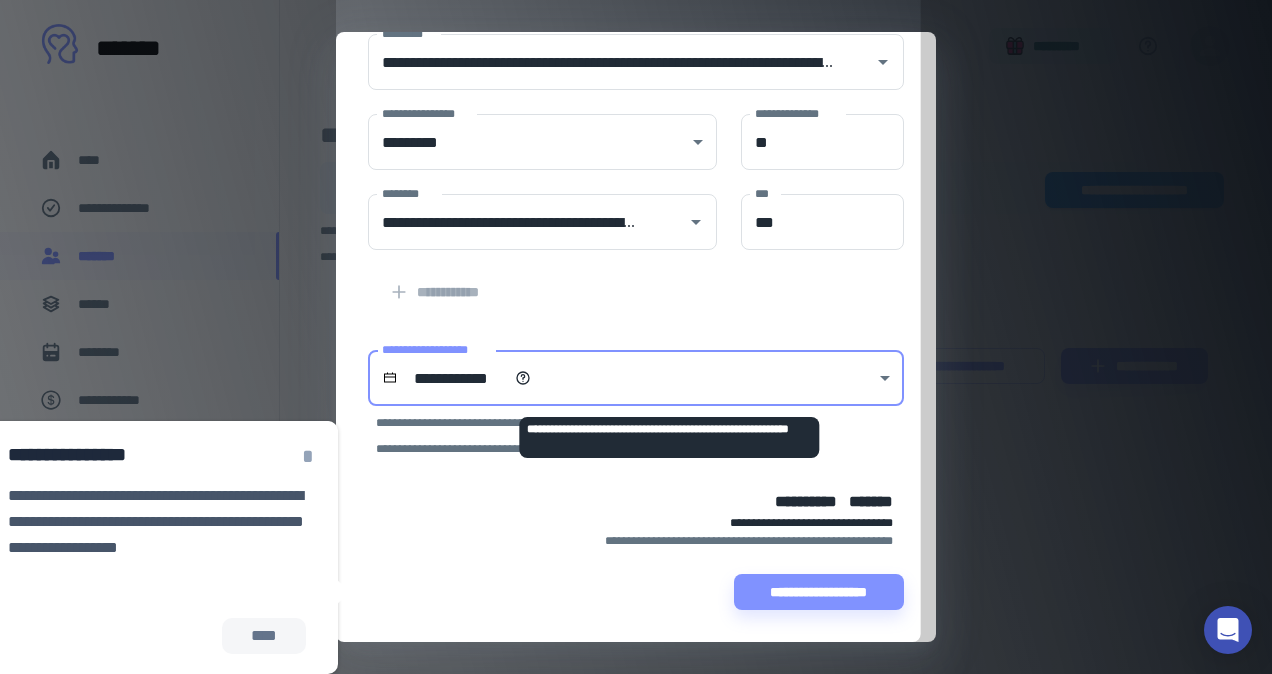 scroll, scrollTop: 366, scrollLeft: 0, axis: vertical 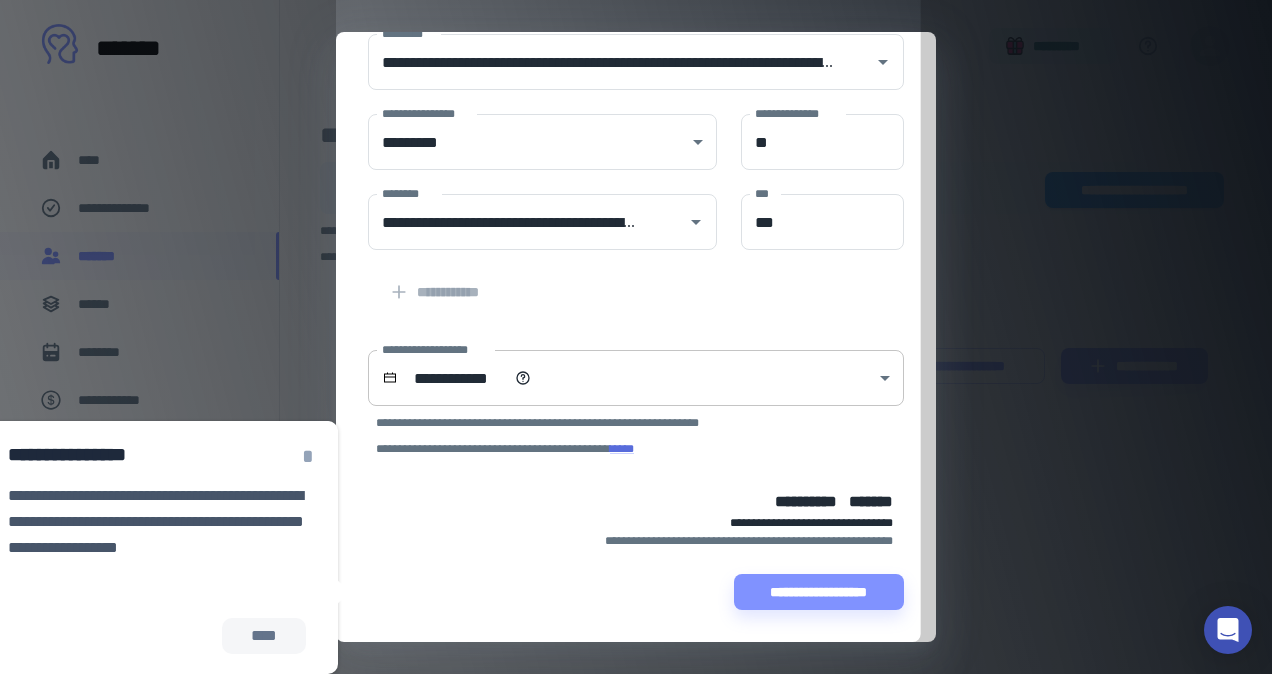 click on "**********" at bounding box center (636, 337) 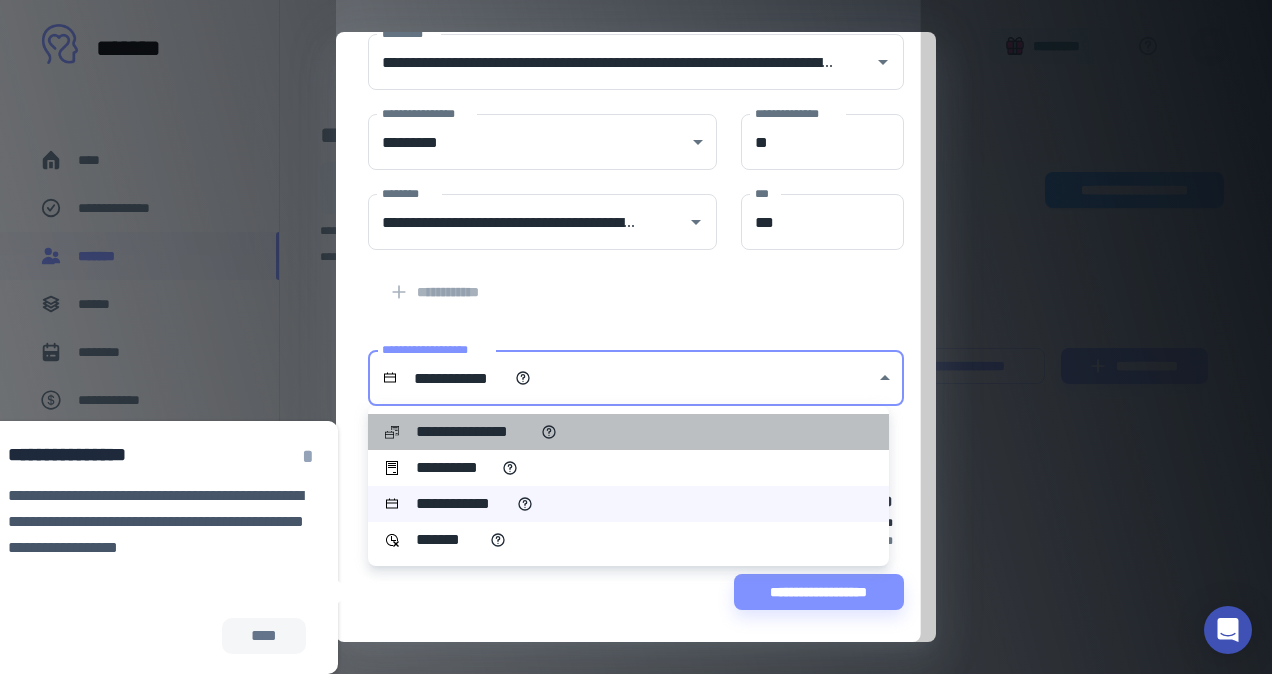 click on "**********" at bounding box center [628, 432] 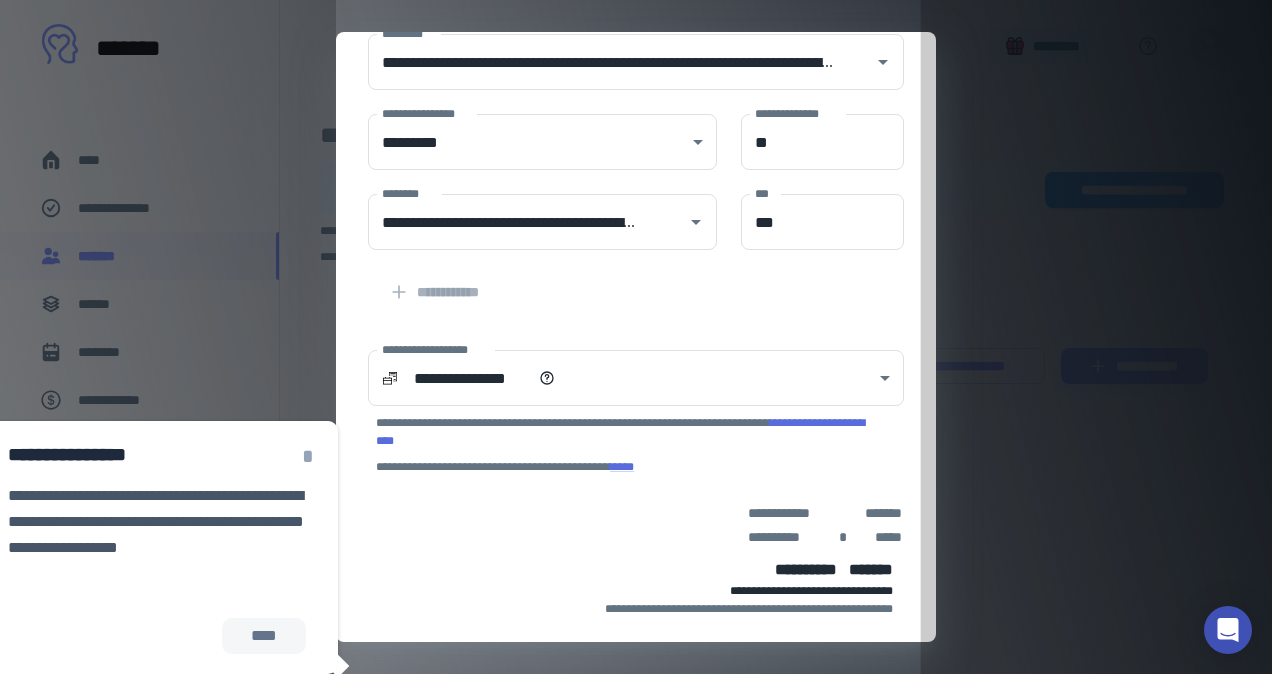 drag, startPoint x: 928, startPoint y: 474, endPoint x: 922, endPoint y: 493, distance: 19.924858 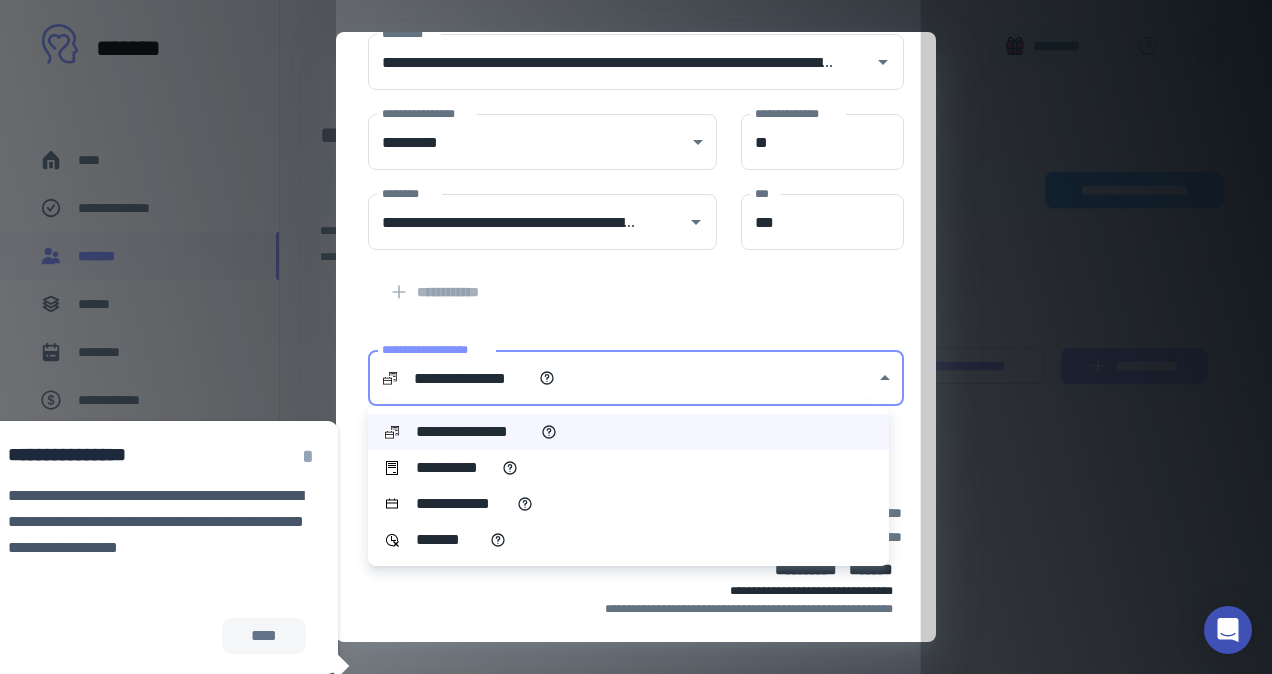 click on "**********" at bounding box center (636, 337) 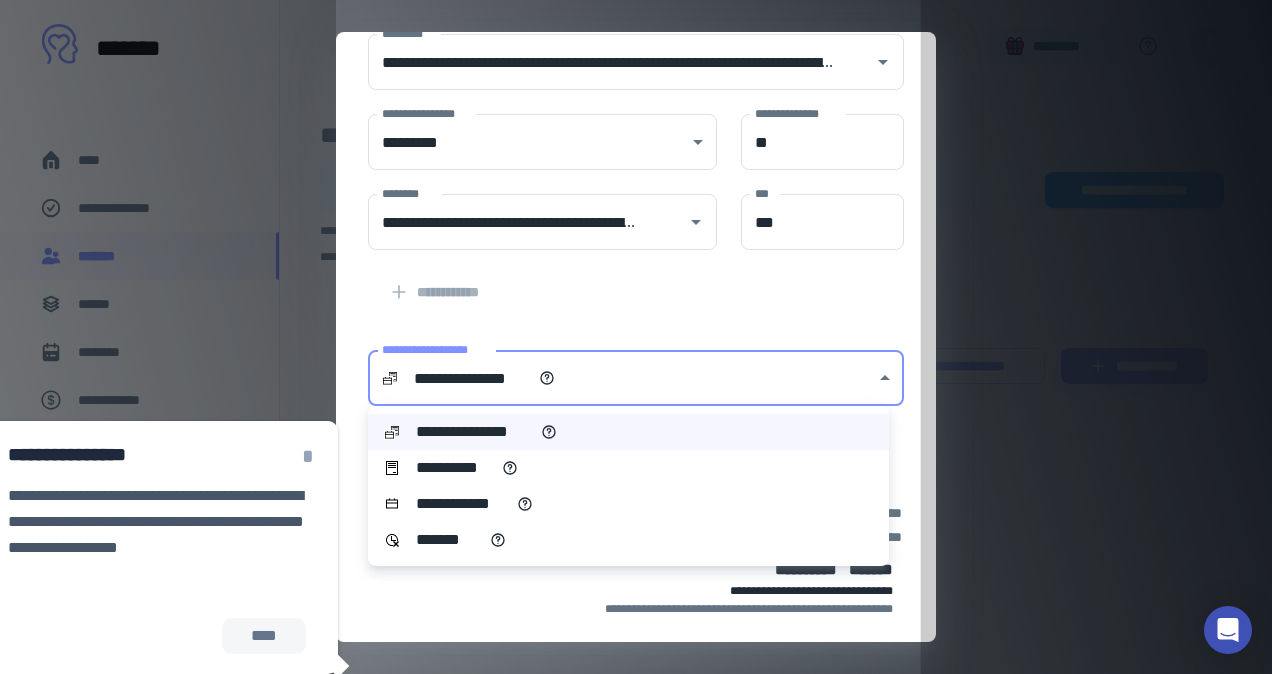 click on "**********" at bounding box center [628, 504] 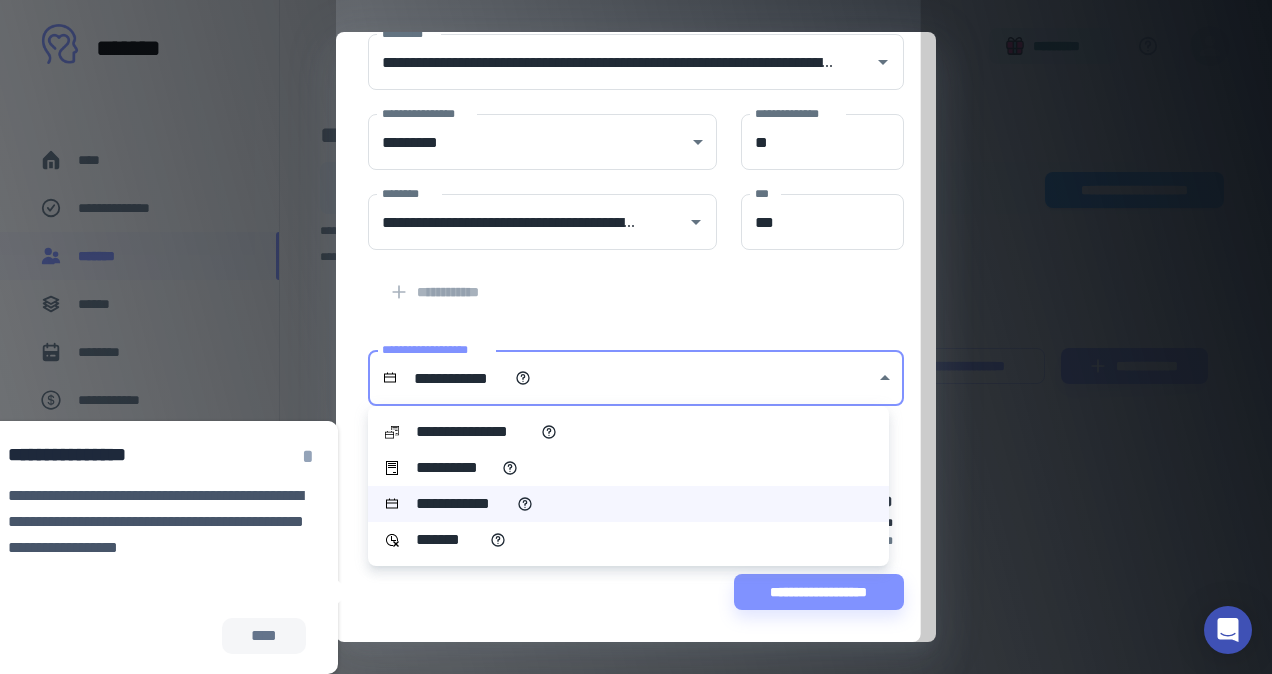 click on "**********" at bounding box center (636, 337) 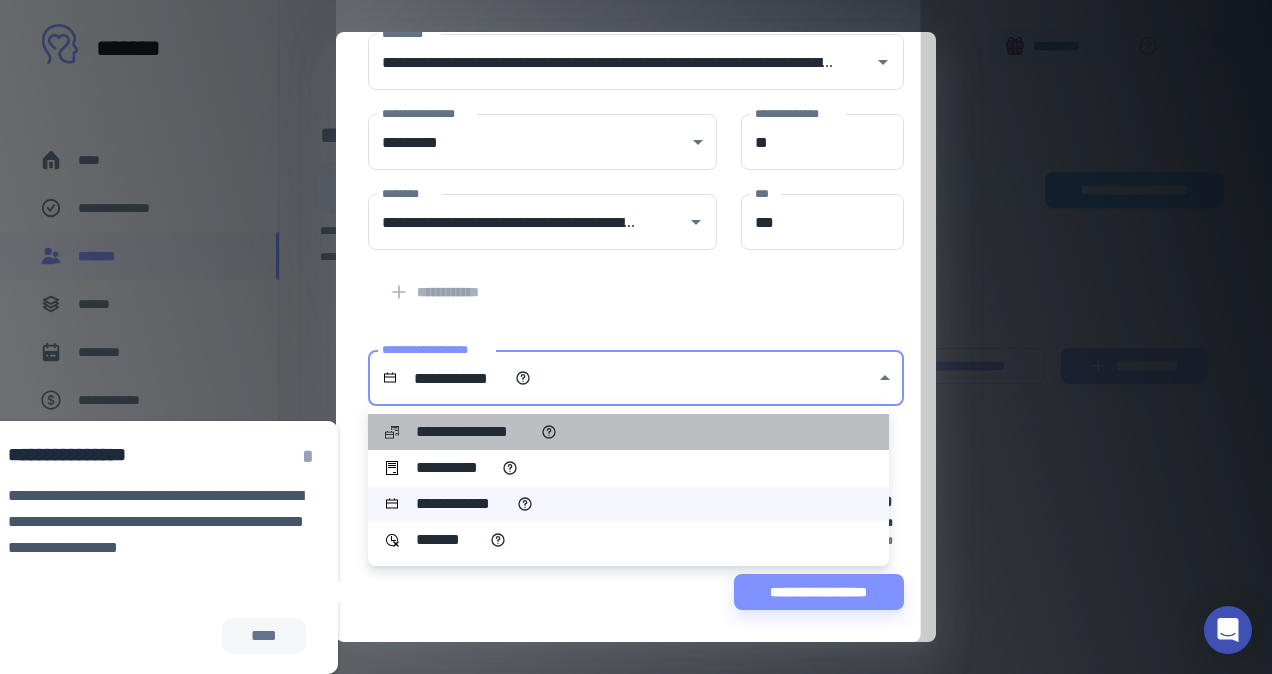 click on "**********" at bounding box center [628, 432] 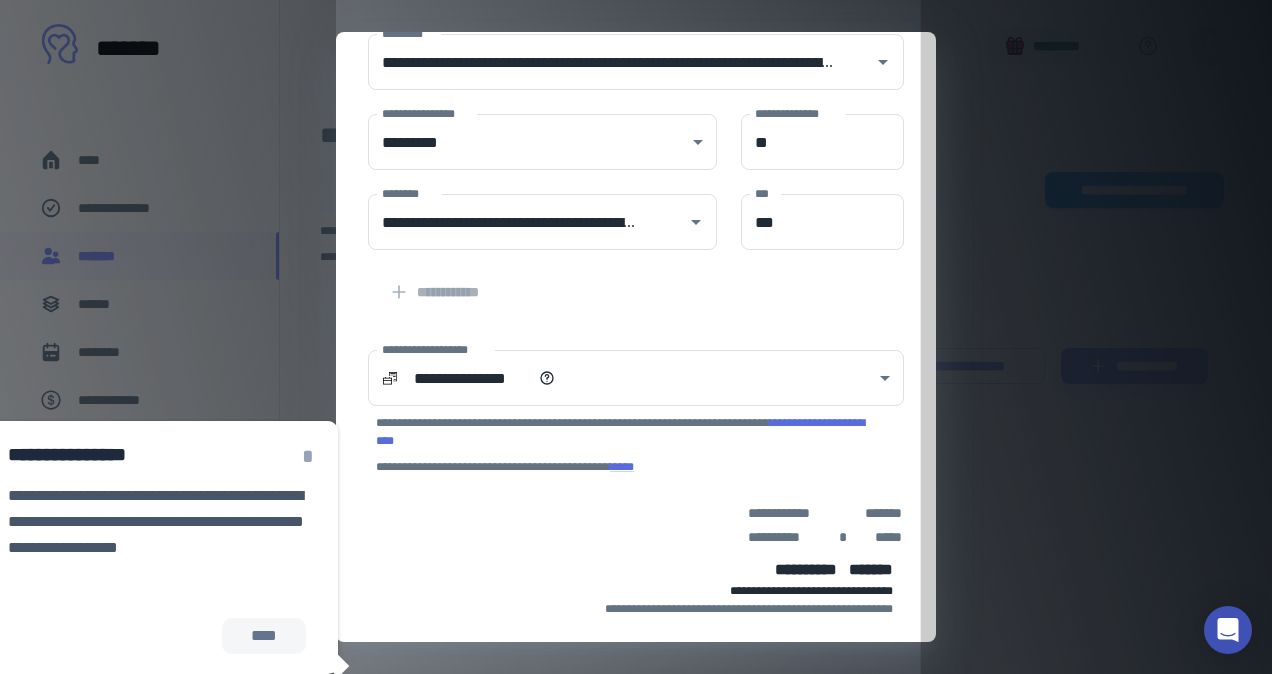 drag, startPoint x: 926, startPoint y: 518, endPoint x: 926, endPoint y: 546, distance: 28 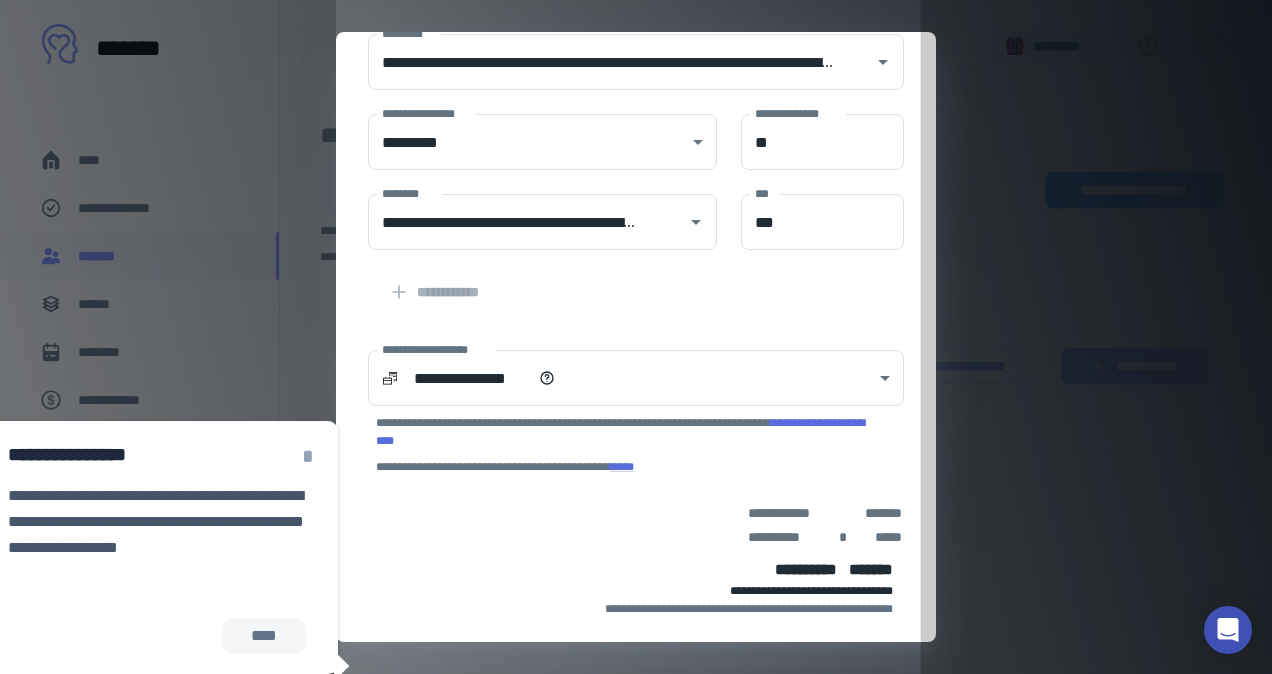 type 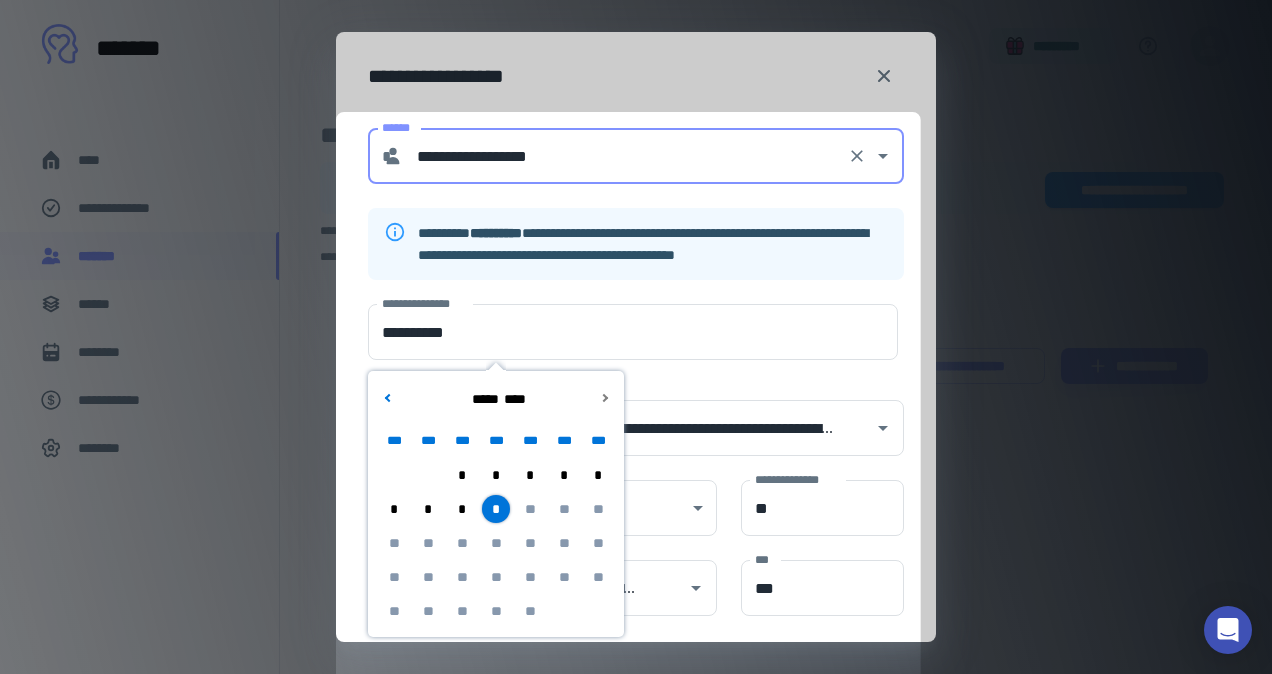 type 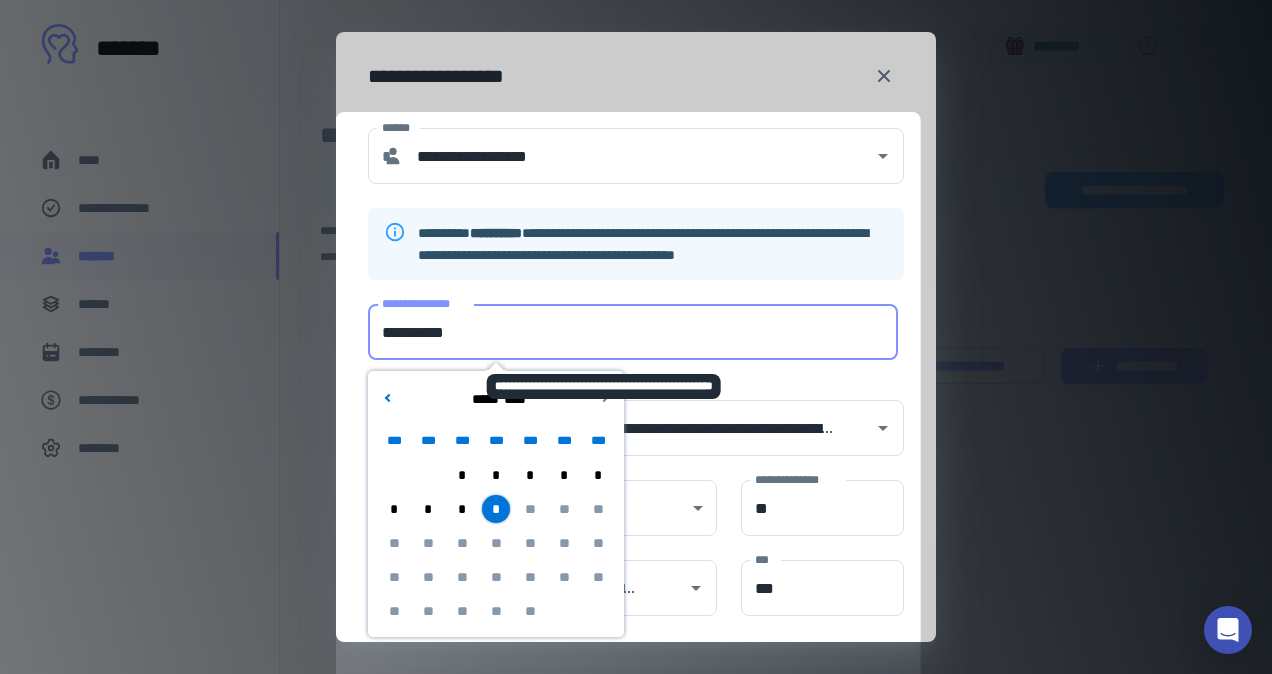 click on "**********" at bounding box center [633, 332] 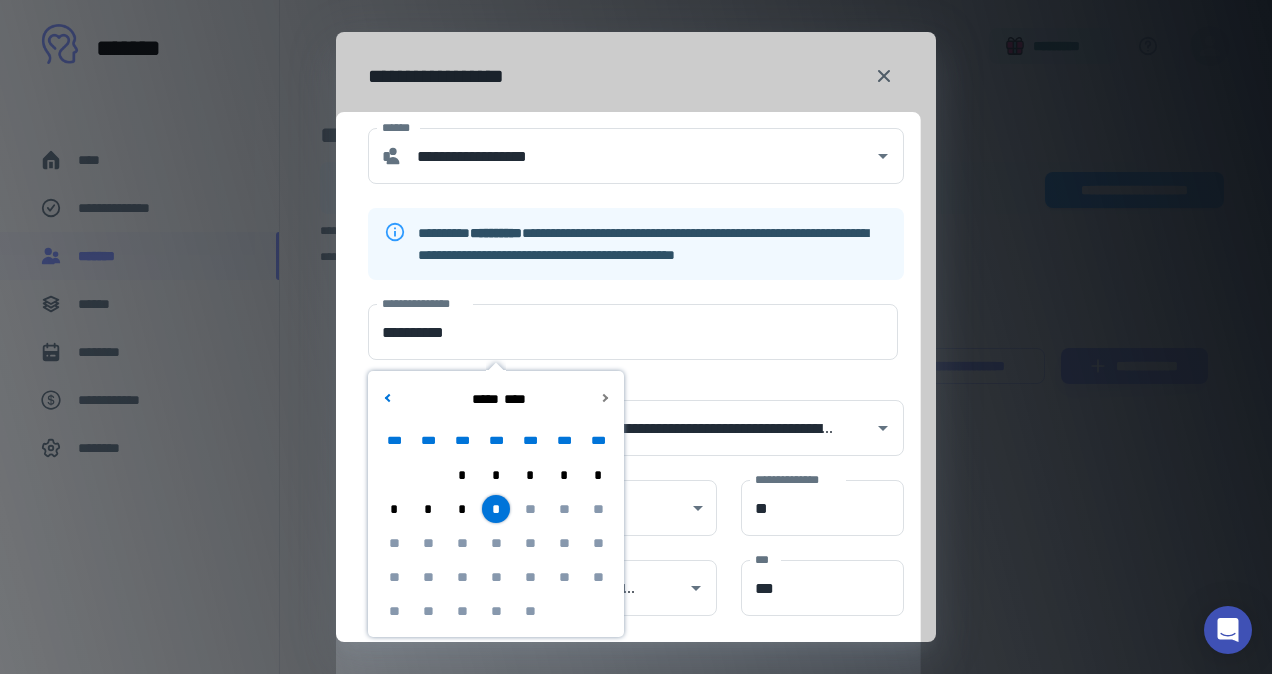 click 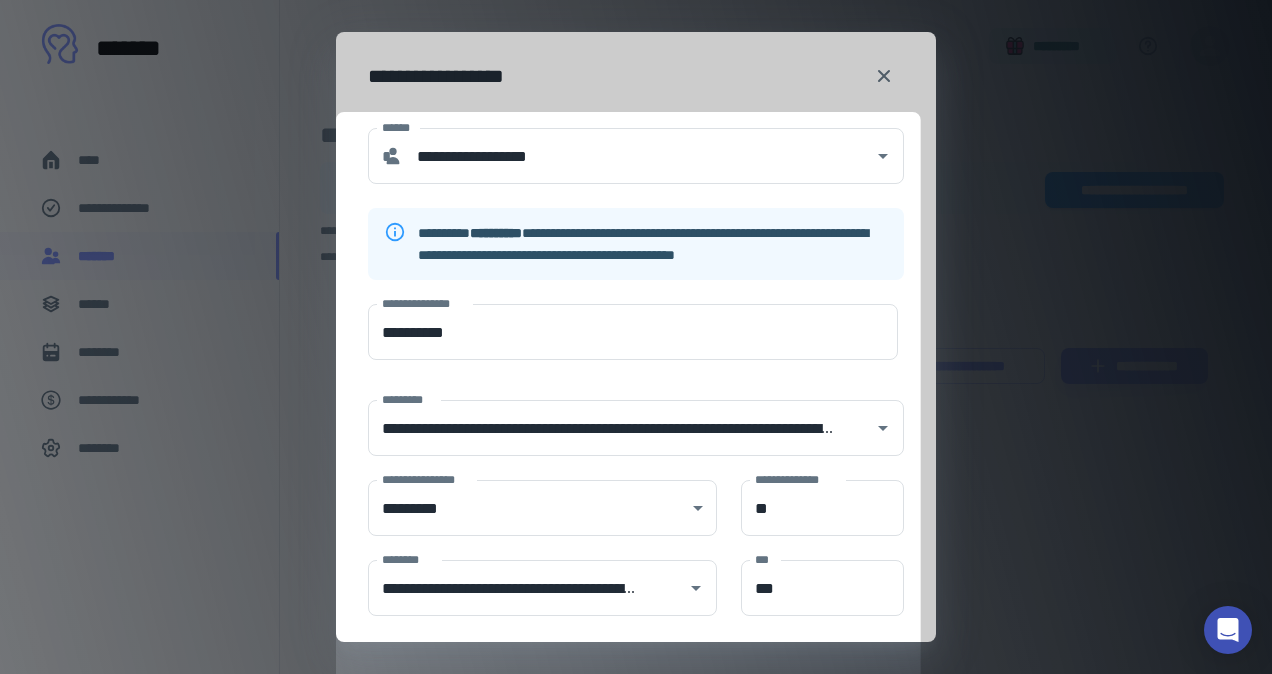 click 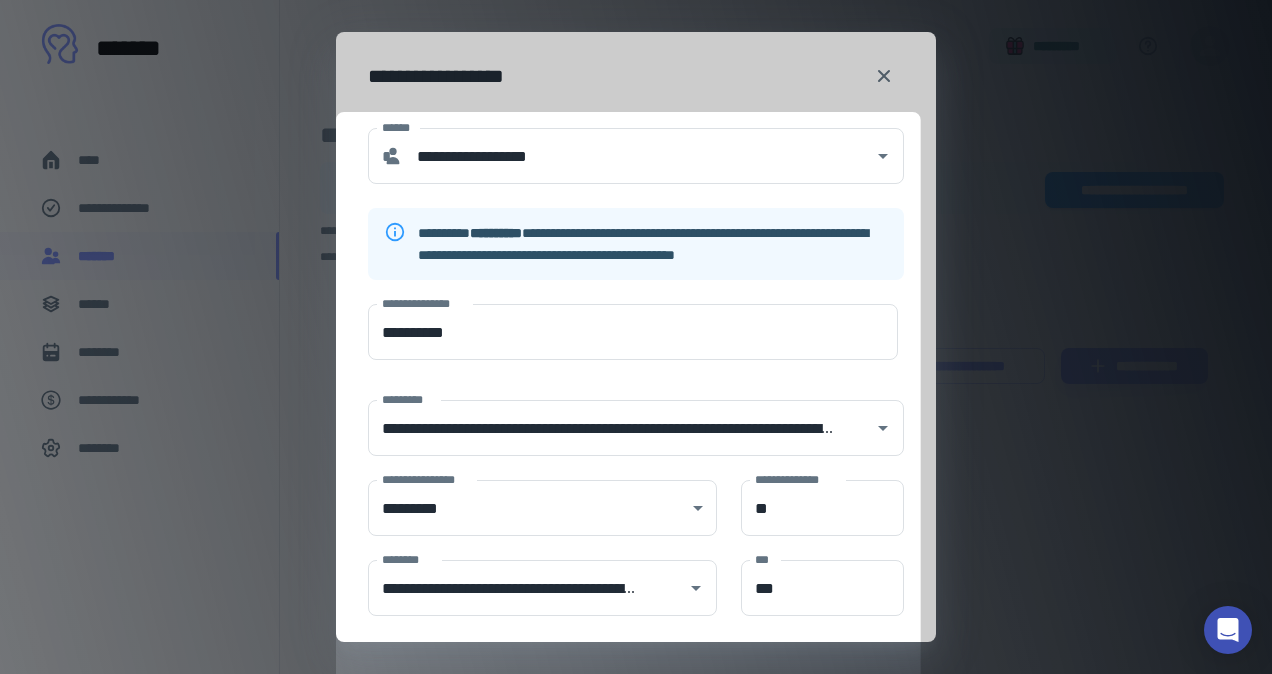 click 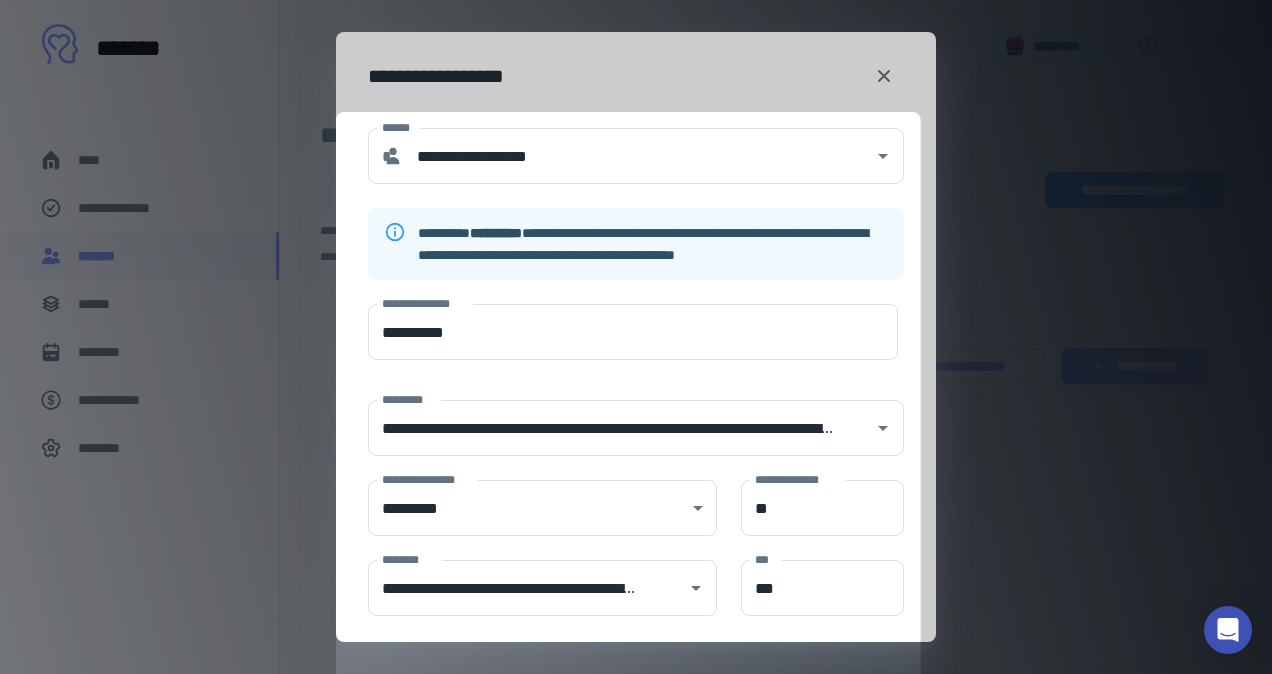 drag, startPoint x: 854, startPoint y: 72, endPoint x: 868, endPoint y: 75, distance: 14.3178215 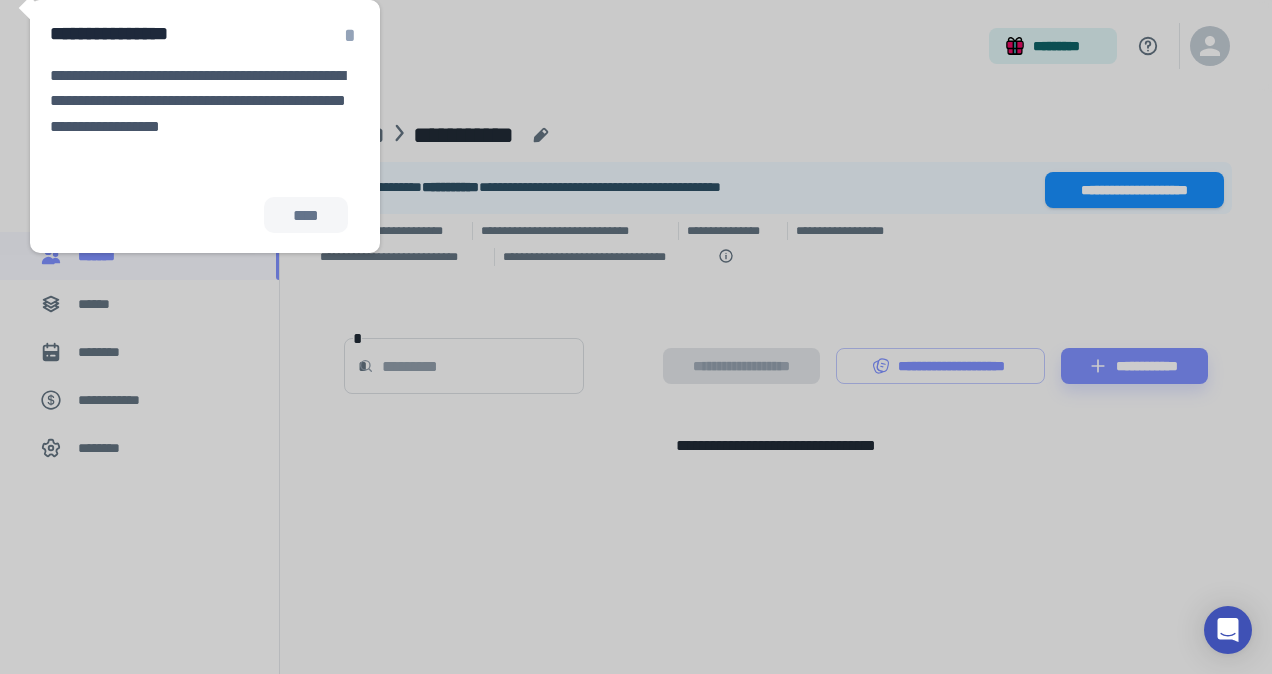 click 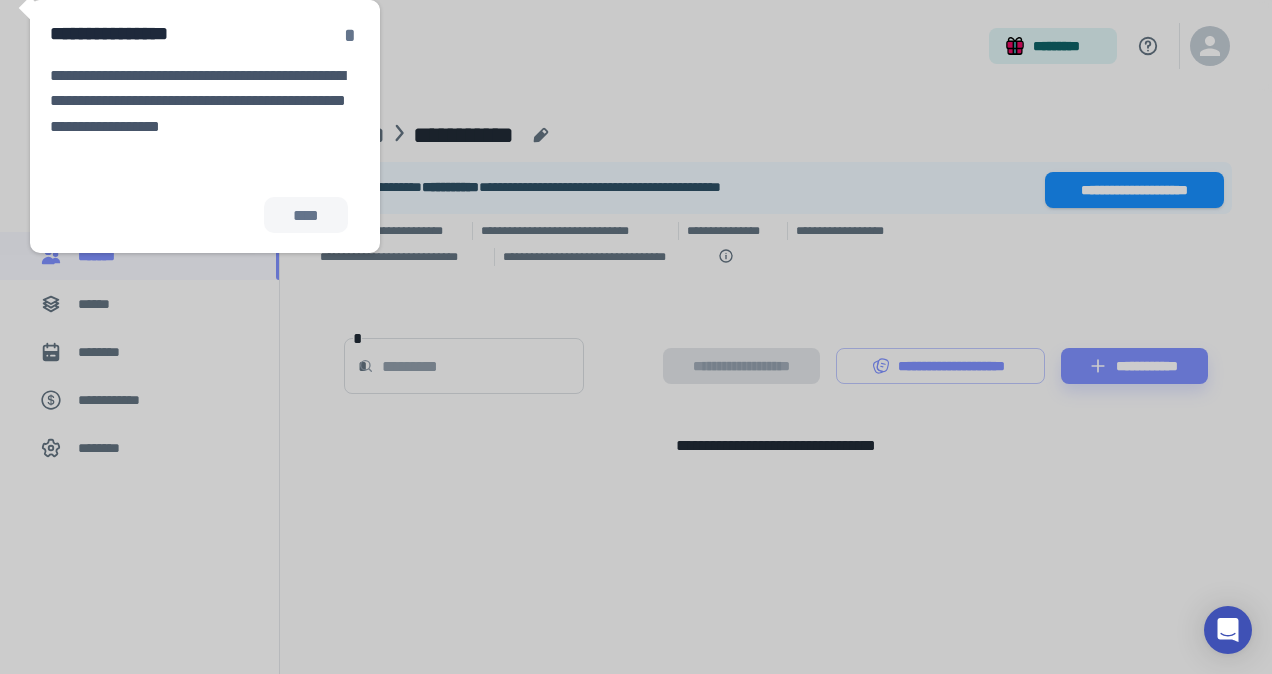 click on "*" at bounding box center [350, 35] 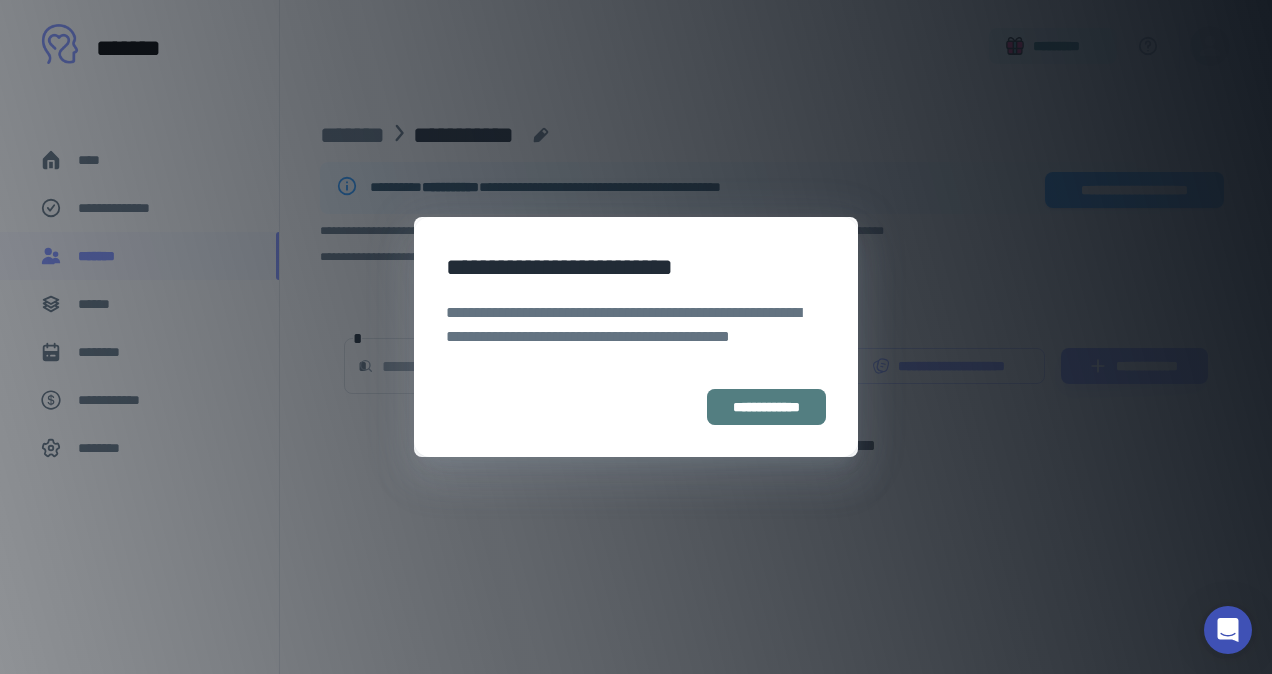 click on "**********" at bounding box center [766, 407] 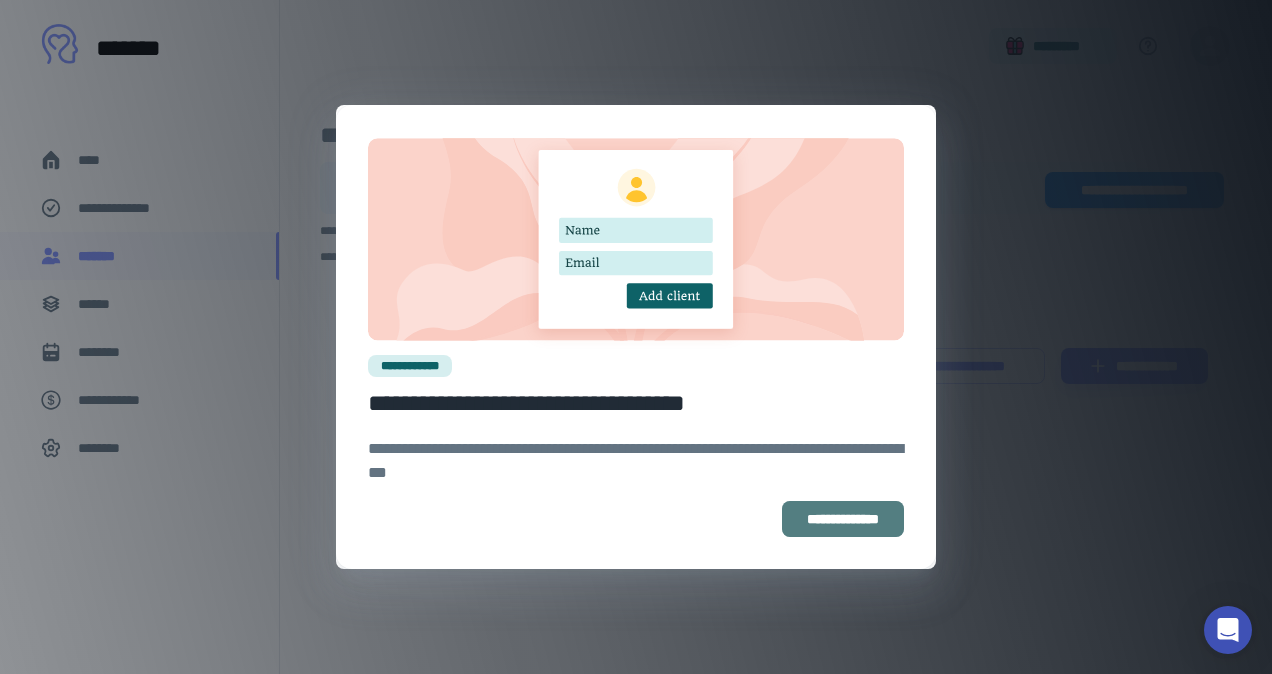click on "**********" at bounding box center [843, 519] 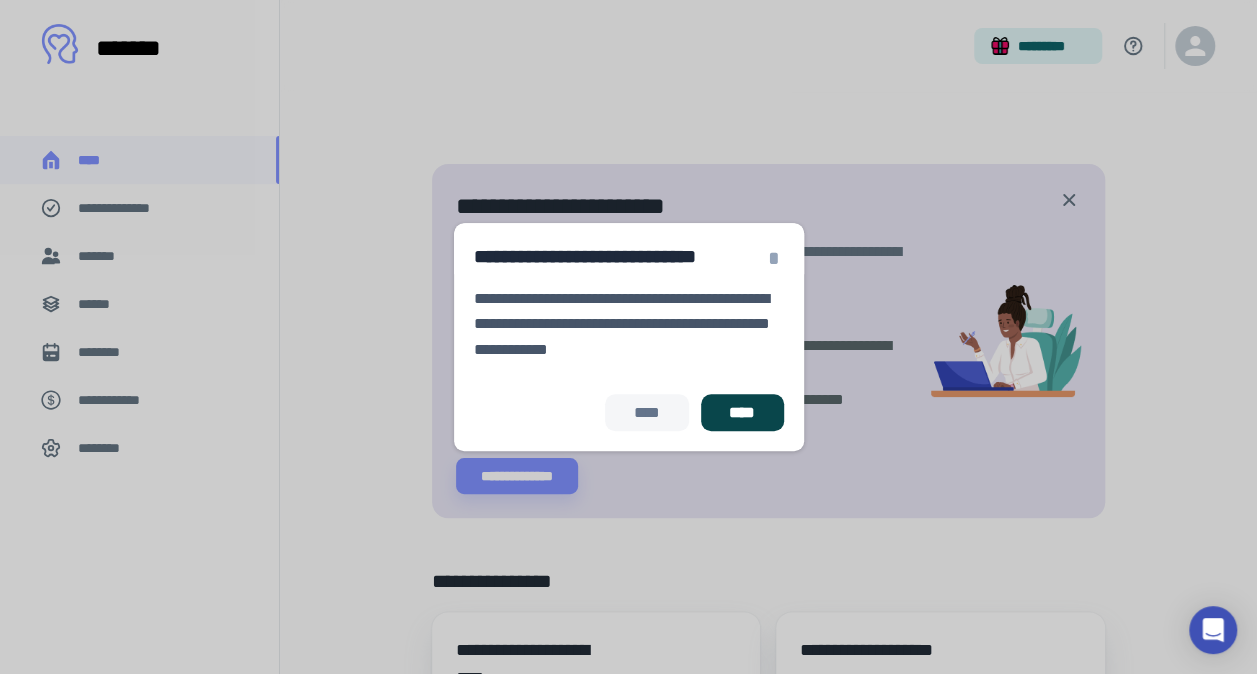 click on "****" at bounding box center (742, 413) 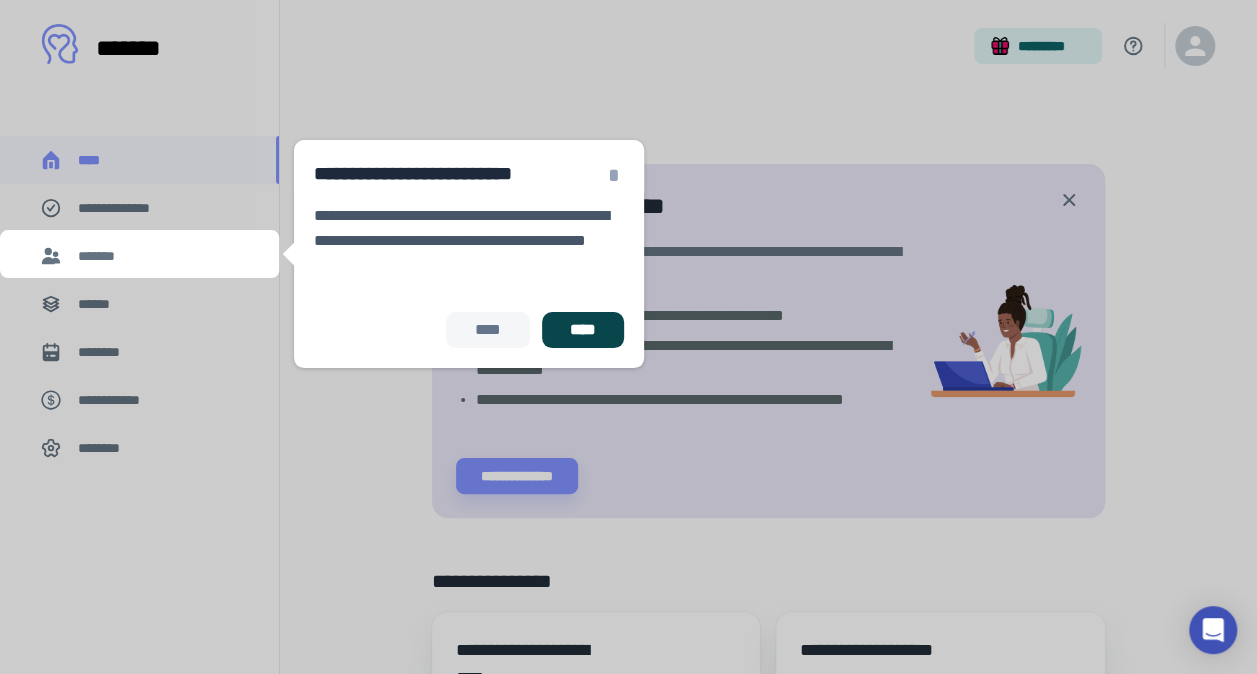 click on "****" at bounding box center (583, 330) 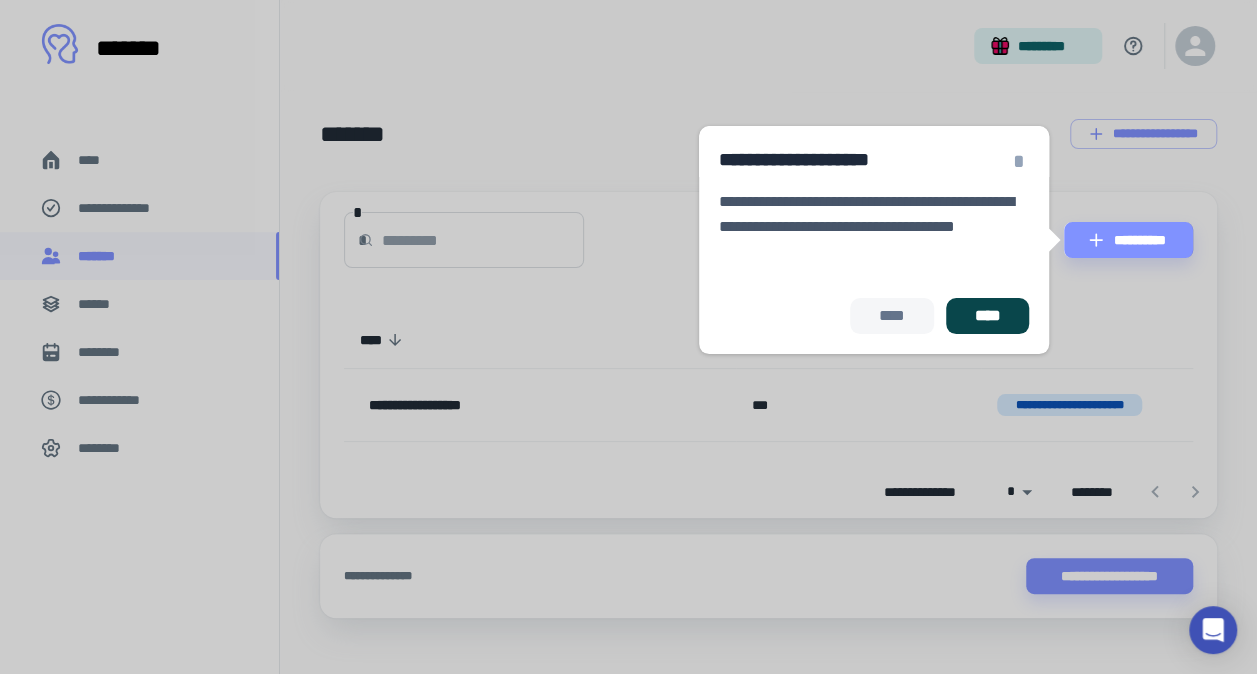 click on "****" at bounding box center [987, 316] 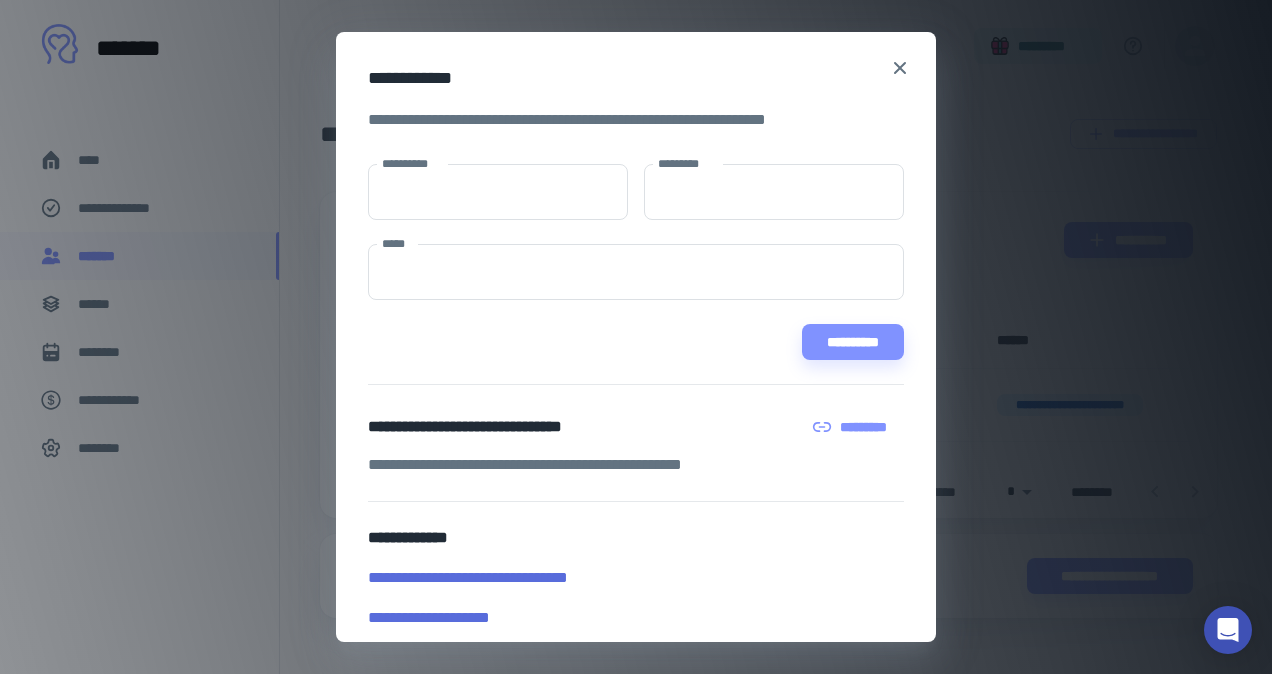 scroll, scrollTop: 30, scrollLeft: 0, axis: vertical 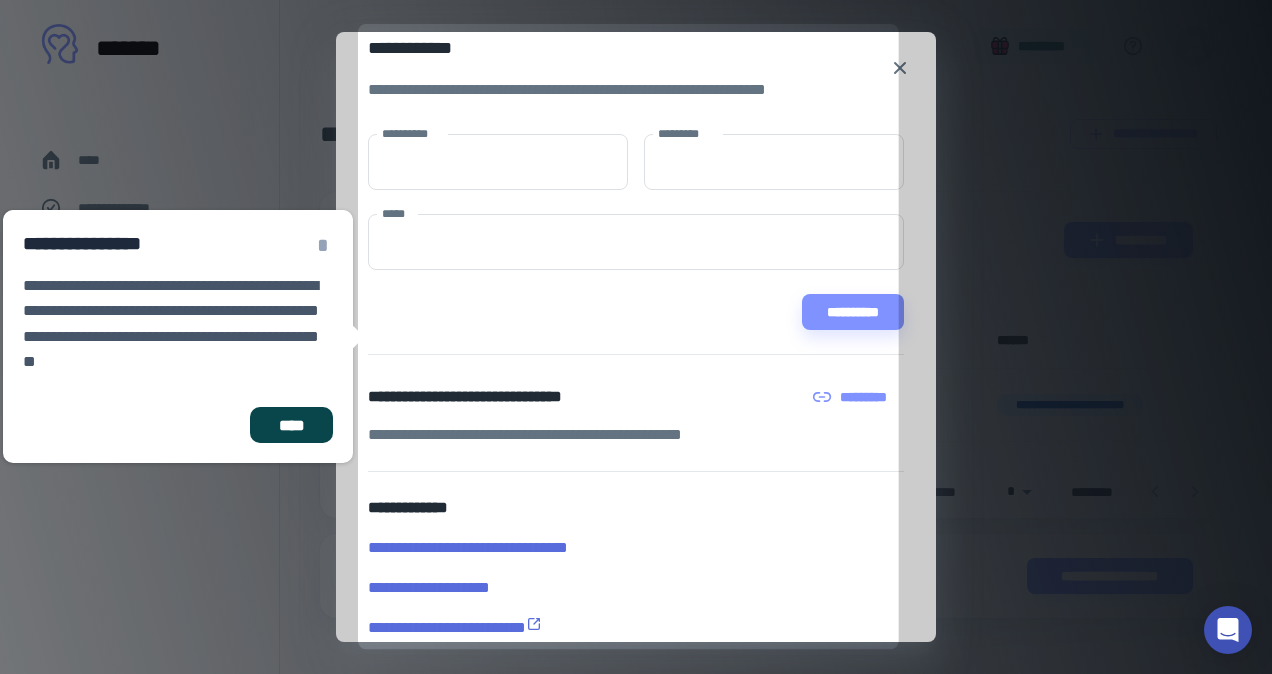 click on "****" at bounding box center [291, 425] 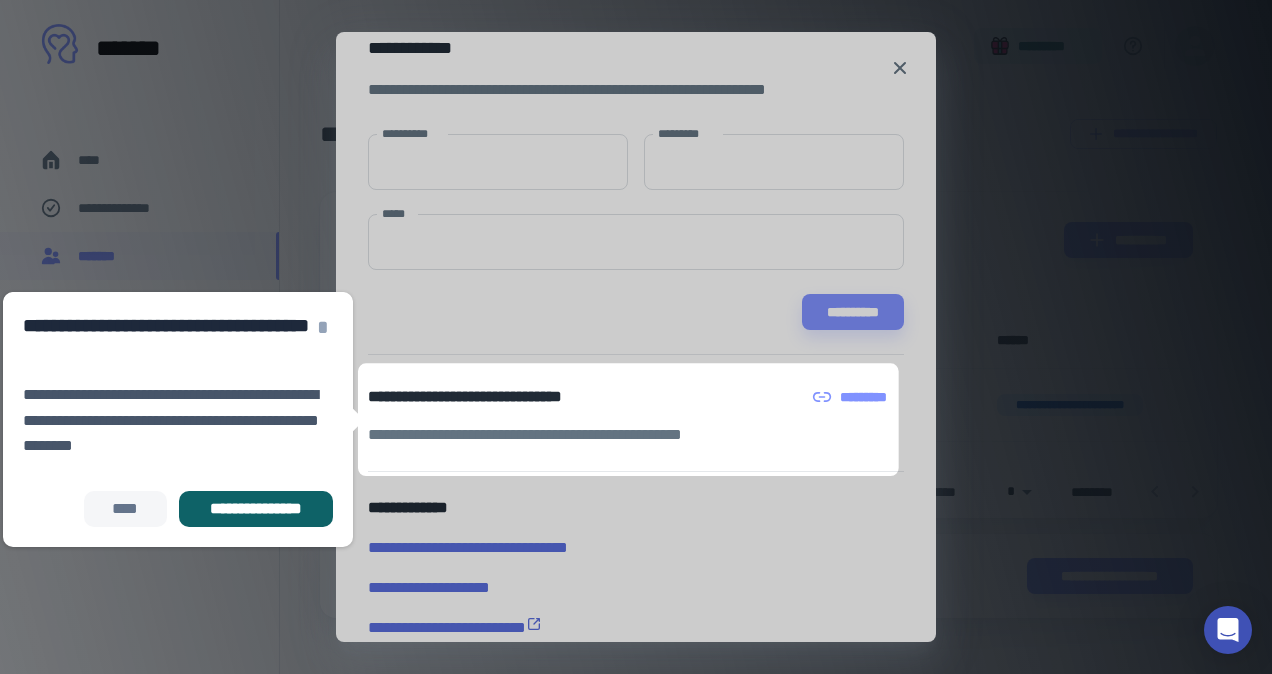 scroll, scrollTop: 59, scrollLeft: 0, axis: vertical 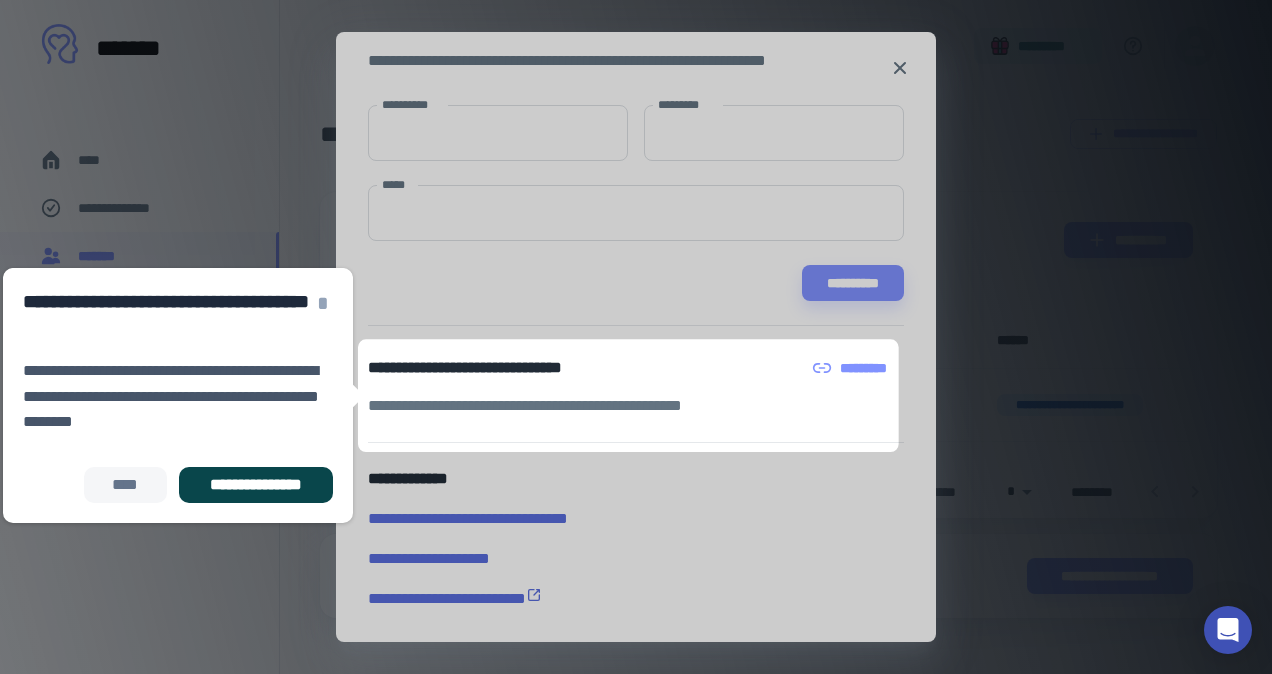 click on "**********" at bounding box center (256, 485) 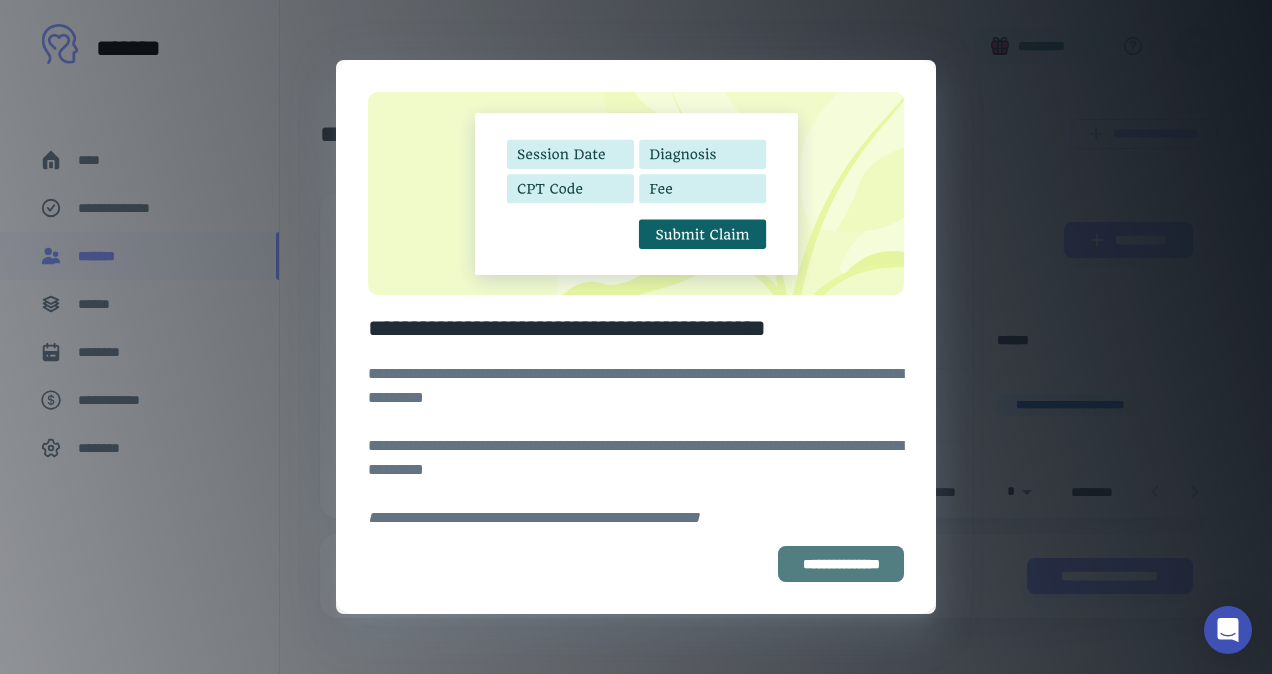 click on "**********" at bounding box center [841, 564] 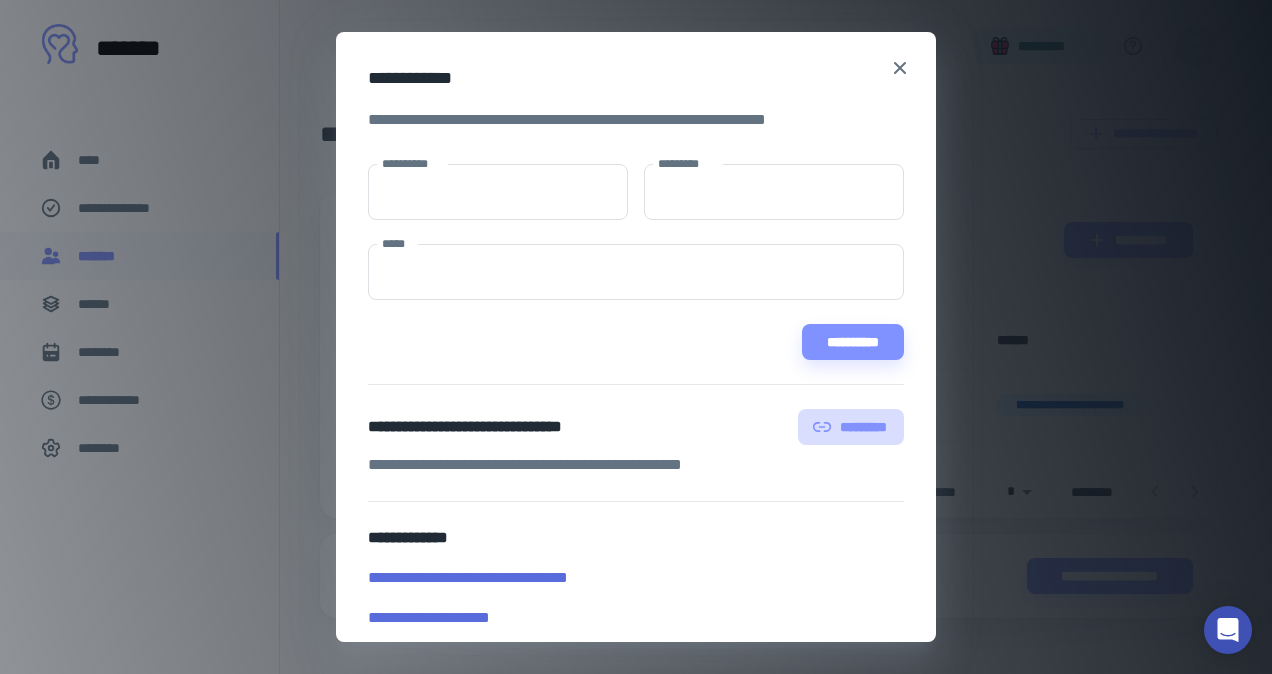 click on "*********" at bounding box center [851, 427] 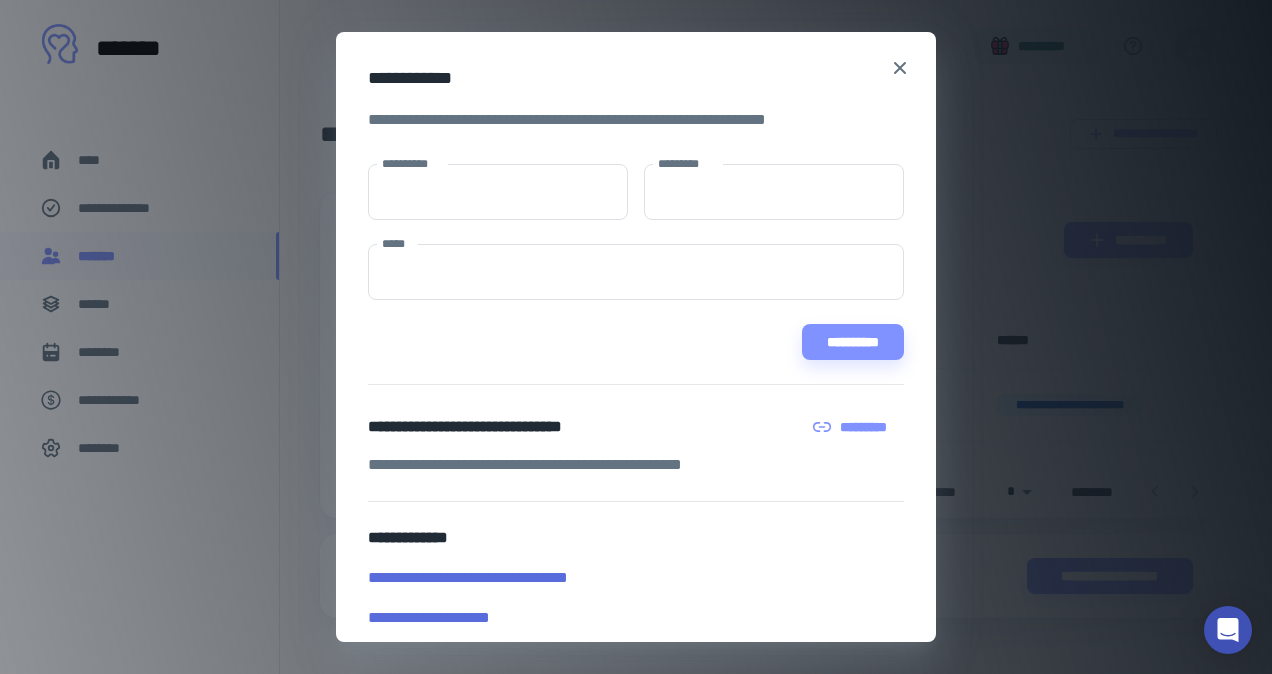 scroll, scrollTop: 59, scrollLeft: 0, axis: vertical 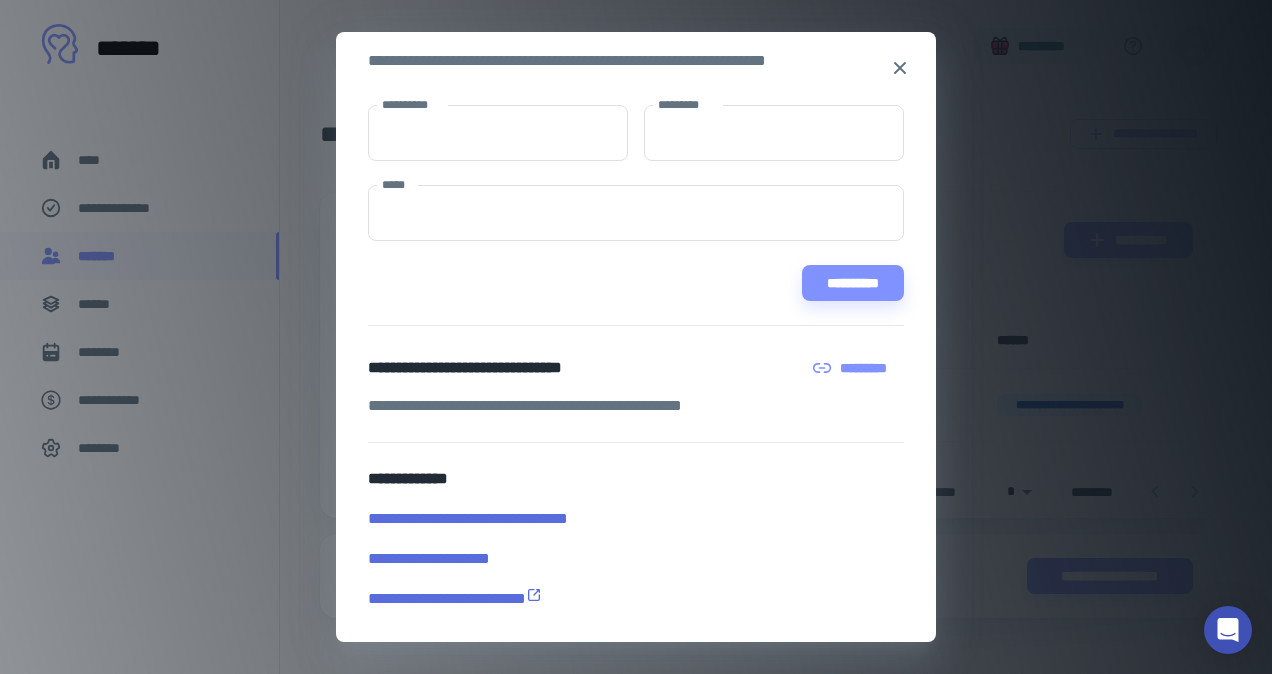 click on "**********" at bounding box center (628, 559) 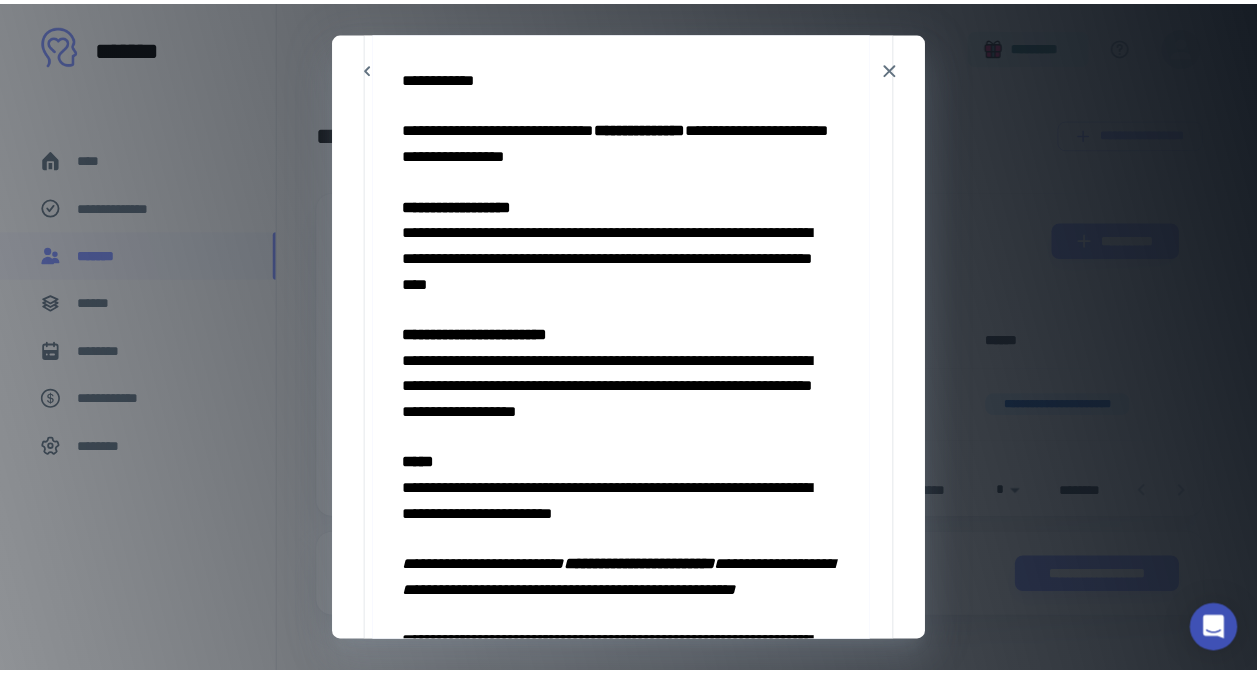 scroll, scrollTop: 0, scrollLeft: 0, axis: both 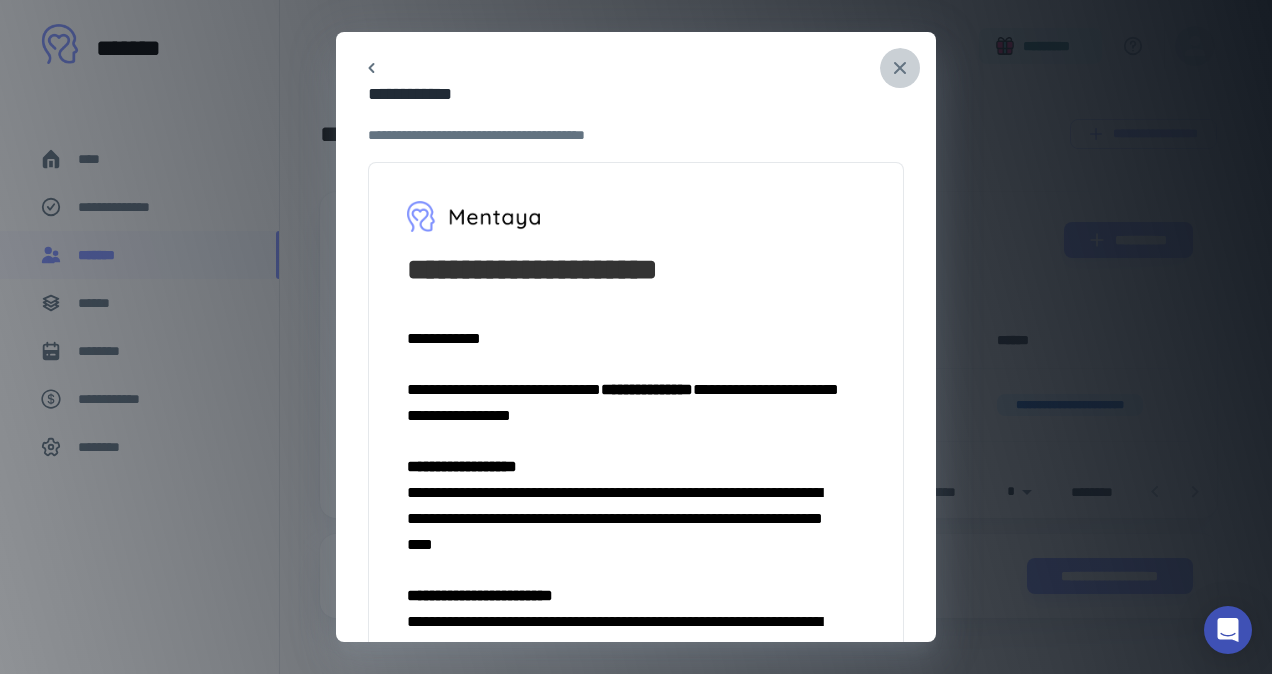 click 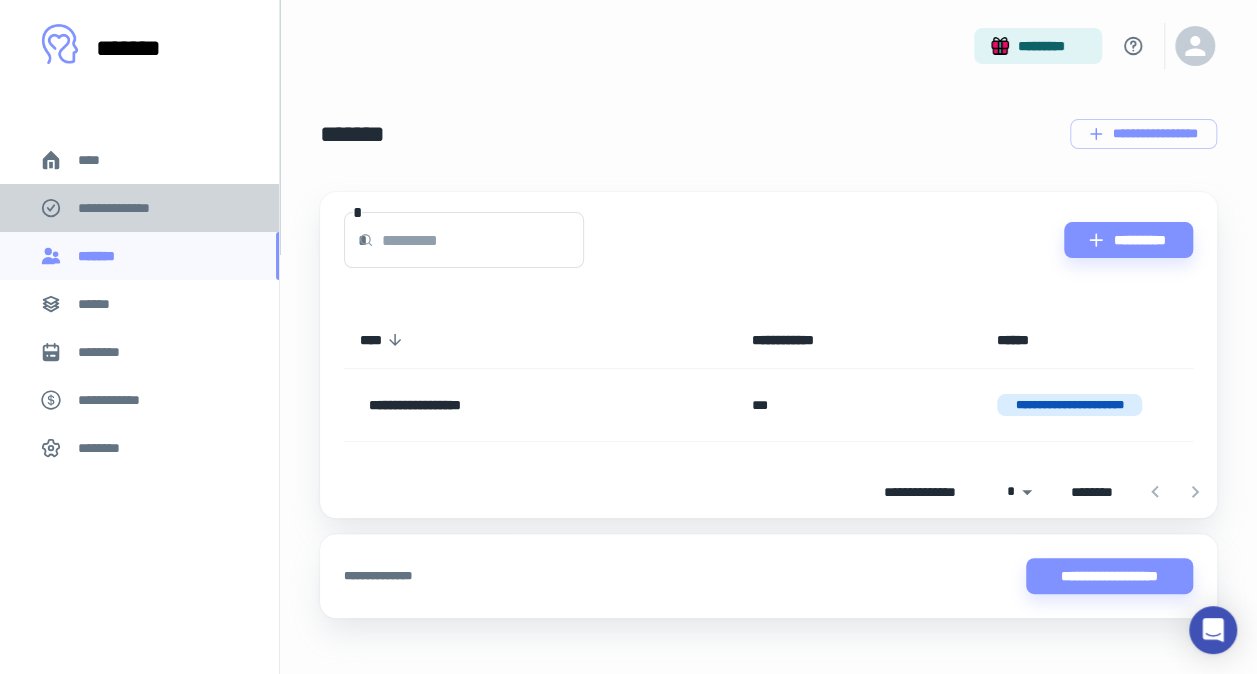 click on "**********" at bounding box center [127, 208] 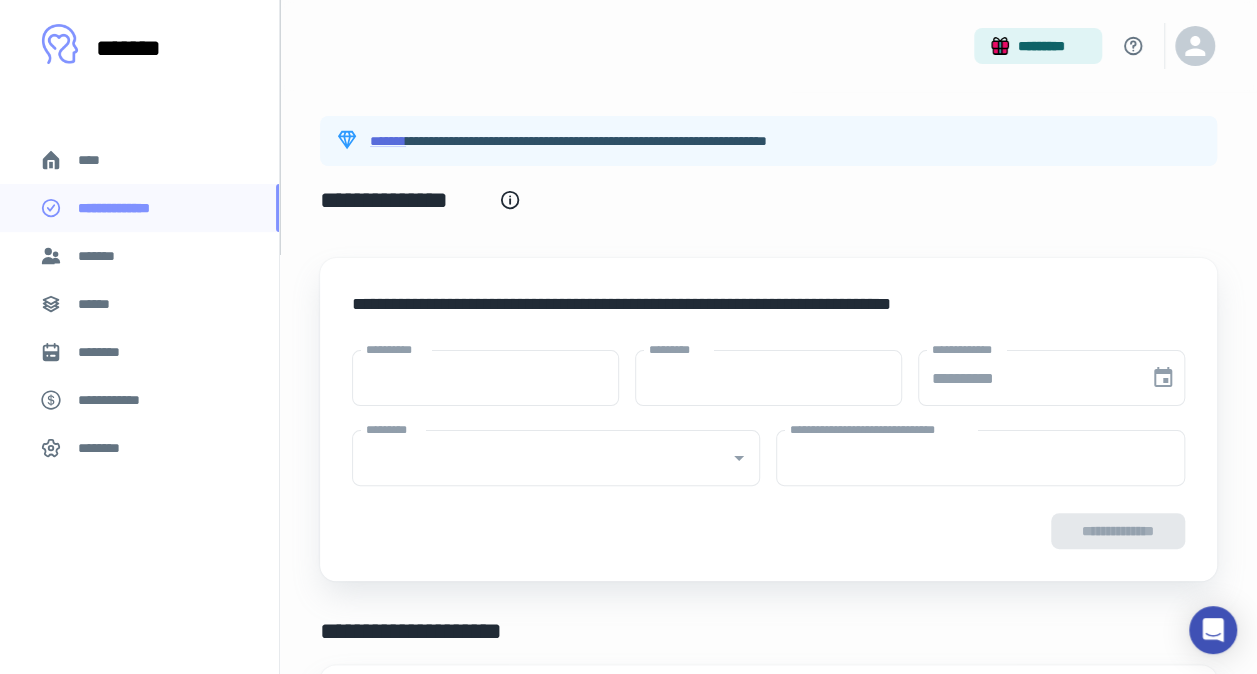 type on "****" 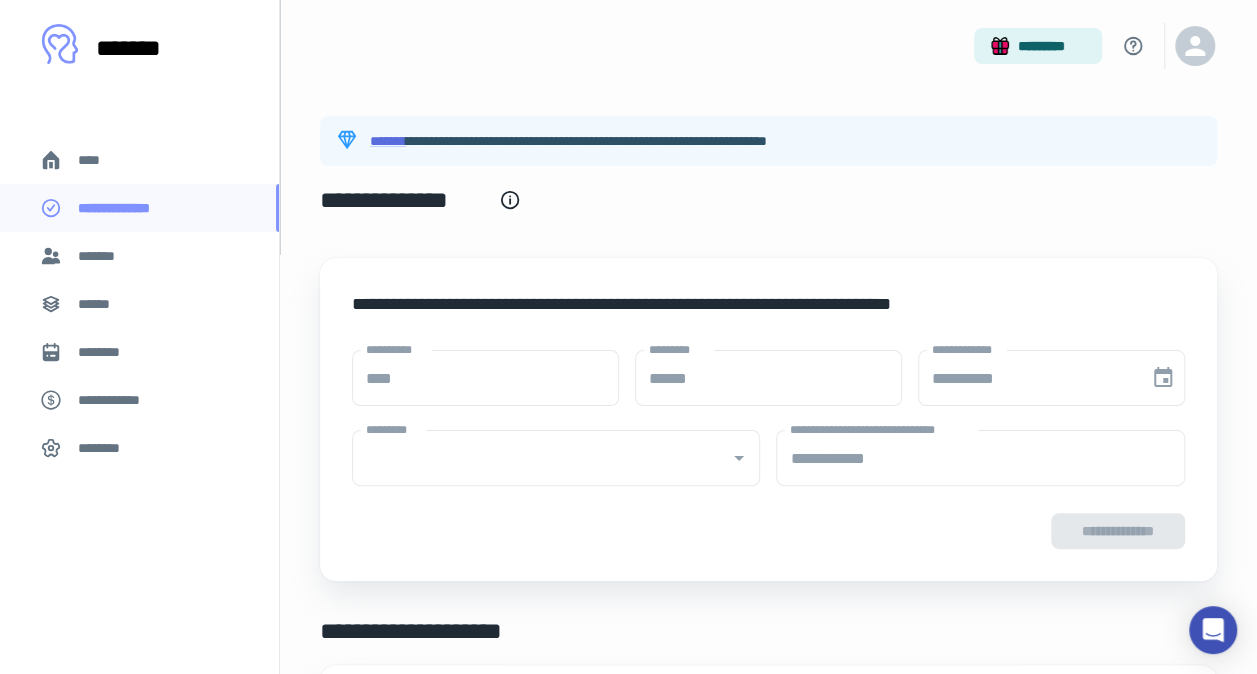 type on "**********" 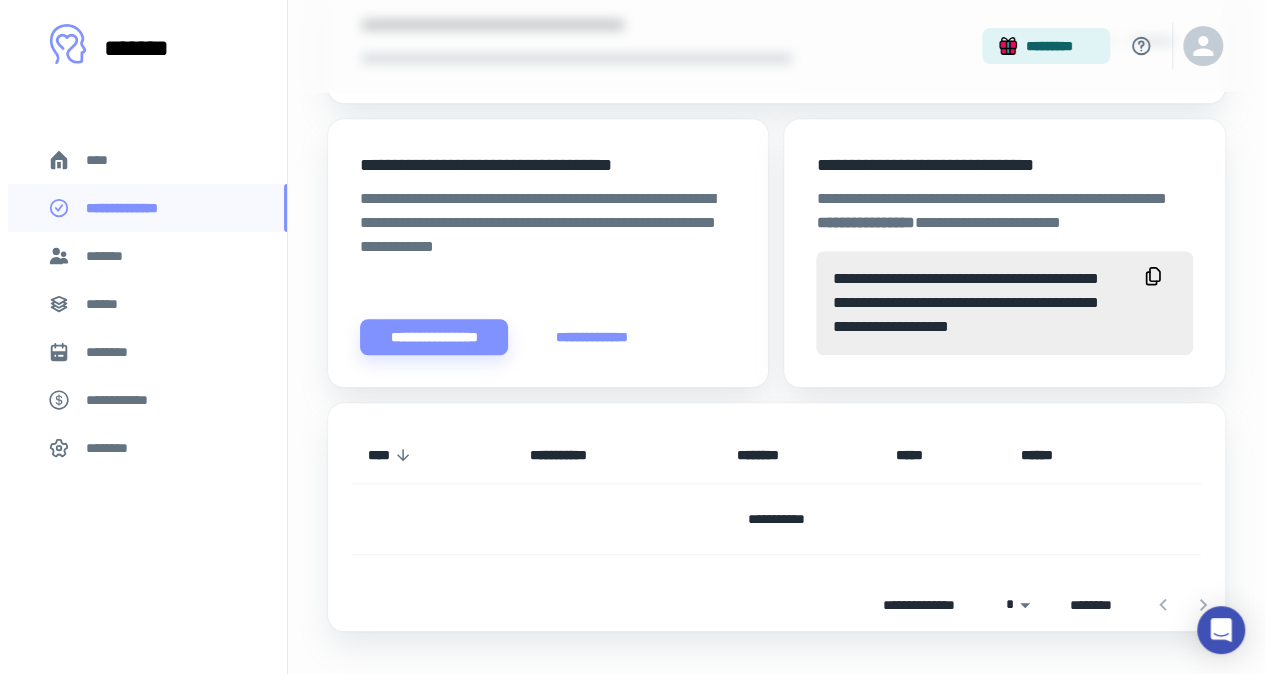 scroll, scrollTop: 689, scrollLeft: 0, axis: vertical 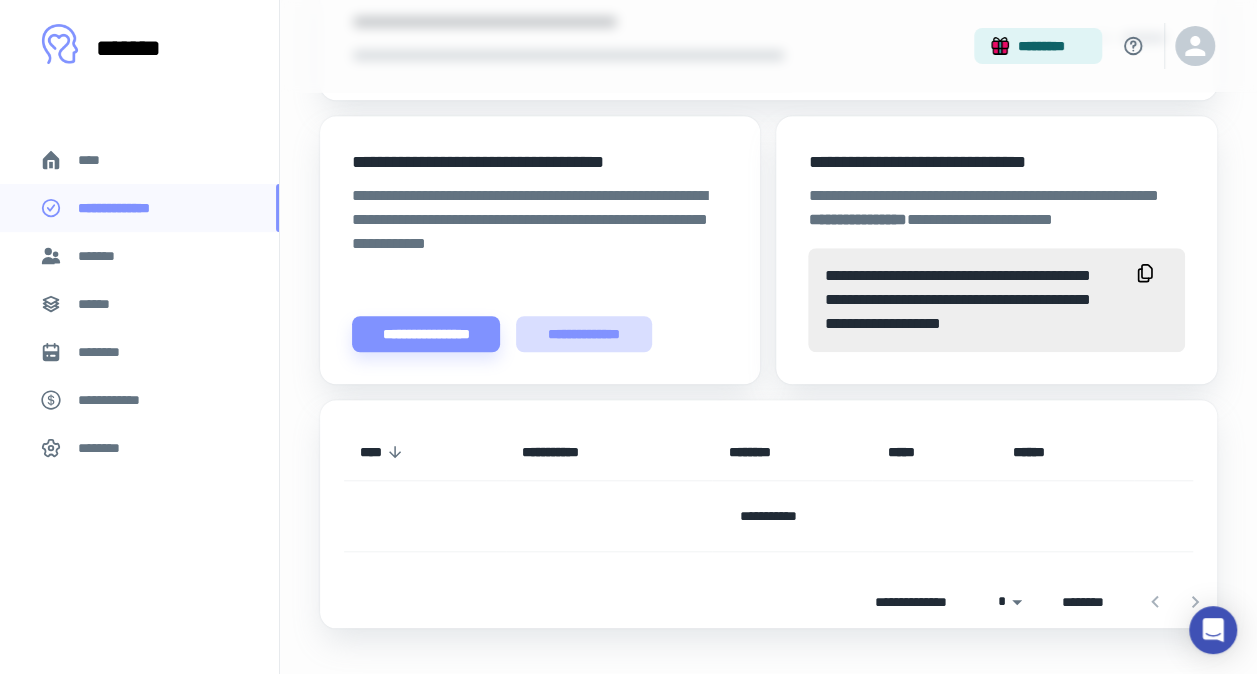 click on "**********" at bounding box center [584, 334] 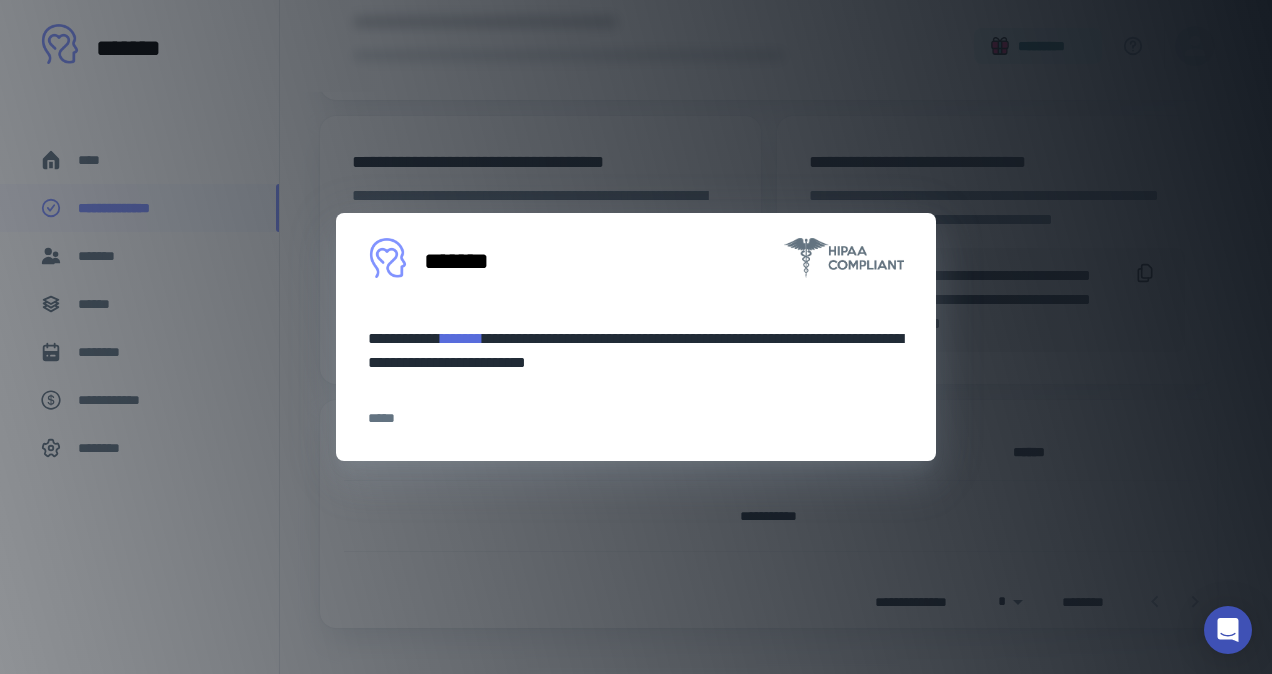 click on "*****" at bounding box center [636, 418] 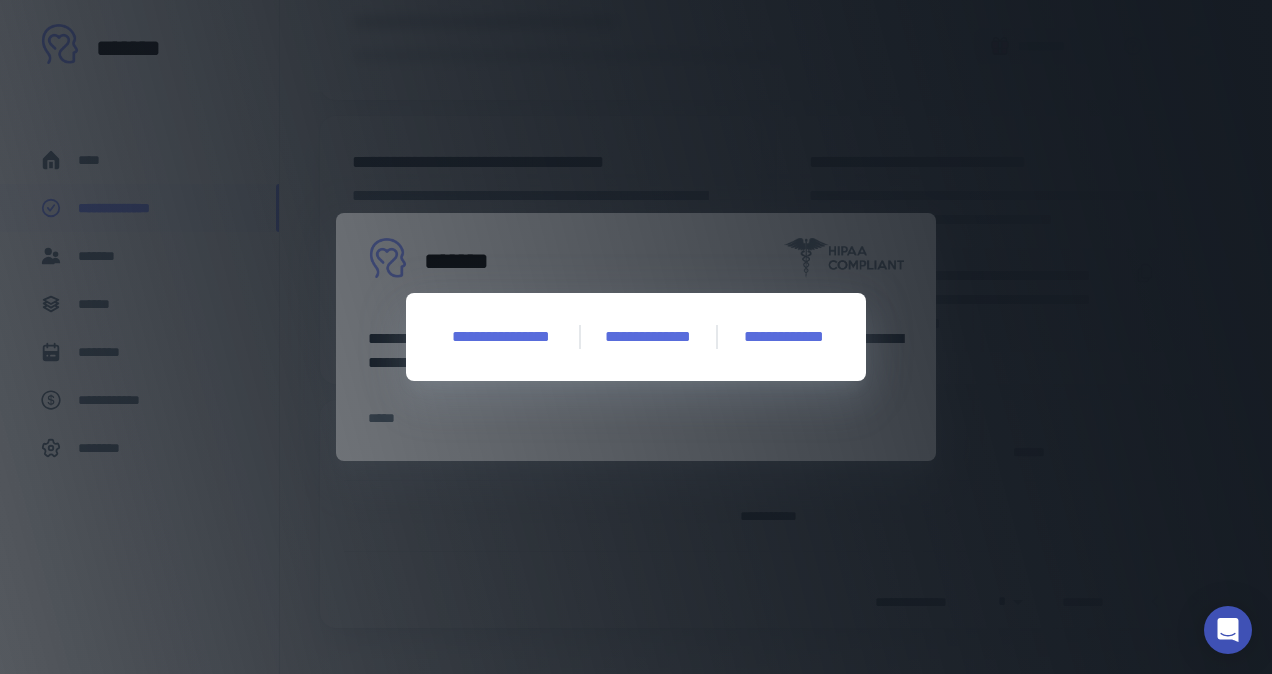 click on "**********" at bounding box center (636, 337) 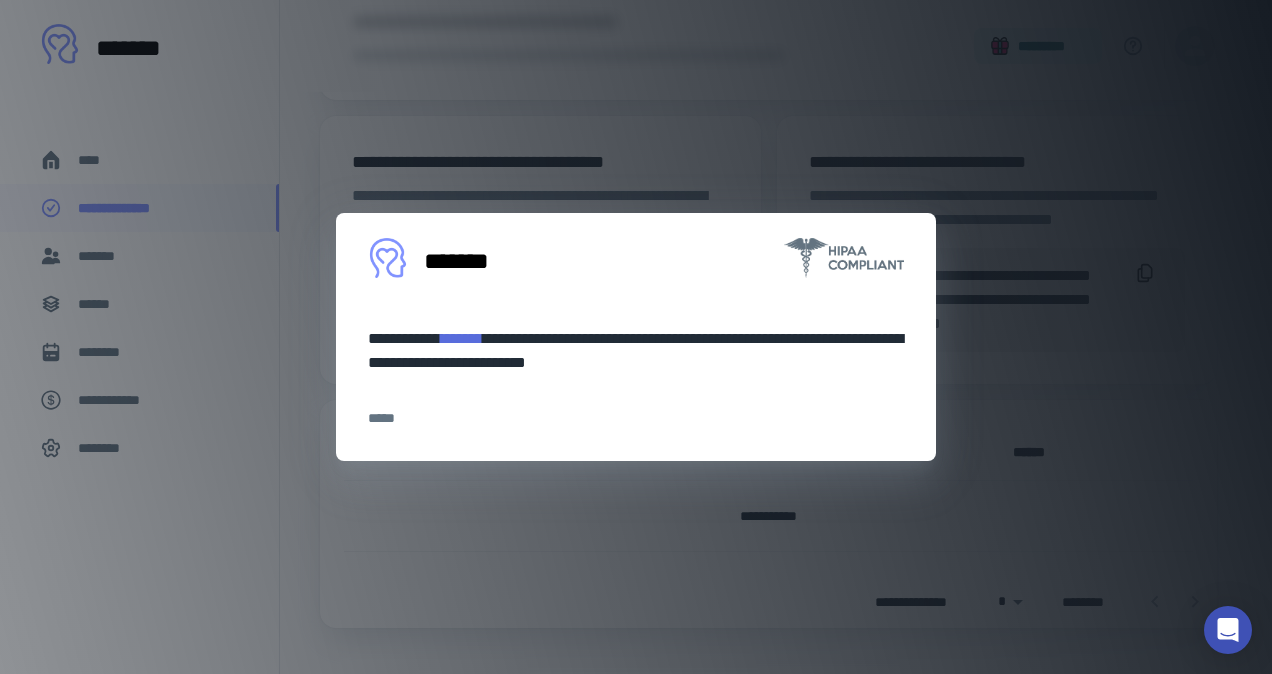 click on "**********" at bounding box center (636, 337) 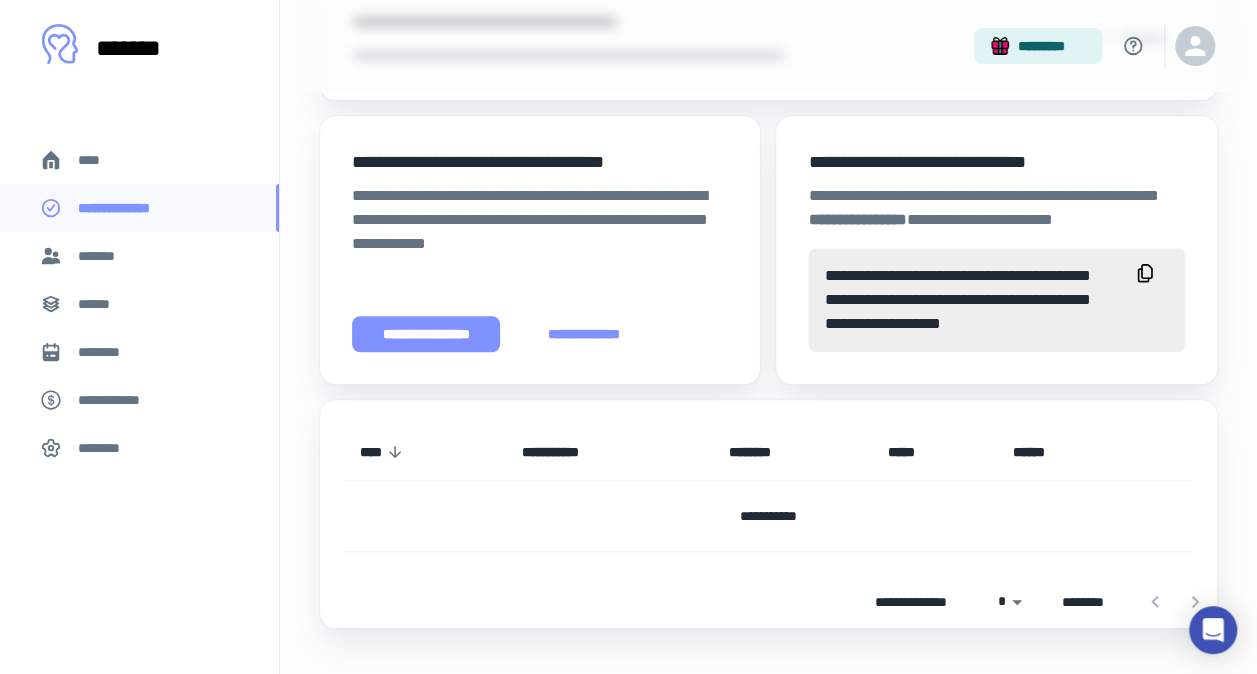 click on "**********" at bounding box center (426, 334) 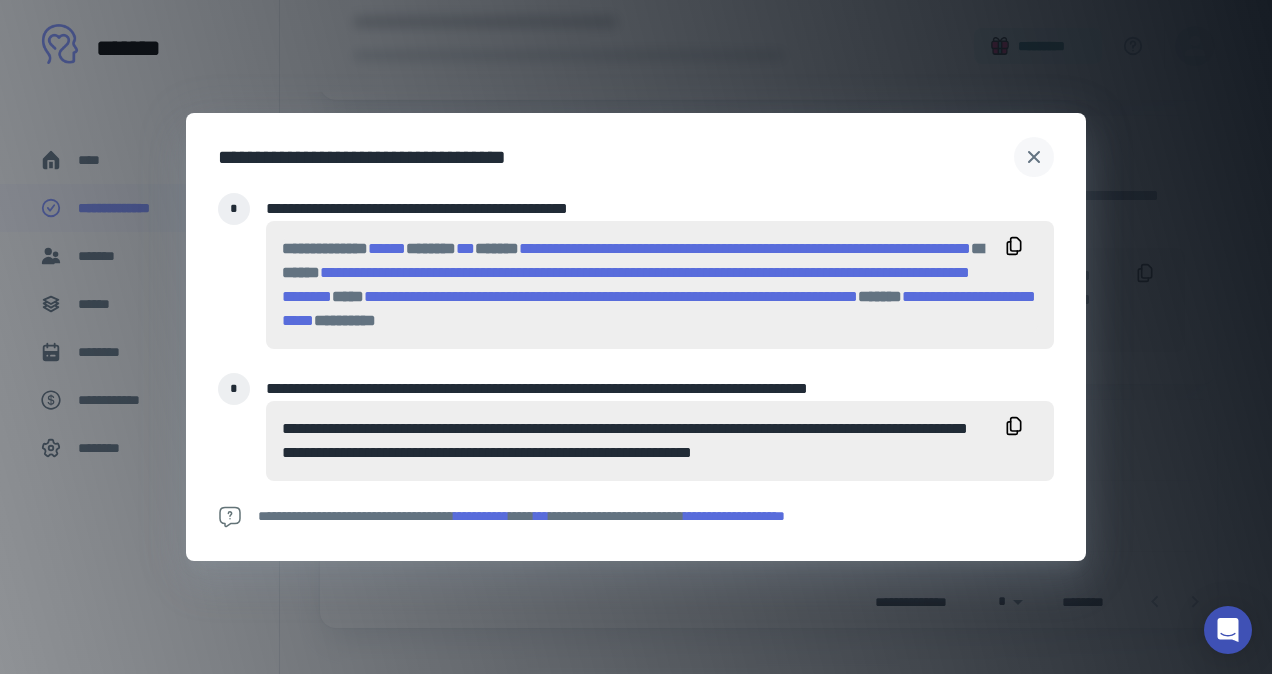 click 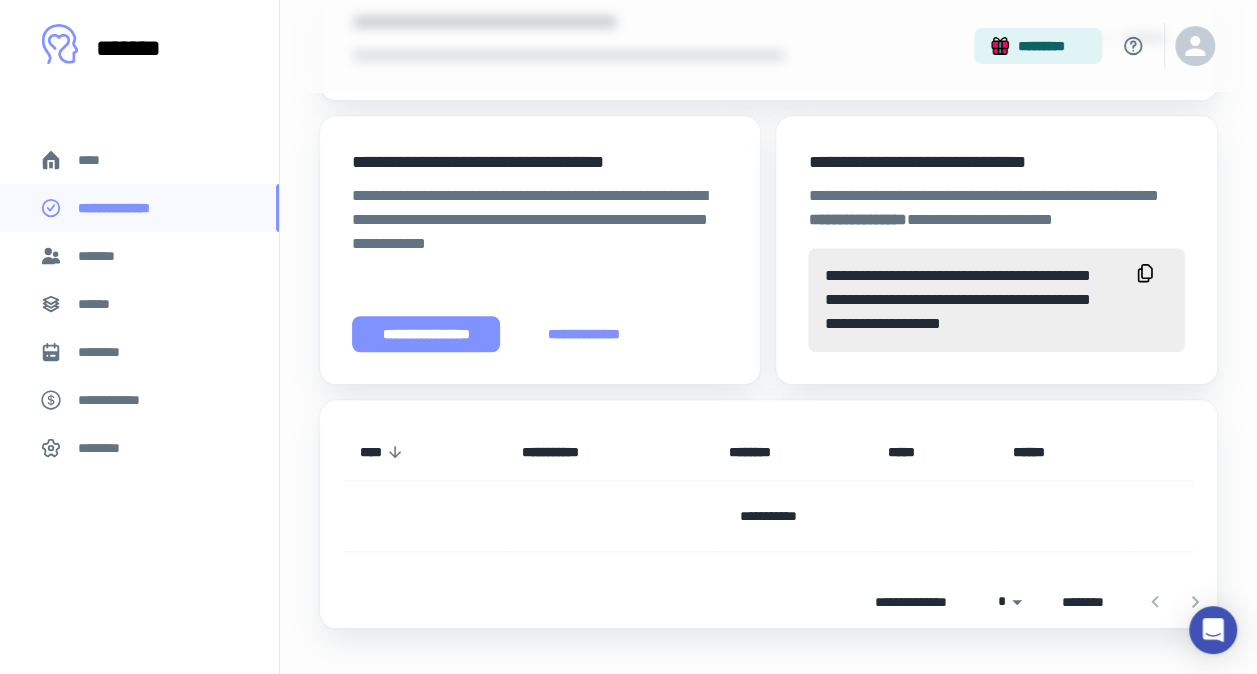 click on "**********" at bounding box center (426, 334) 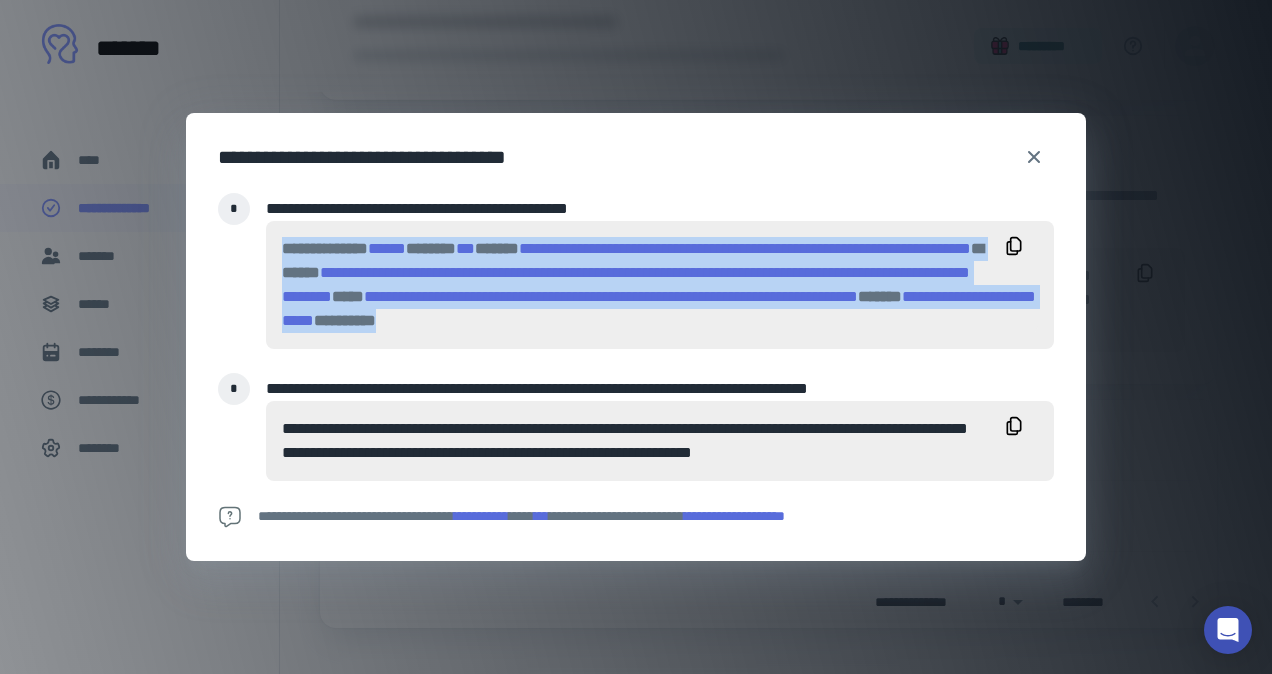drag, startPoint x: 679, startPoint y: 341, endPoint x: 257, endPoint y: 242, distance: 433.45703 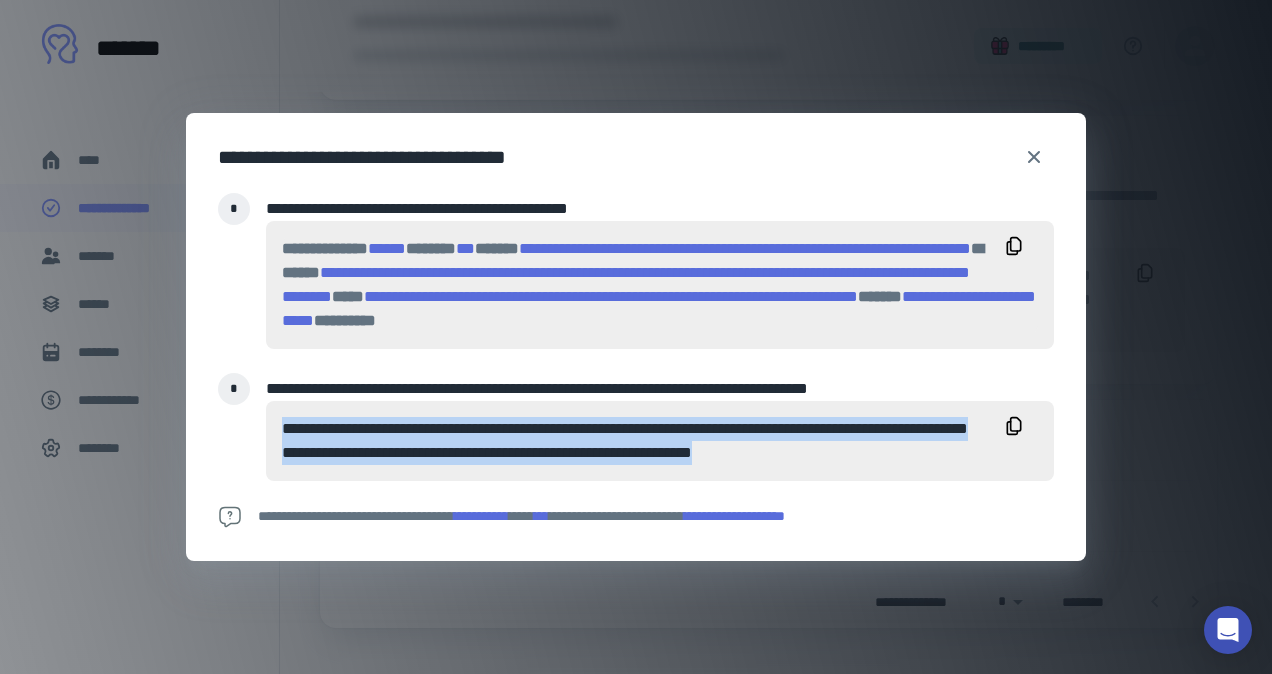 drag, startPoint x: 284, startPoint y: 442, endPoint x: 978, endPoint y: 466, distance: 694.41486 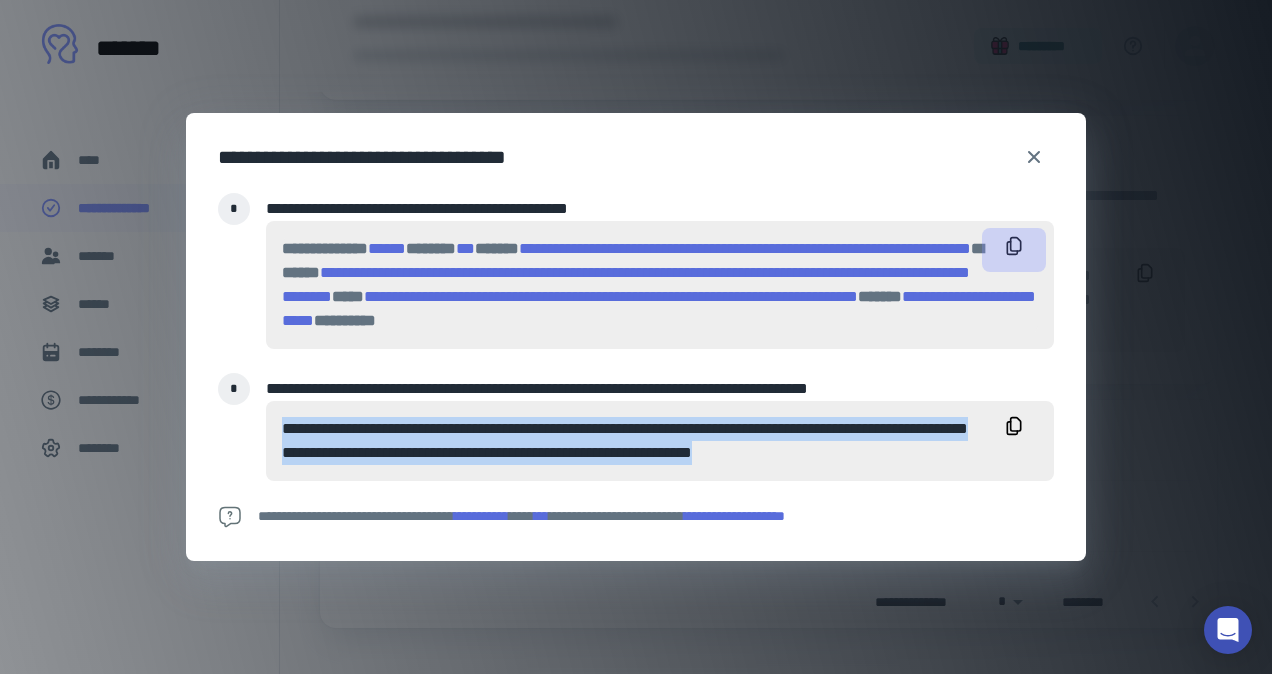 click 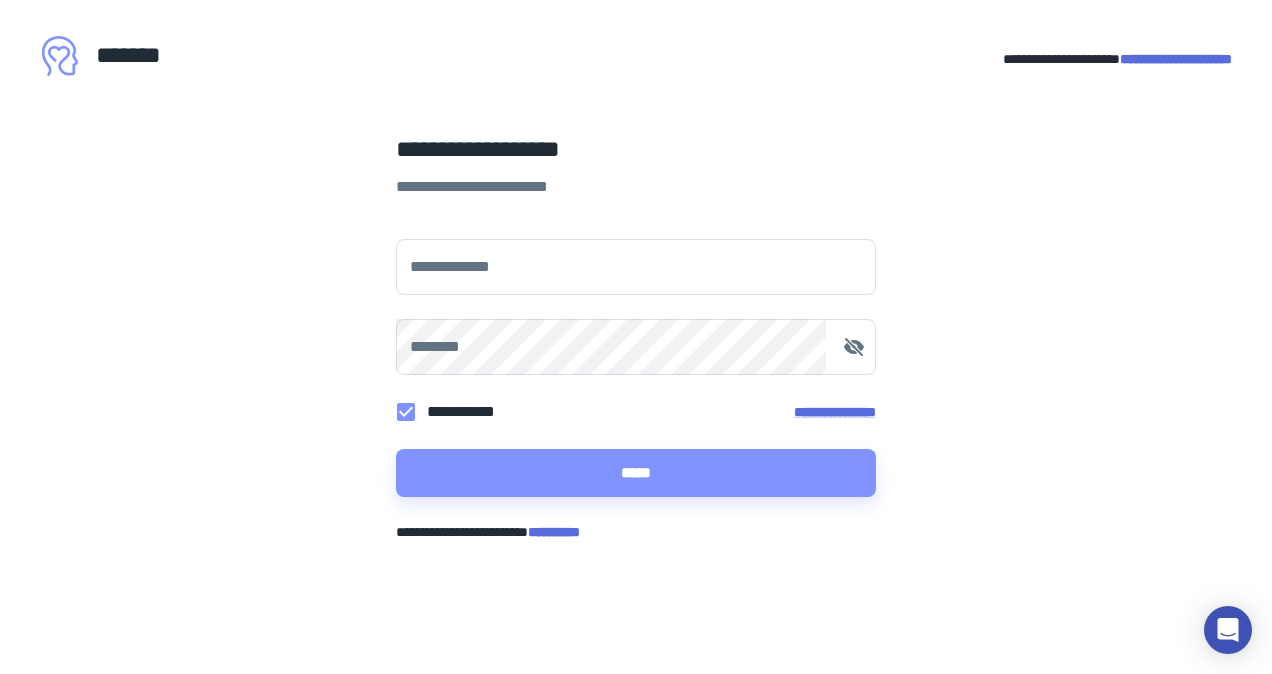 type on "**********" 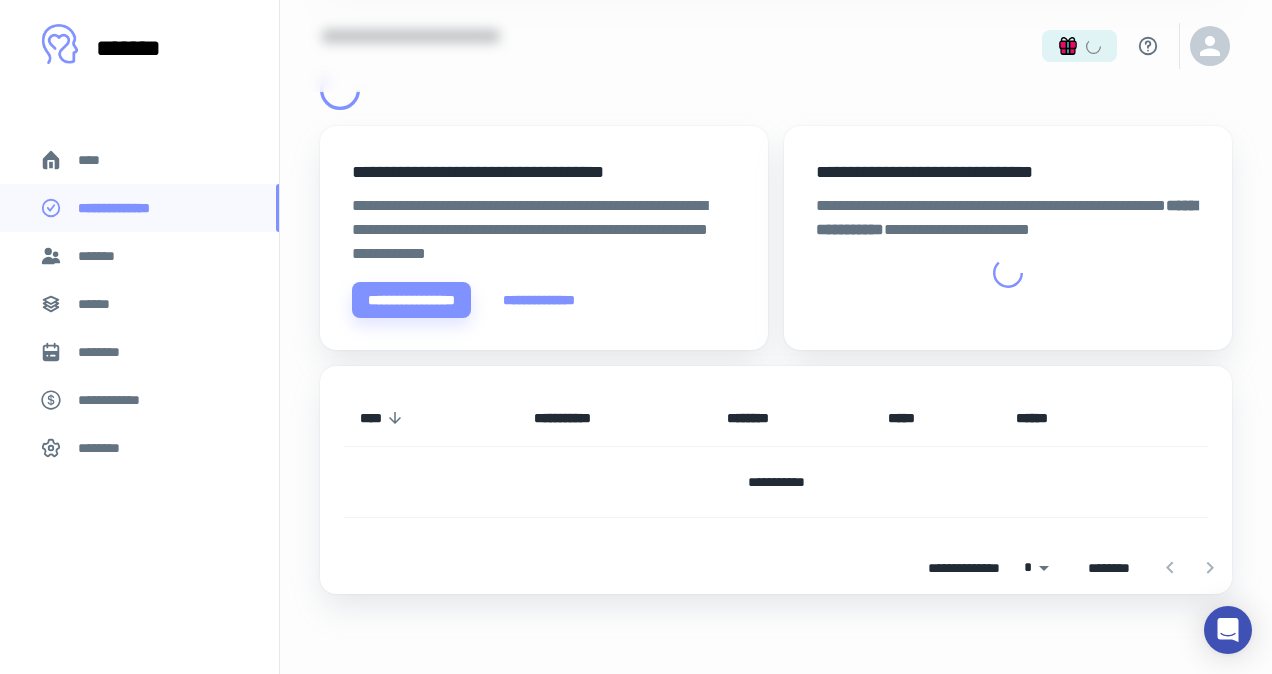 type on "****" 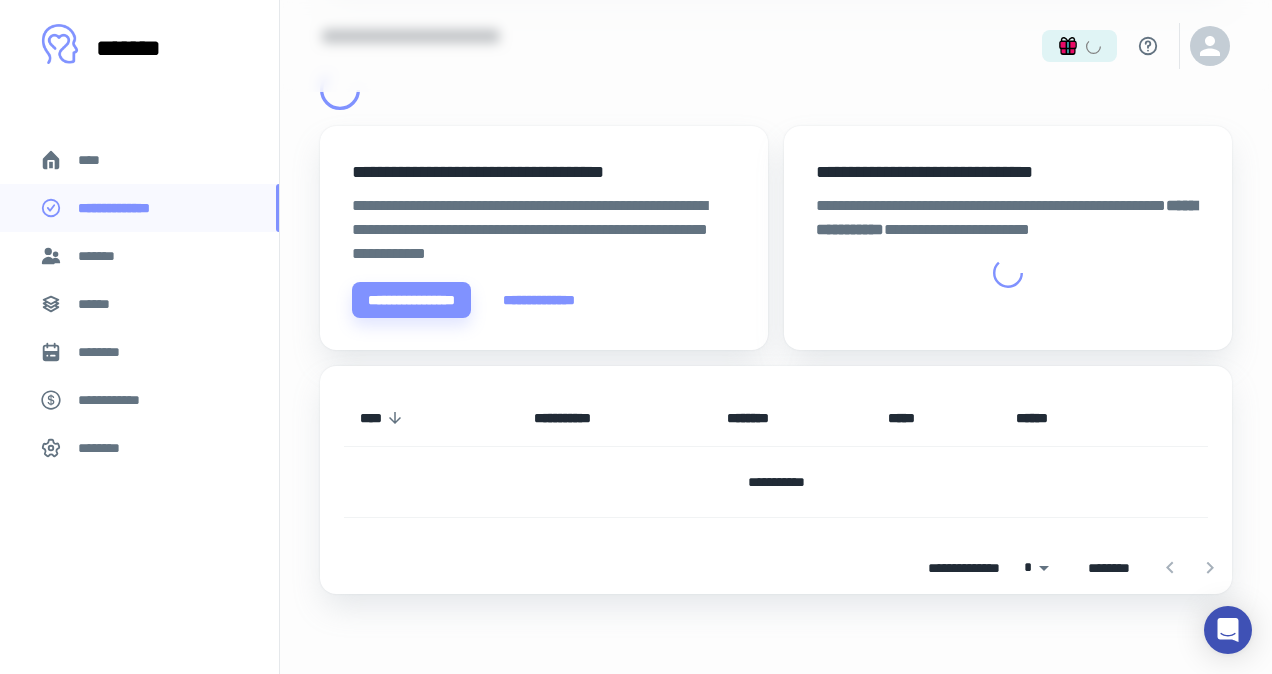 type on "******" 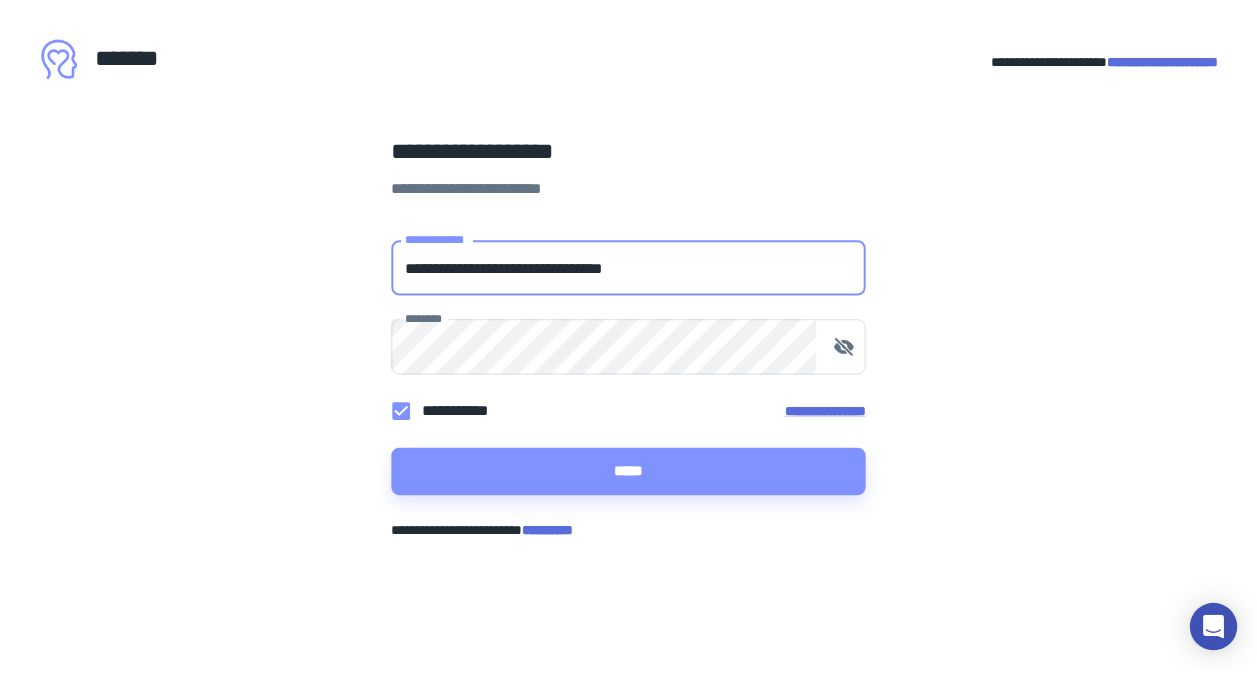 scroll, scrollTop: 0, scrollLeft: 0, axis: both 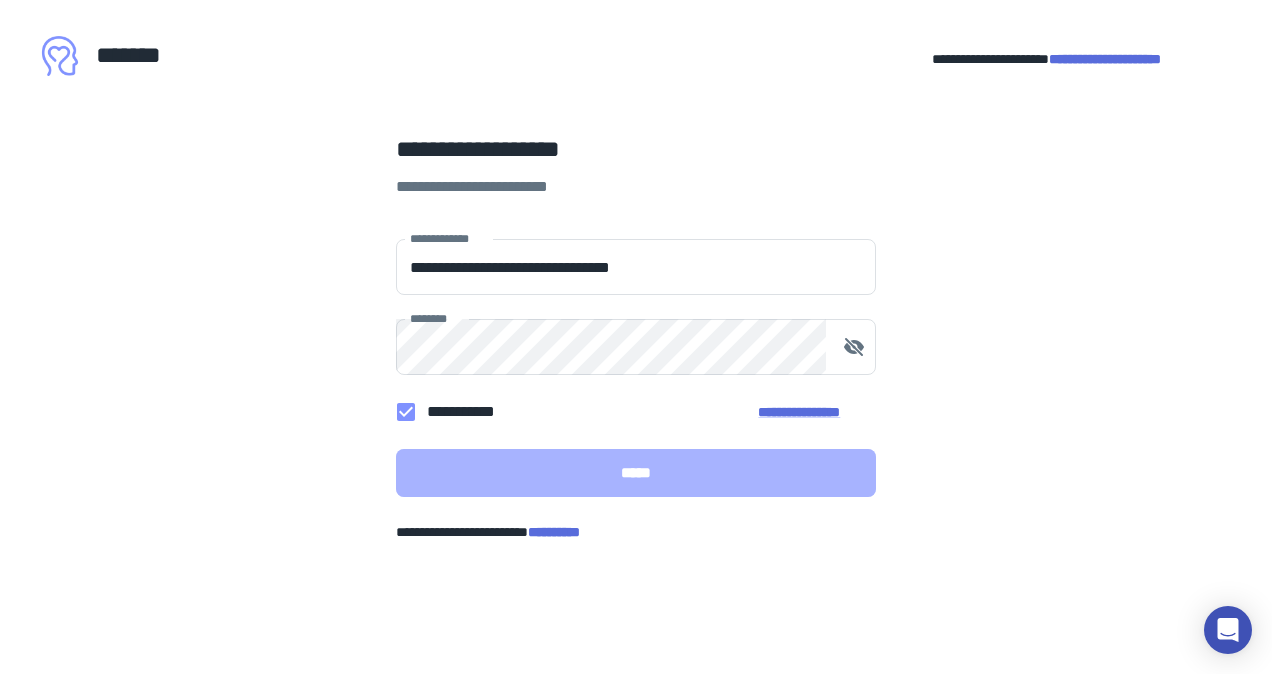 click on "*****" at bounding box center [636, 473] 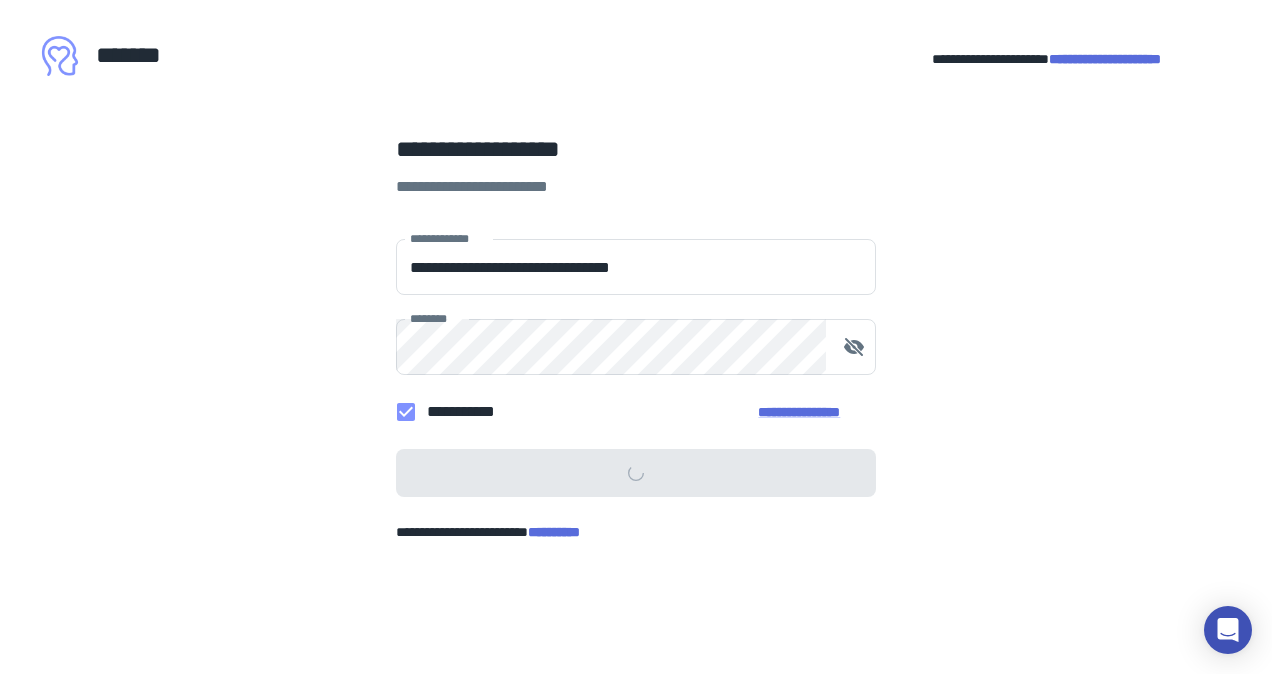 click on "**********" at bounding box center [636, 368] 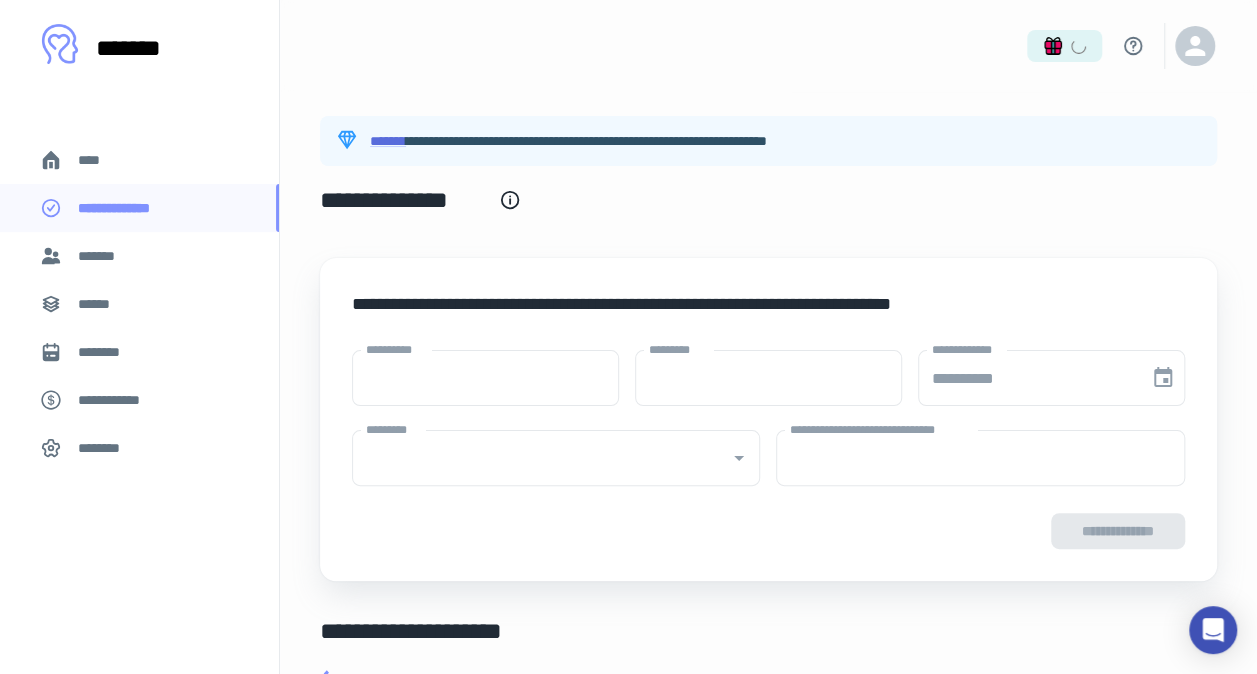type on "****" 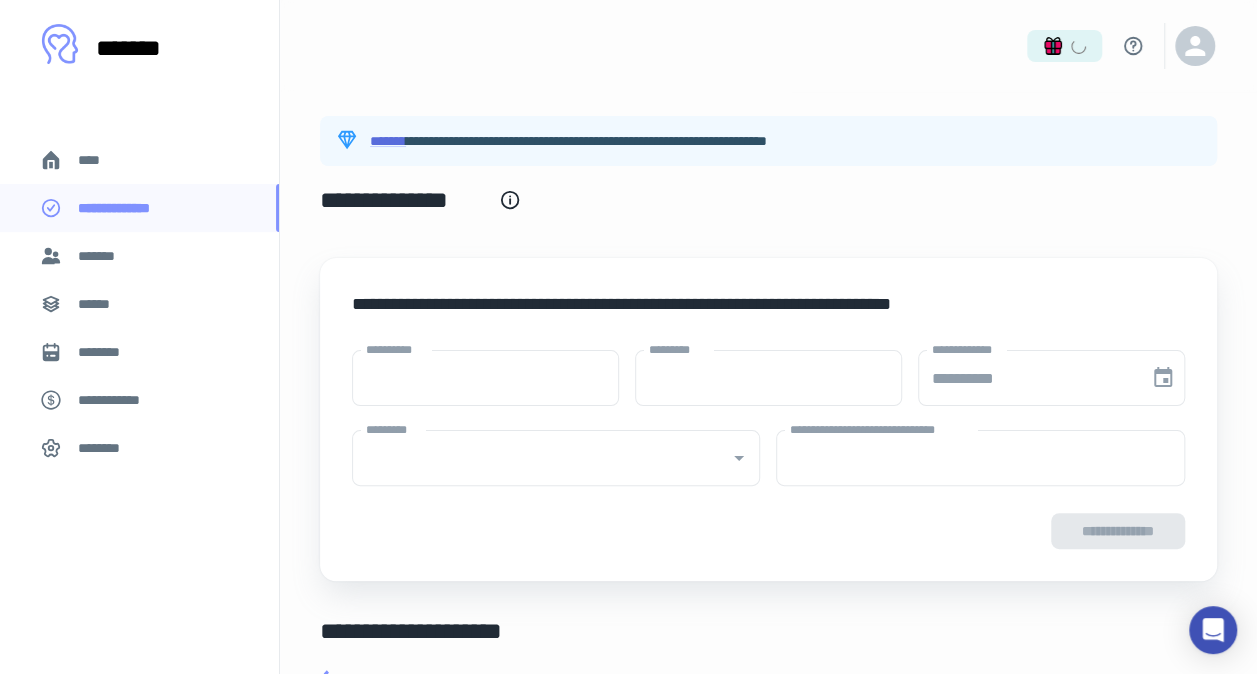 type on "******" 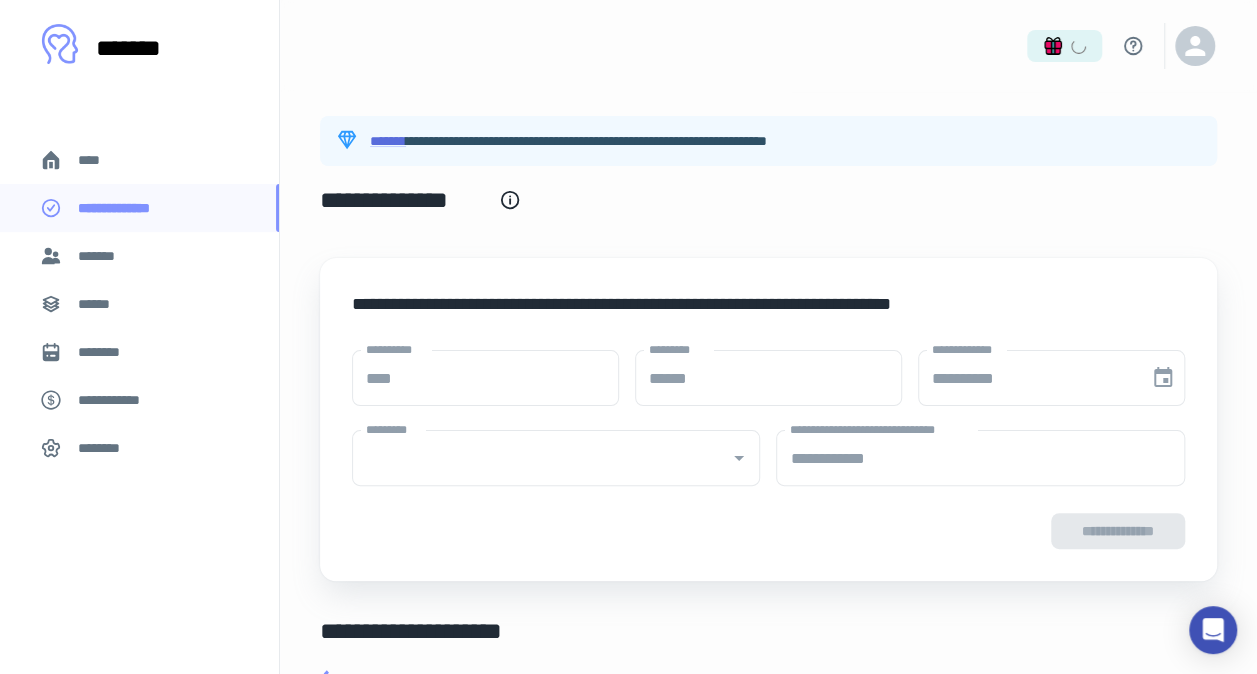 type on "**********" 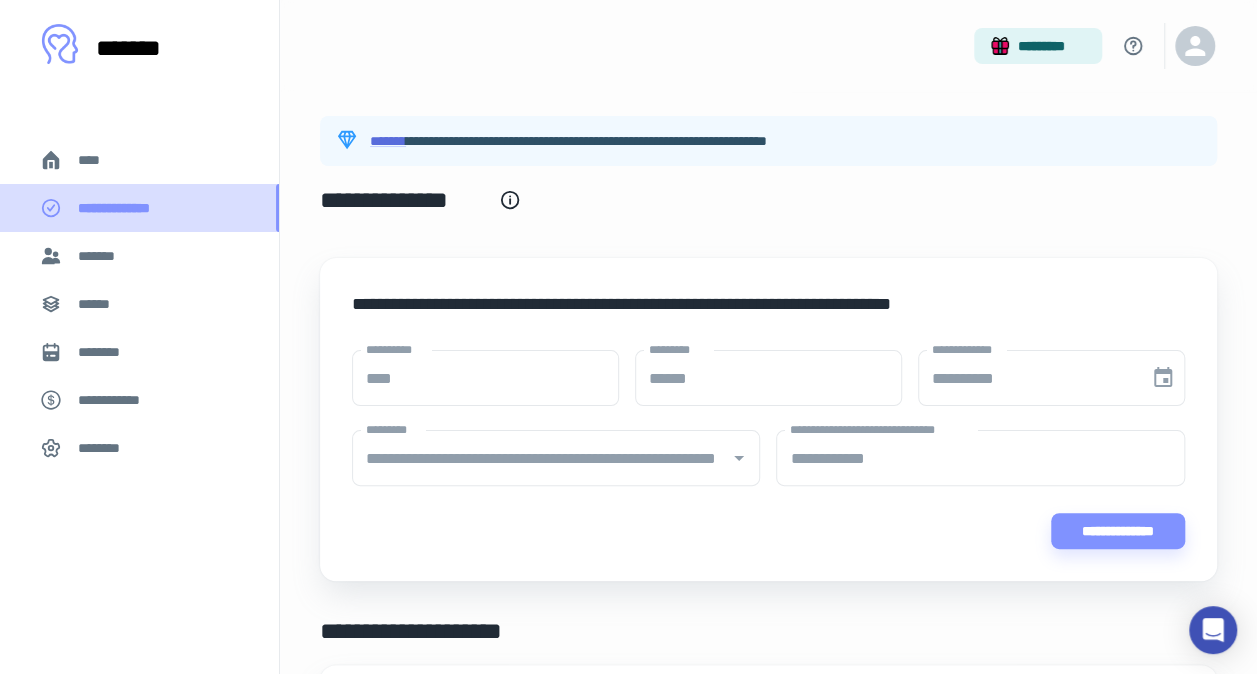 click on "**********" at bounding box center [128, 208] 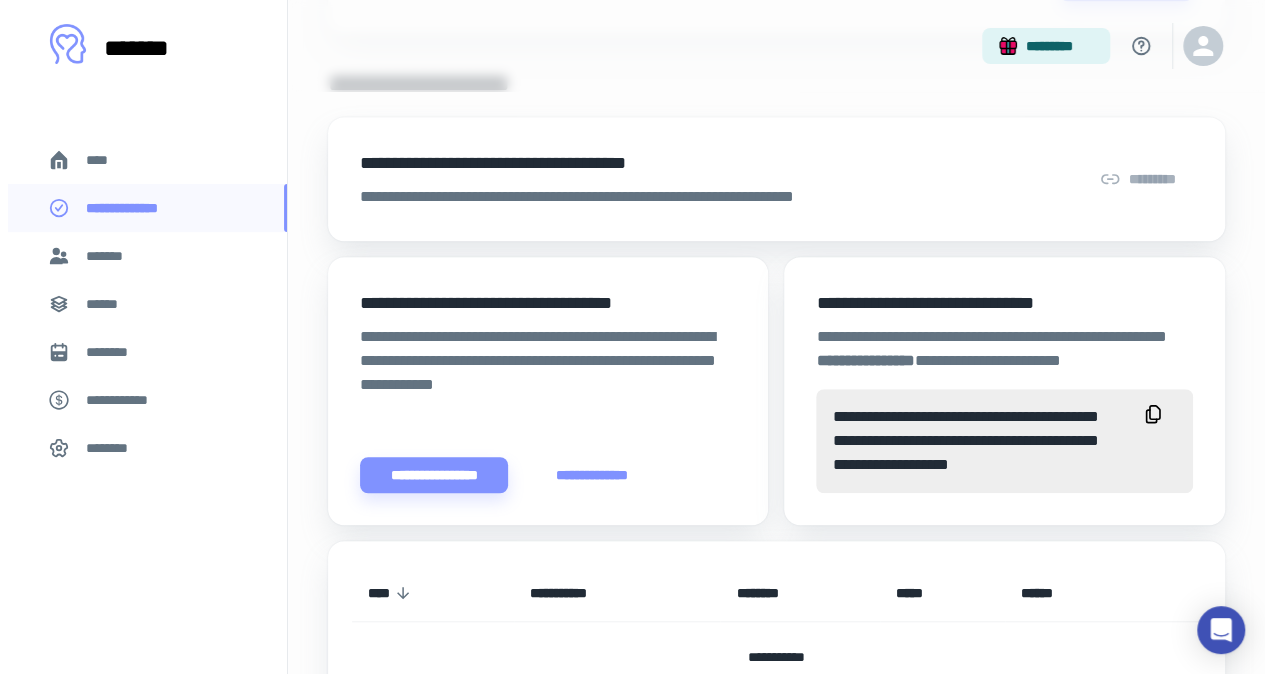 scroll, scrollTop: 549, scrollLeft: 0, axis: vertical 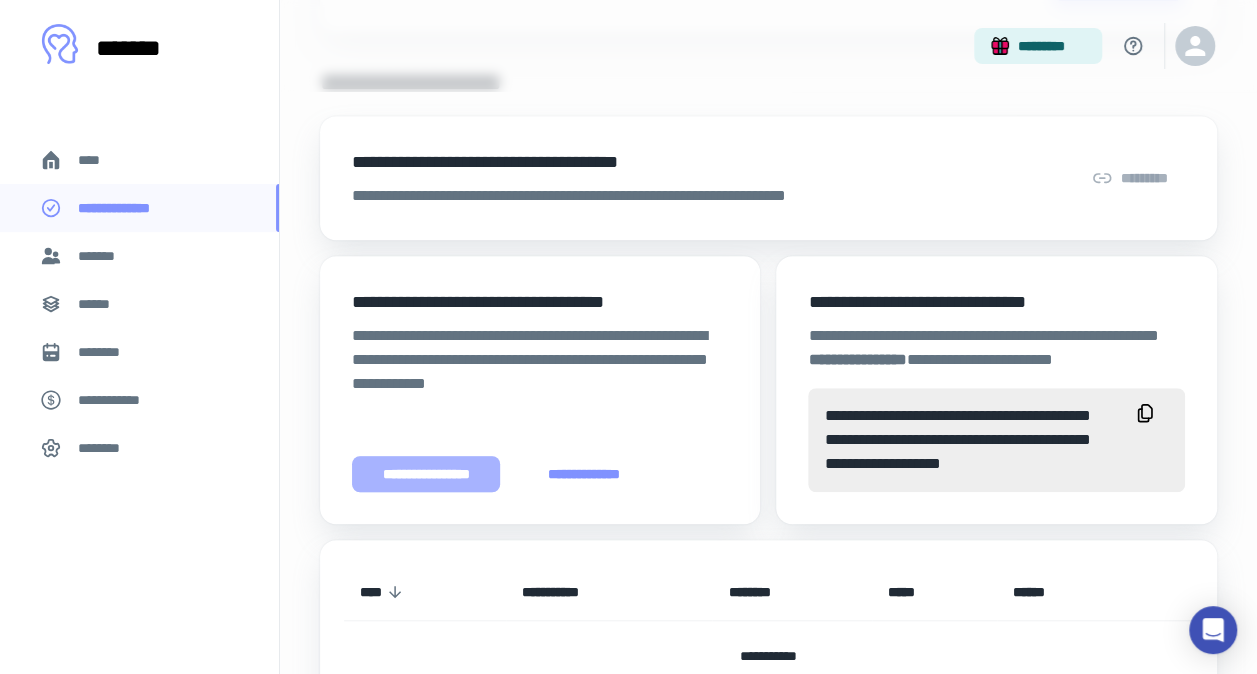 click on "**********" at bounding box center [426, 474] 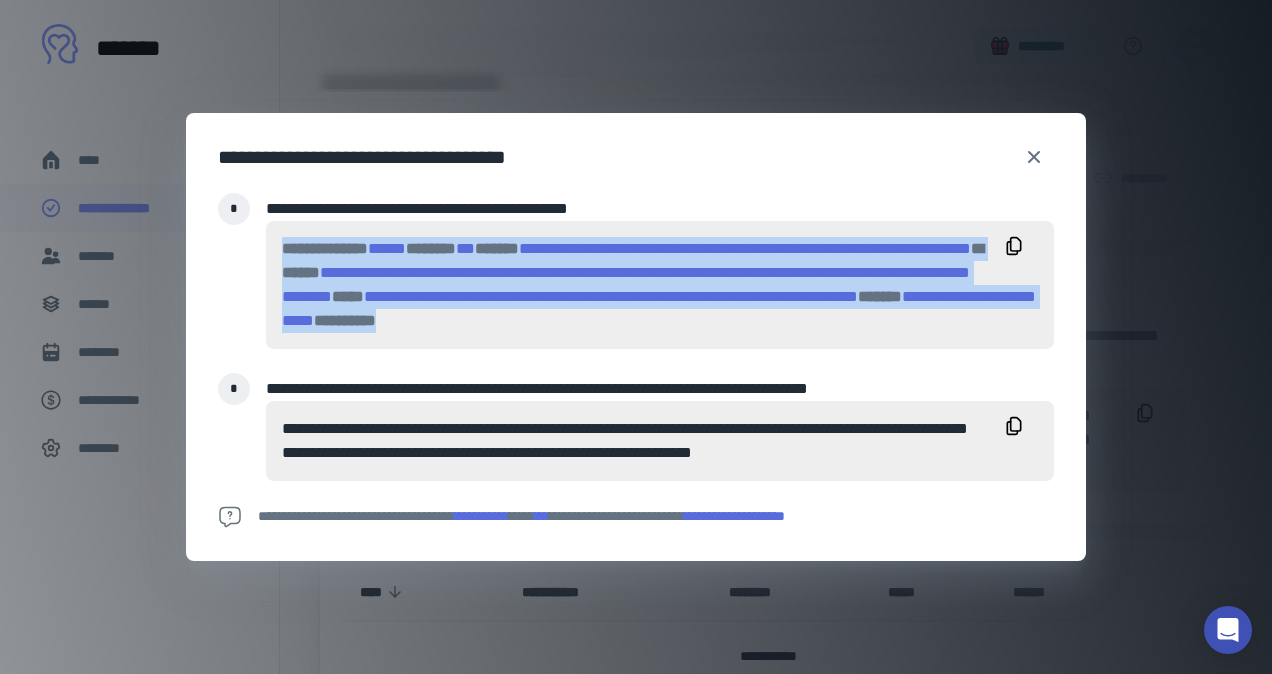 drag, startPoint x: 742, startPoint y: 332, endPoint x: 270, endPoint y: 222, distance: 484.64832 